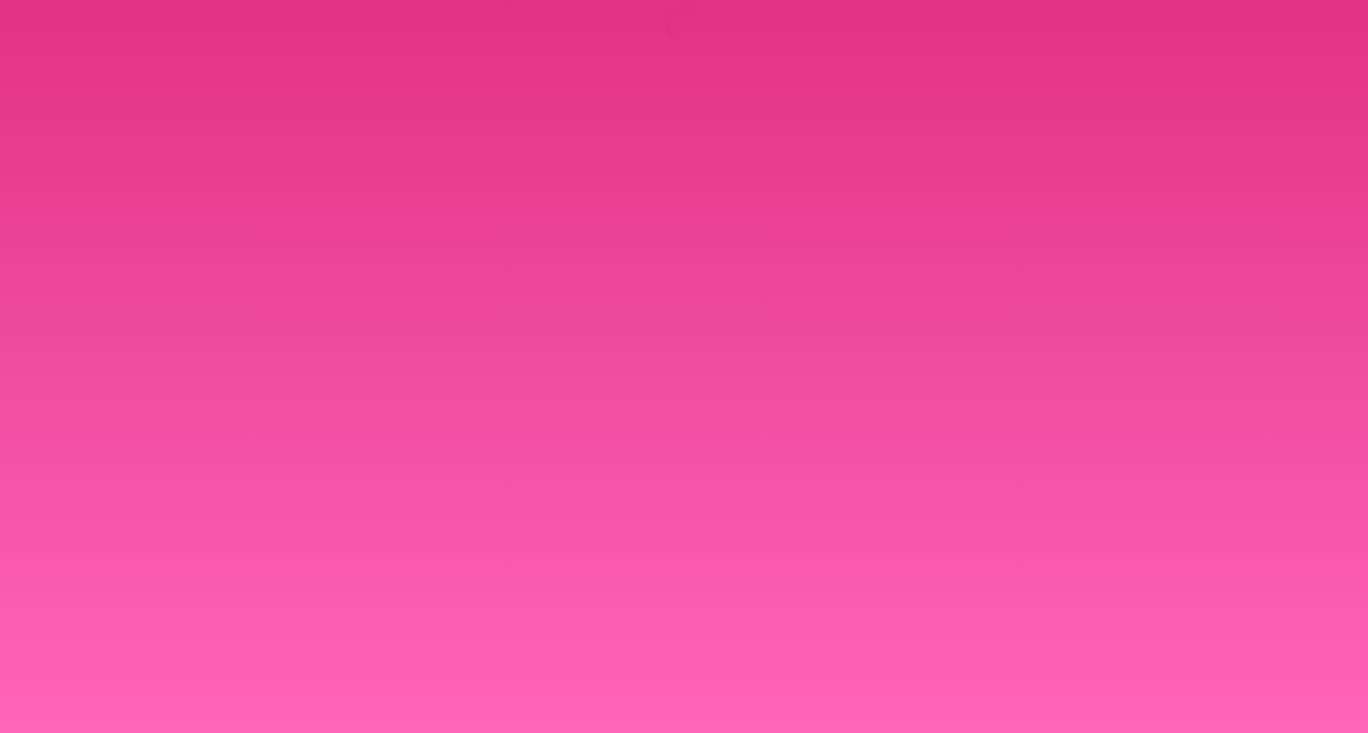 scroll, scrollTop: 0, scrollLeft: 0, axis: both 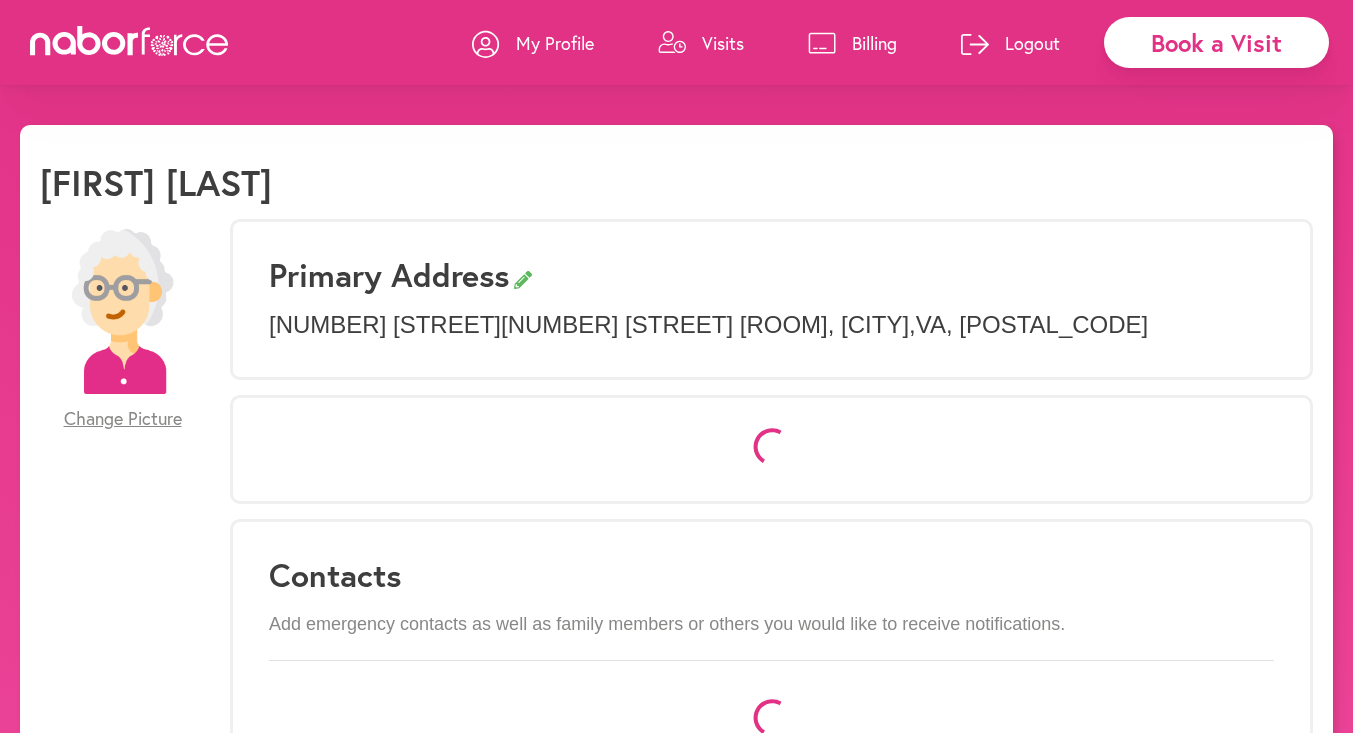 select on "*" 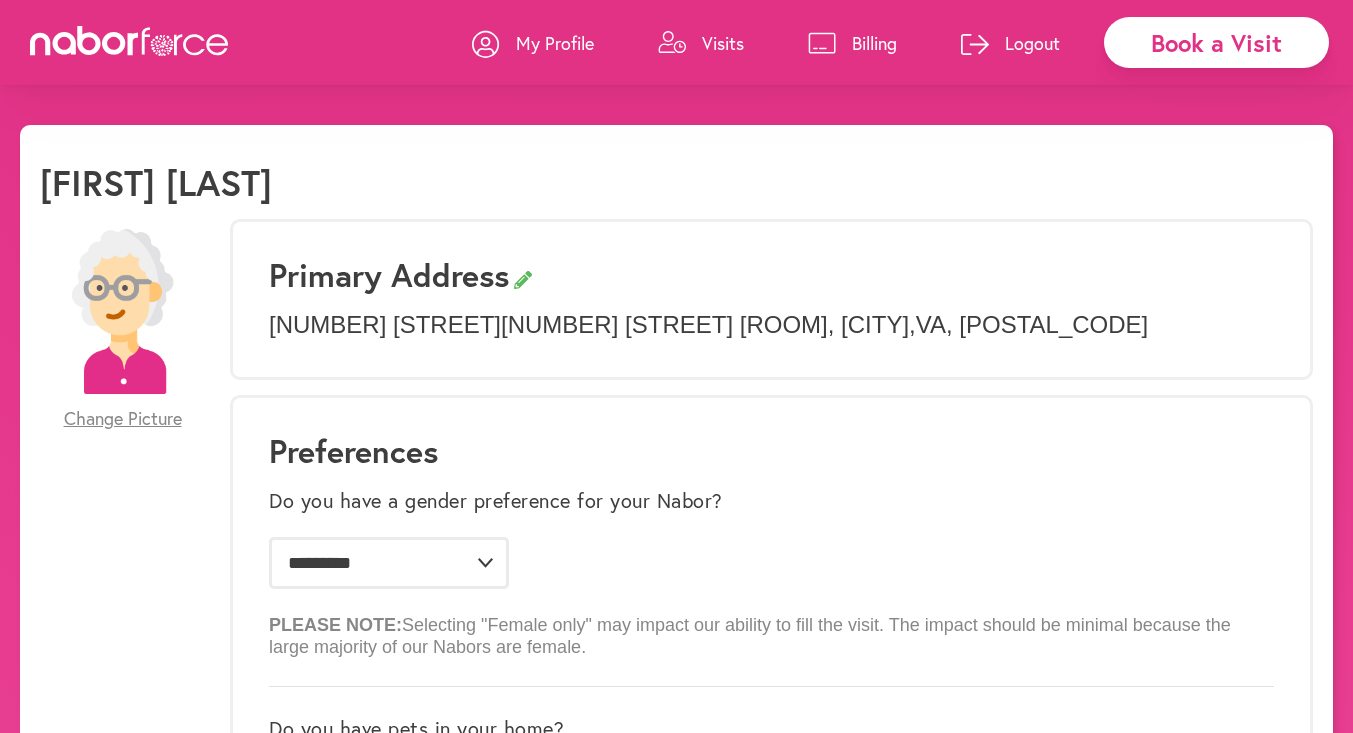 click 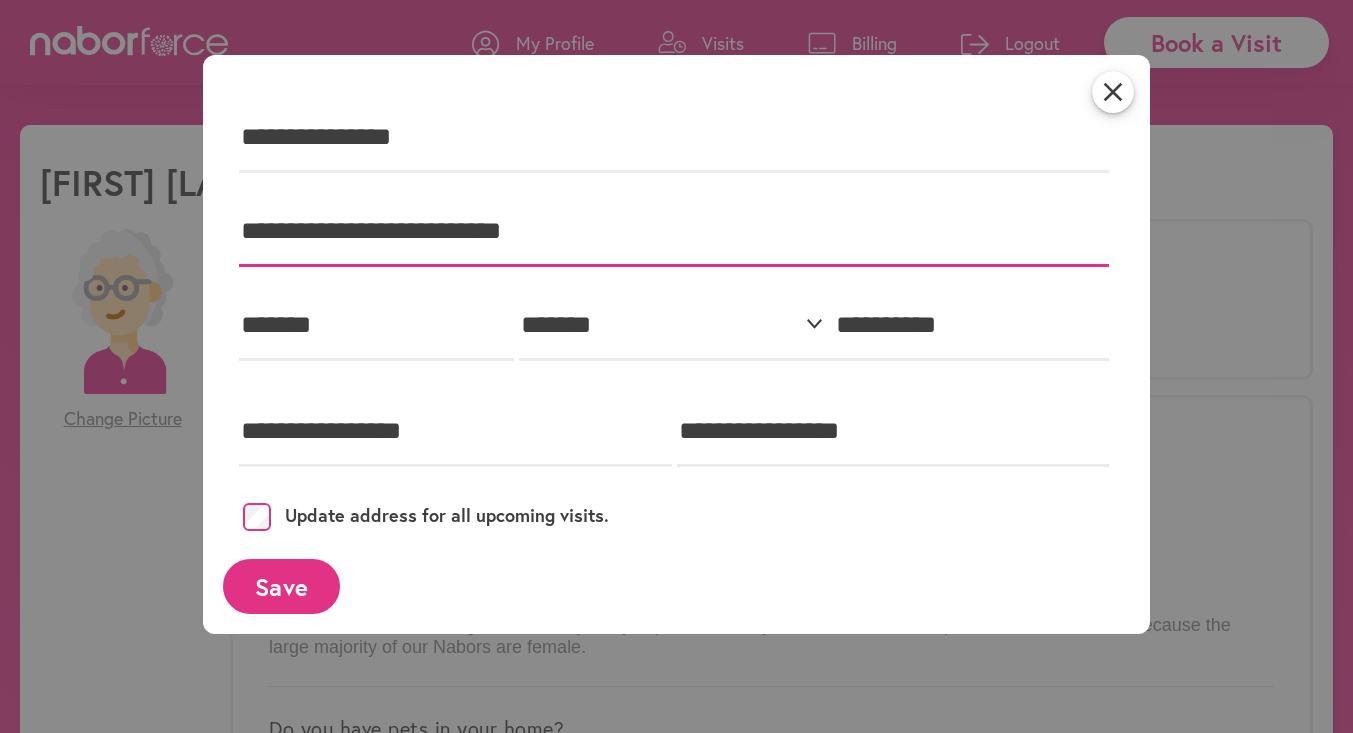 click on "**********" at bounding box center (674, 232) 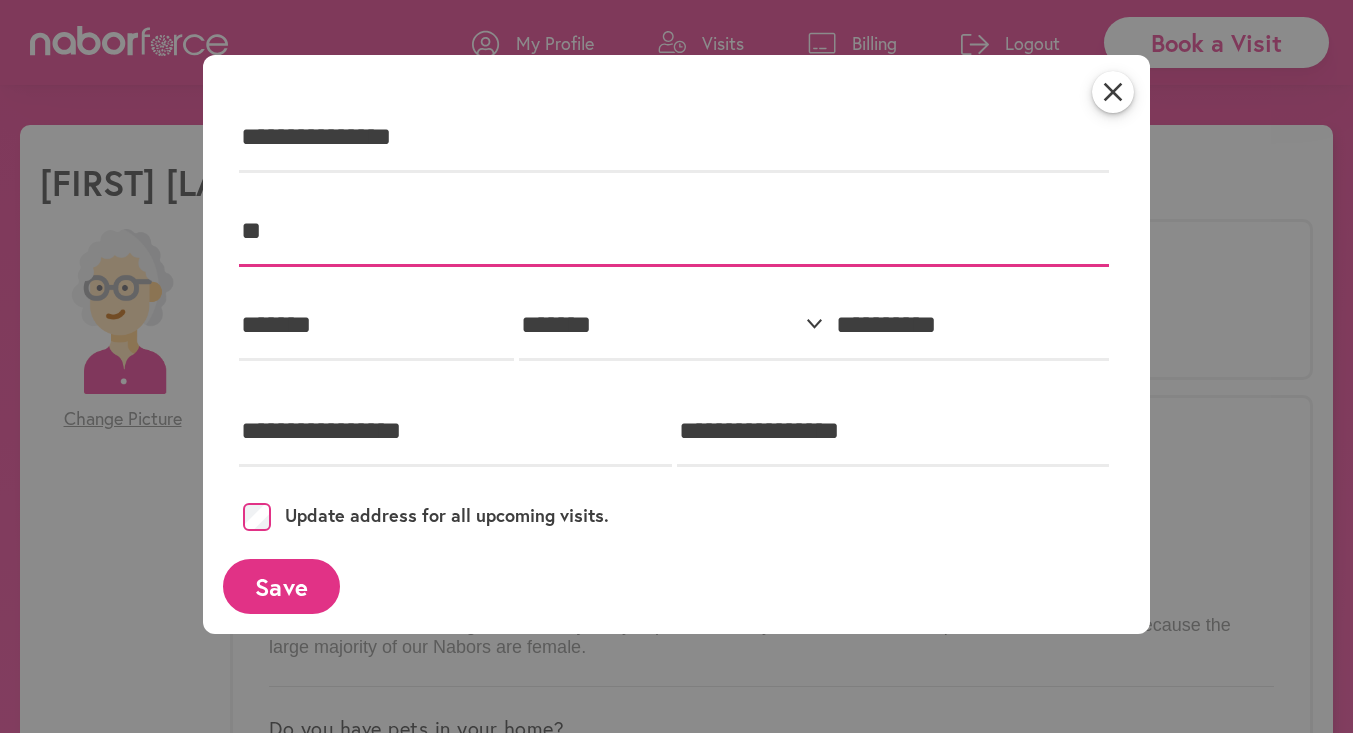 type on "*" 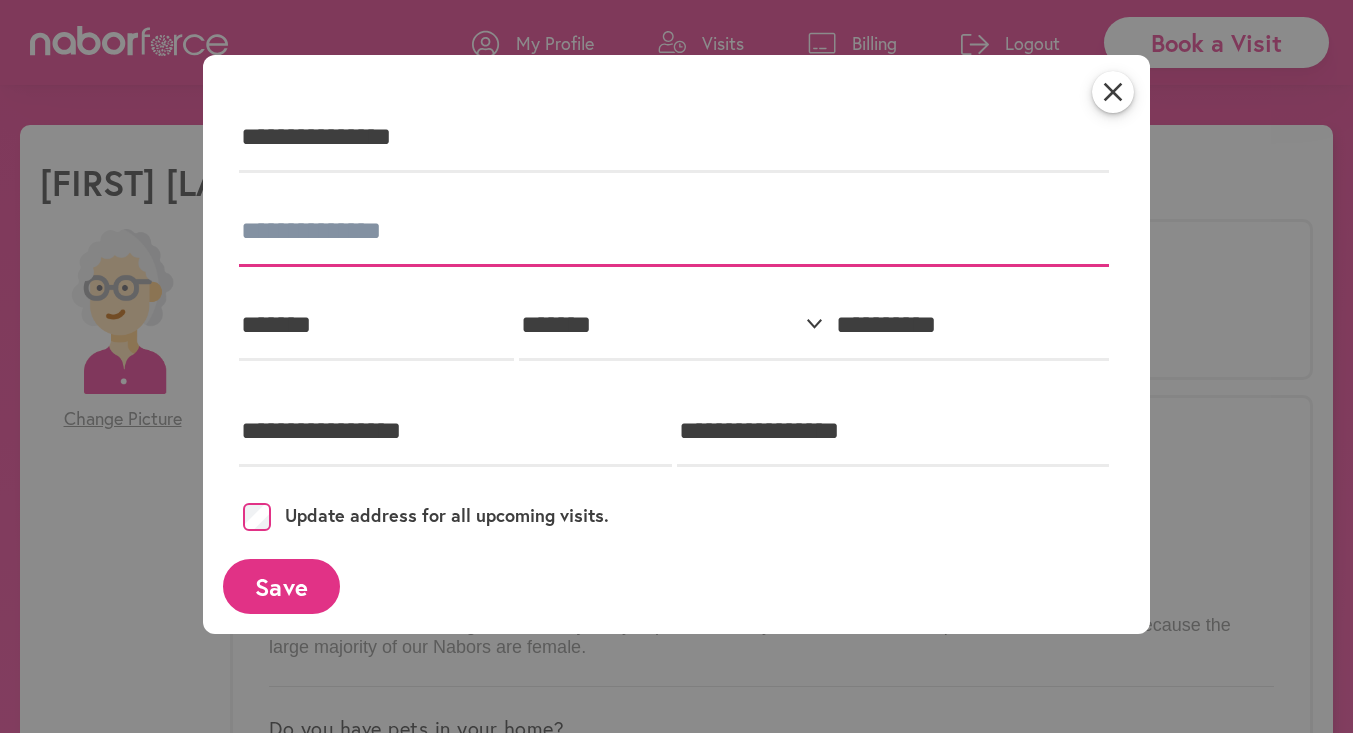 type 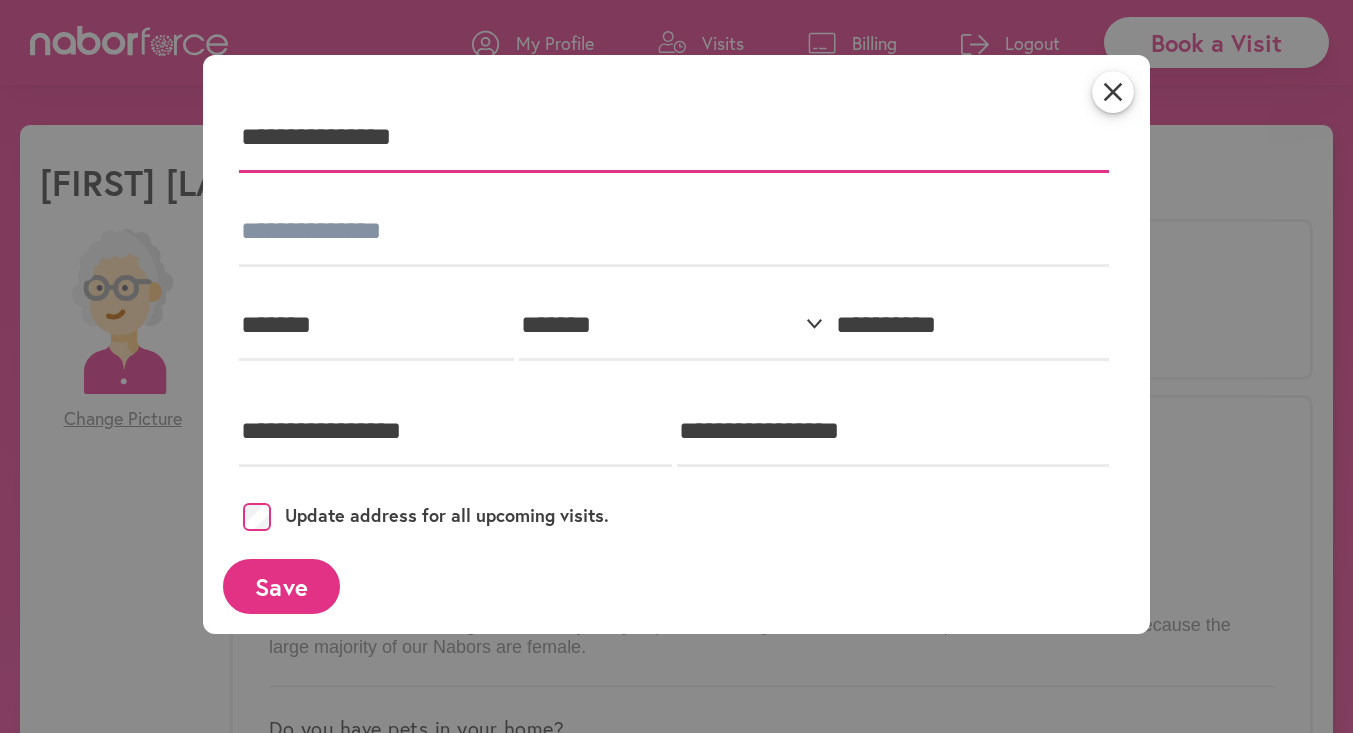click on "**********" at bounding box center [674, 138] 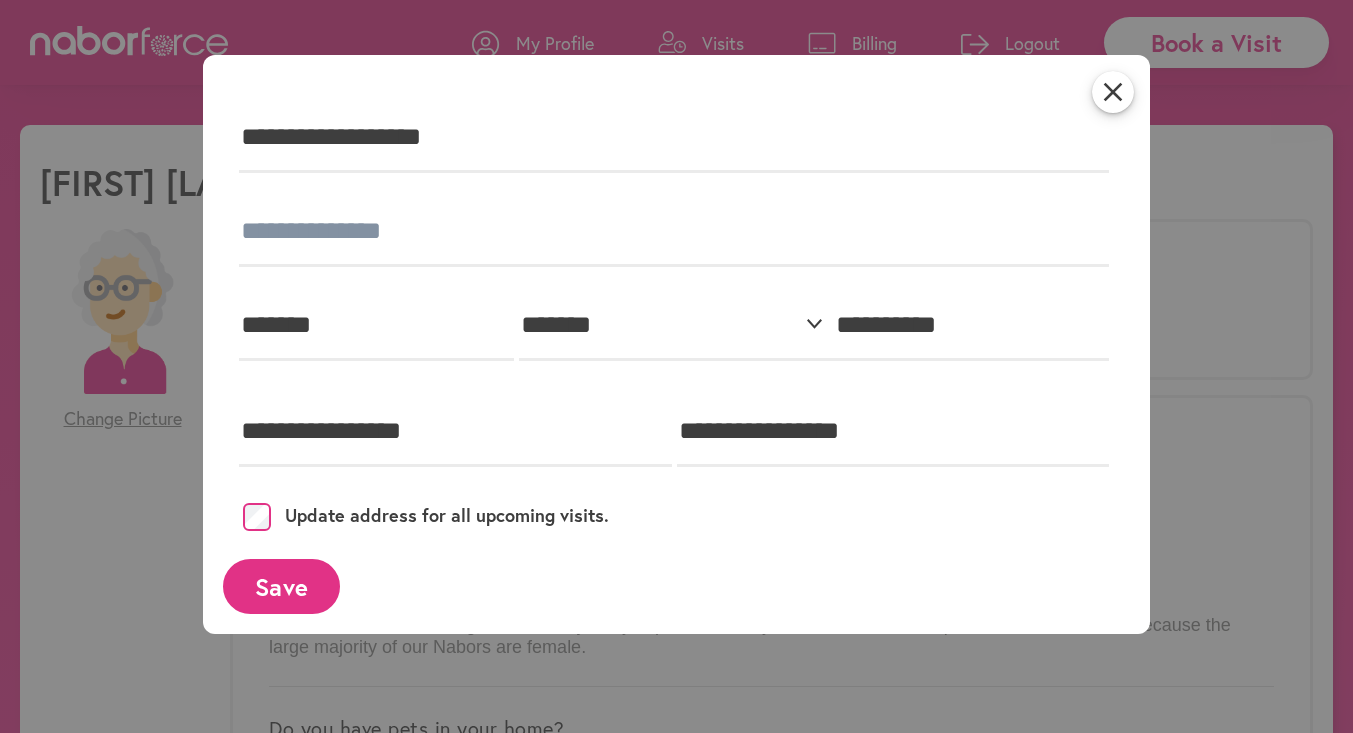 type on "**********" 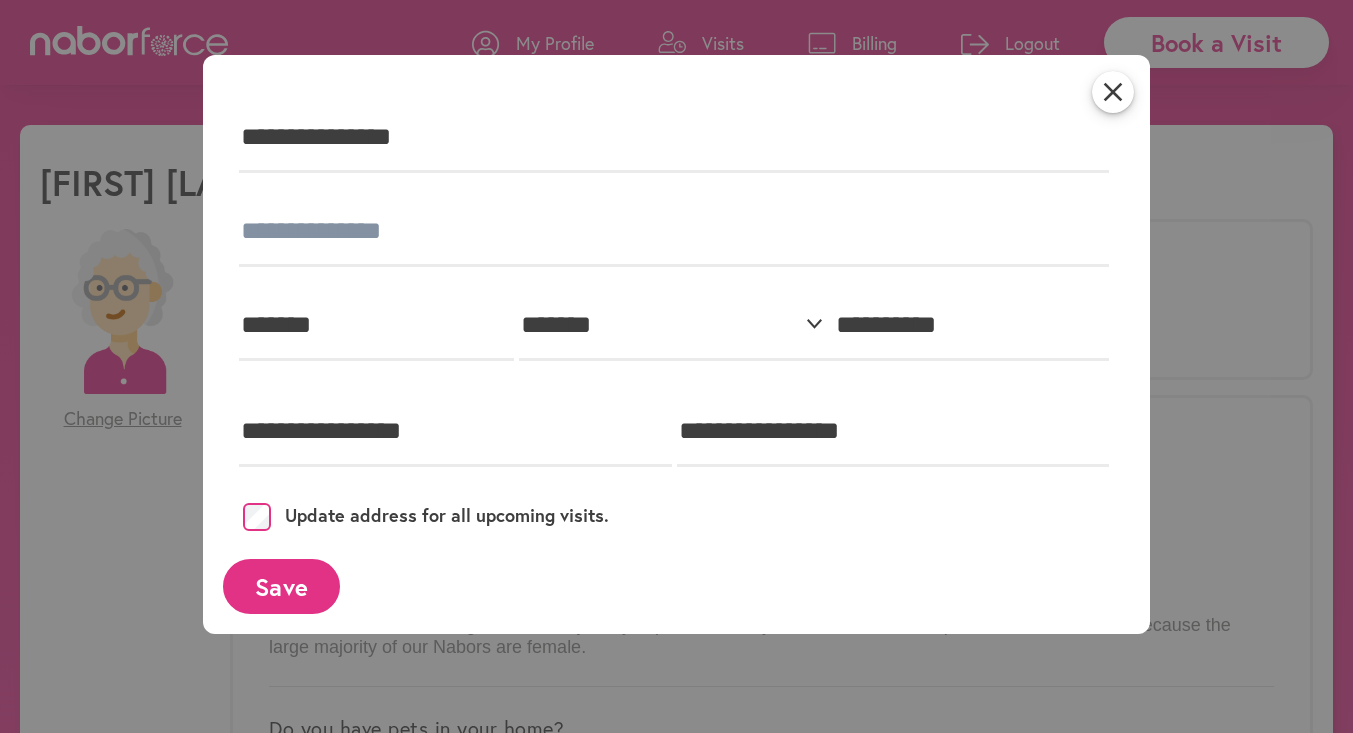 click on "Save" at bounding box center [281, 586] 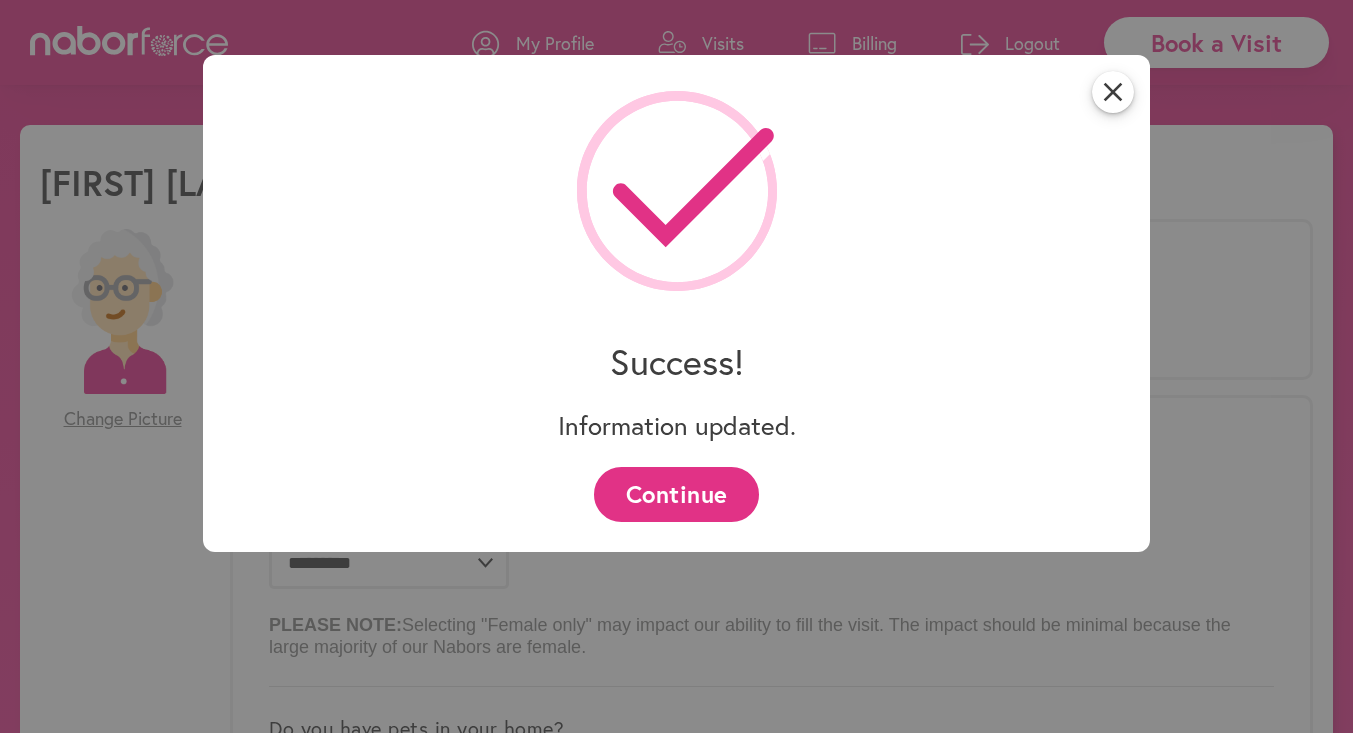 click on "Continue" at bounding box center [676, 494] 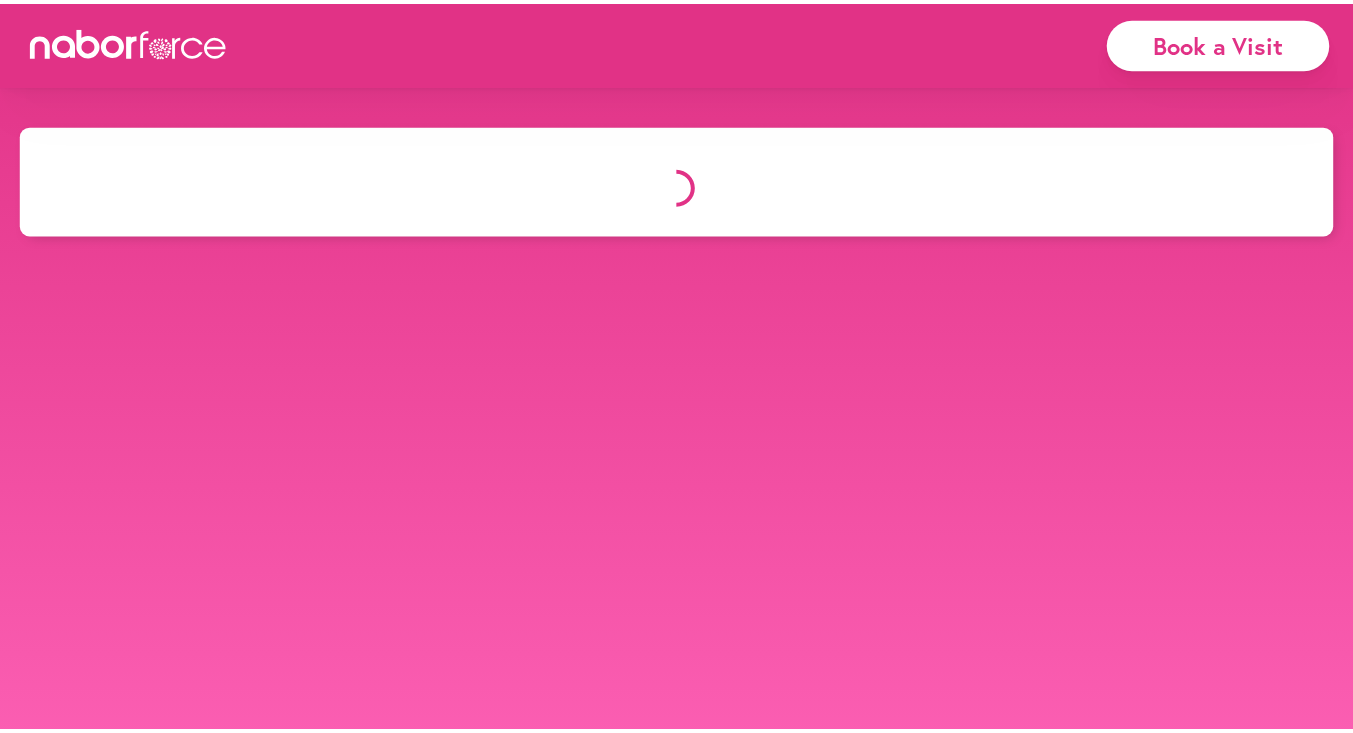 scroll, scrollTop: 0, scrollLeft: 0, axis: both 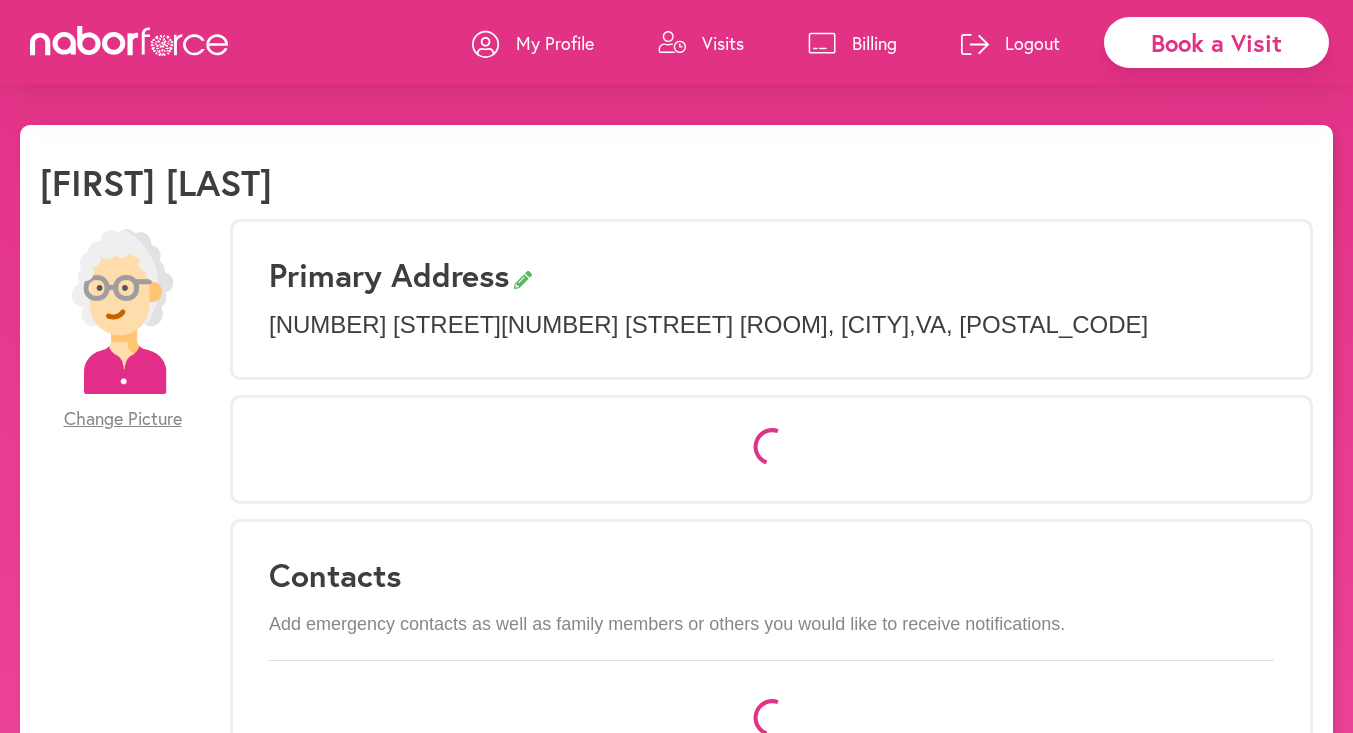 select on "*" 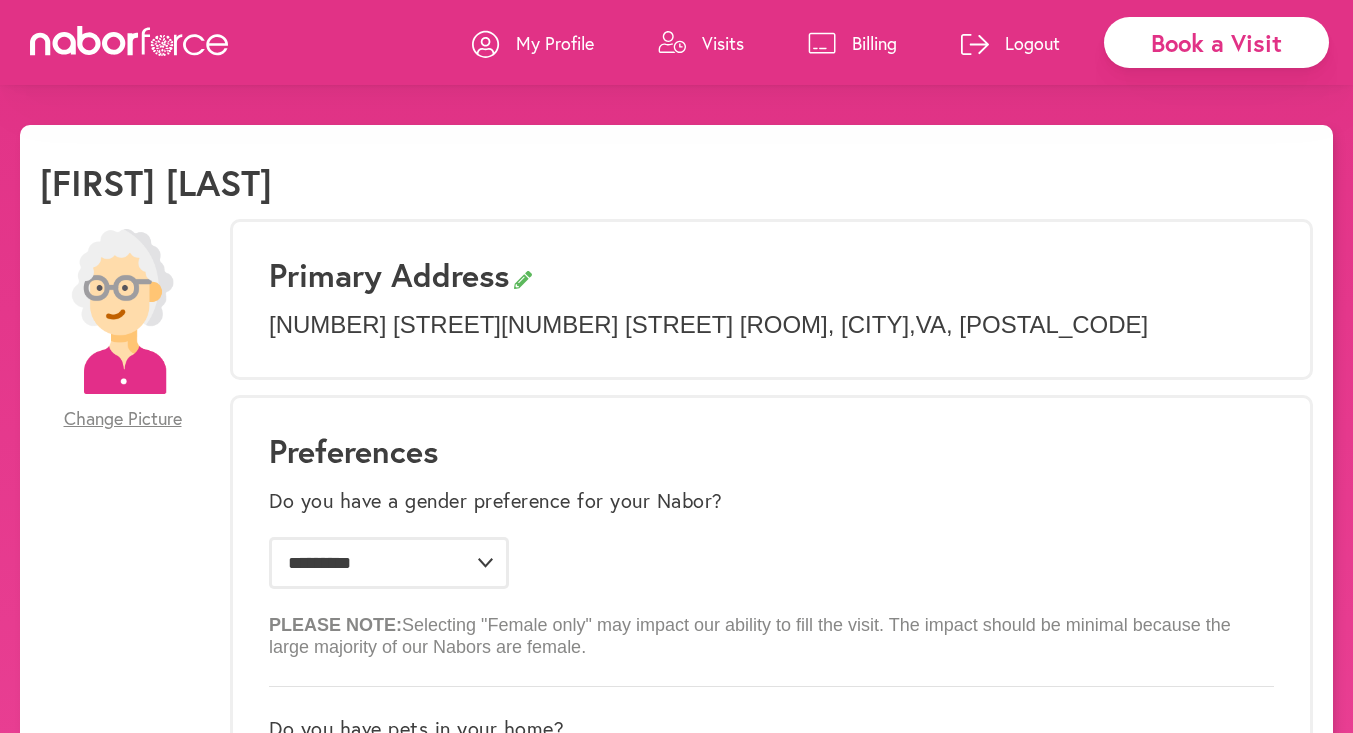click on "Book a Visit" at bounding box center [1216, 42] 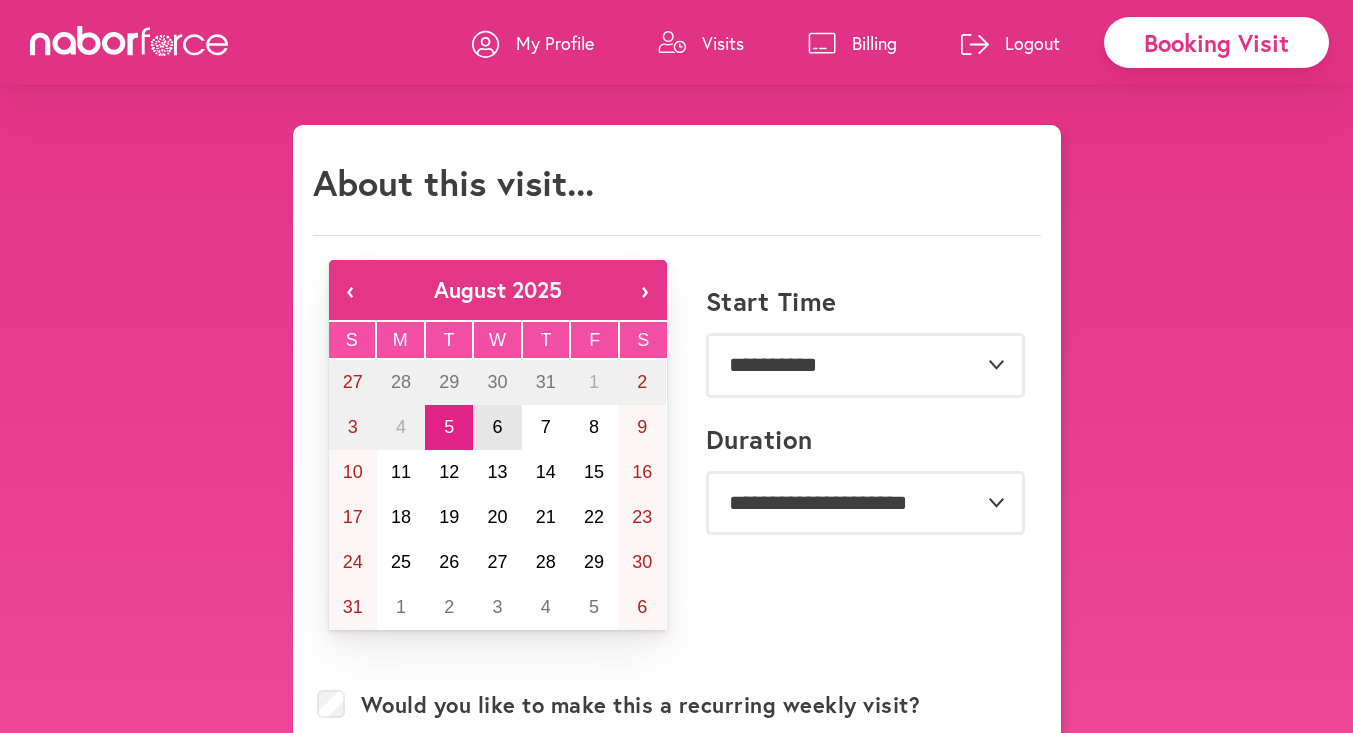 click on "6" at bounding box center [497, 427] 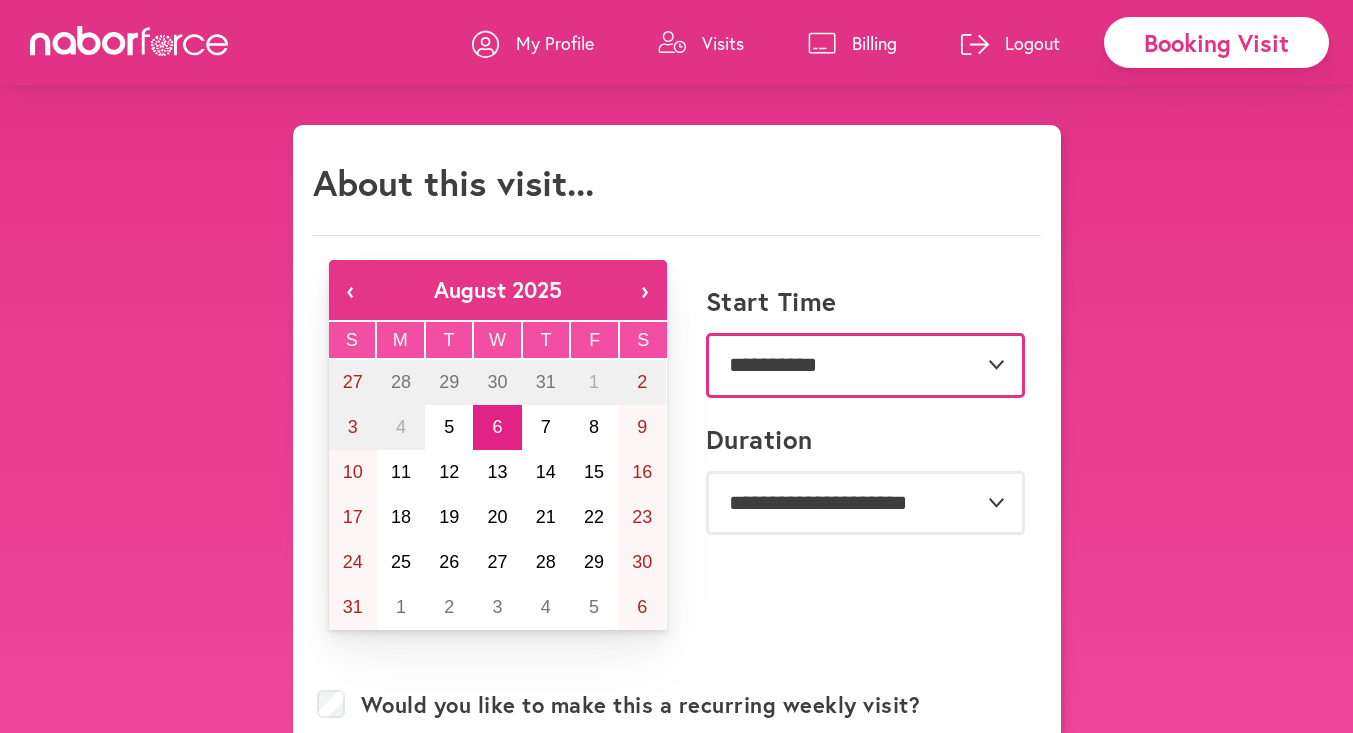 click on "**********" at bounding box center [865, 365] 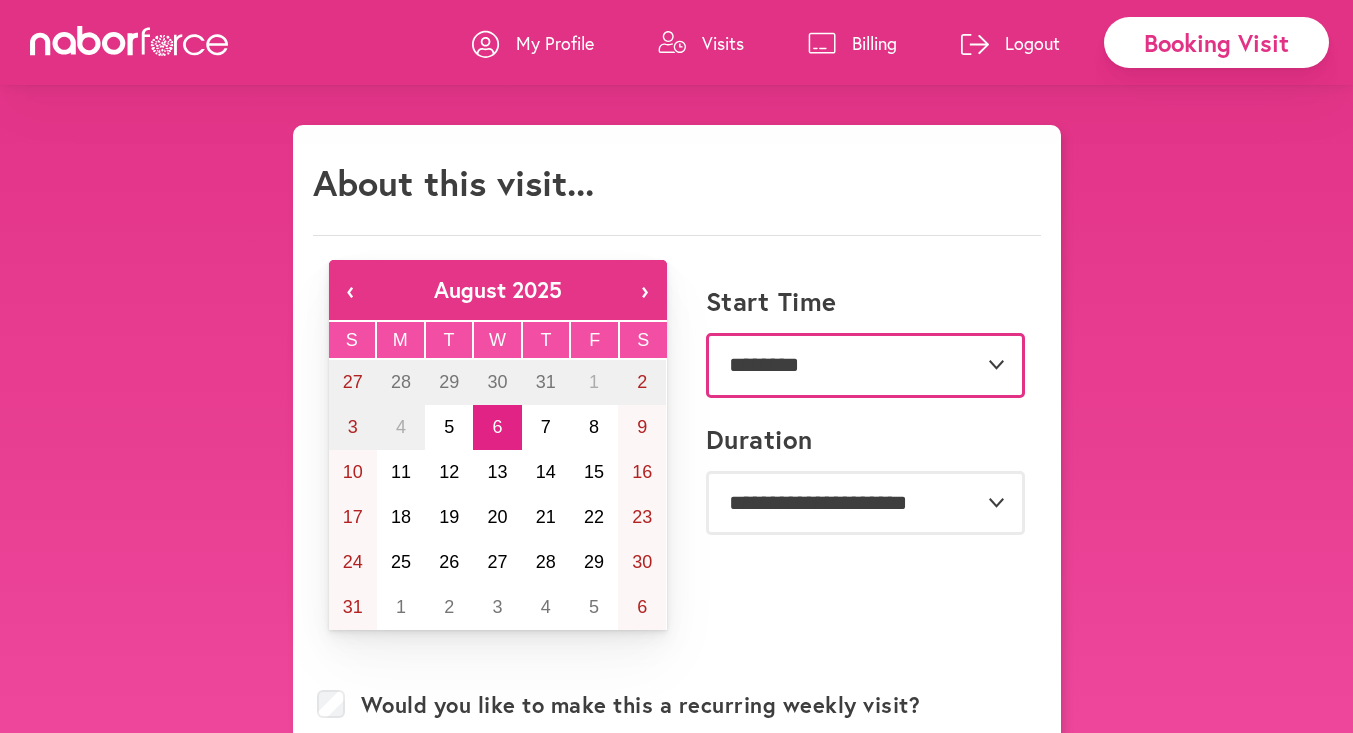 click on "**********" at bounding box center (865, 365) 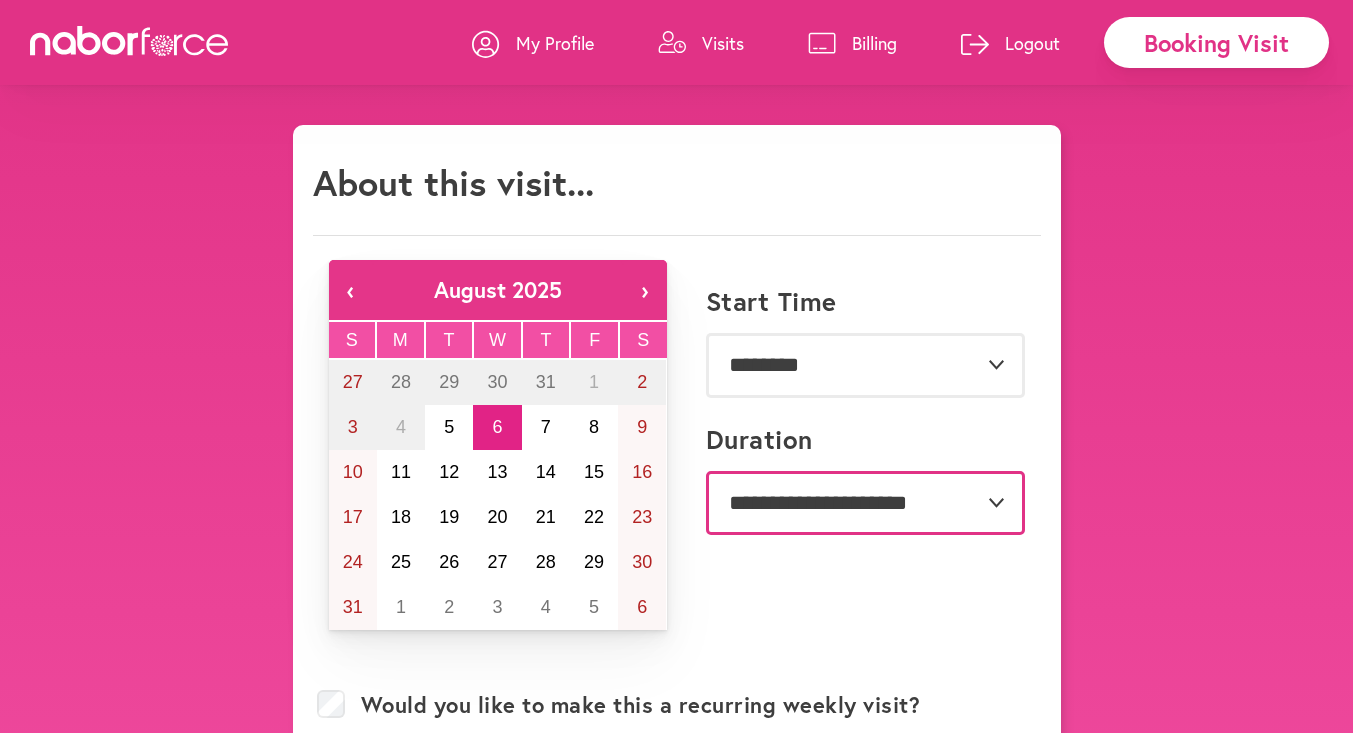 click on "**********" at bounding box center (865, 503) 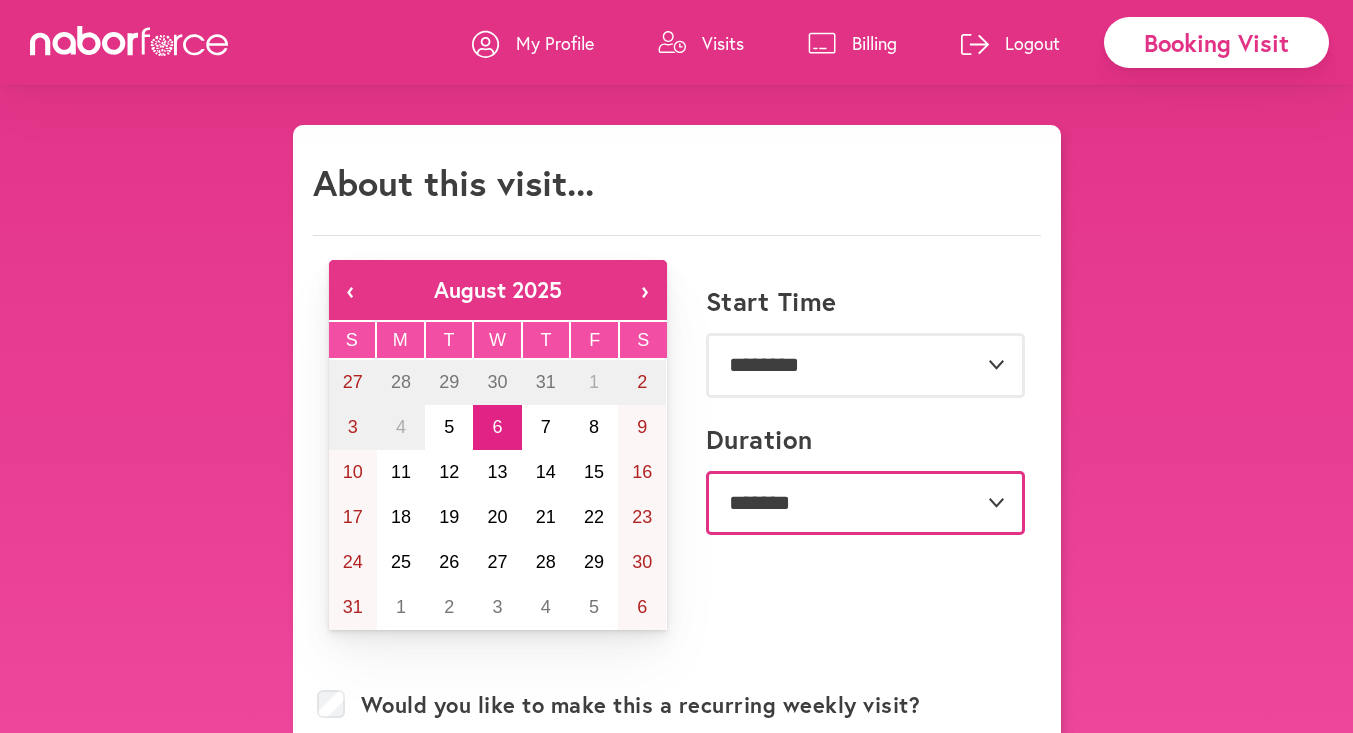 click on "**********" at bounding box center [865, 503] 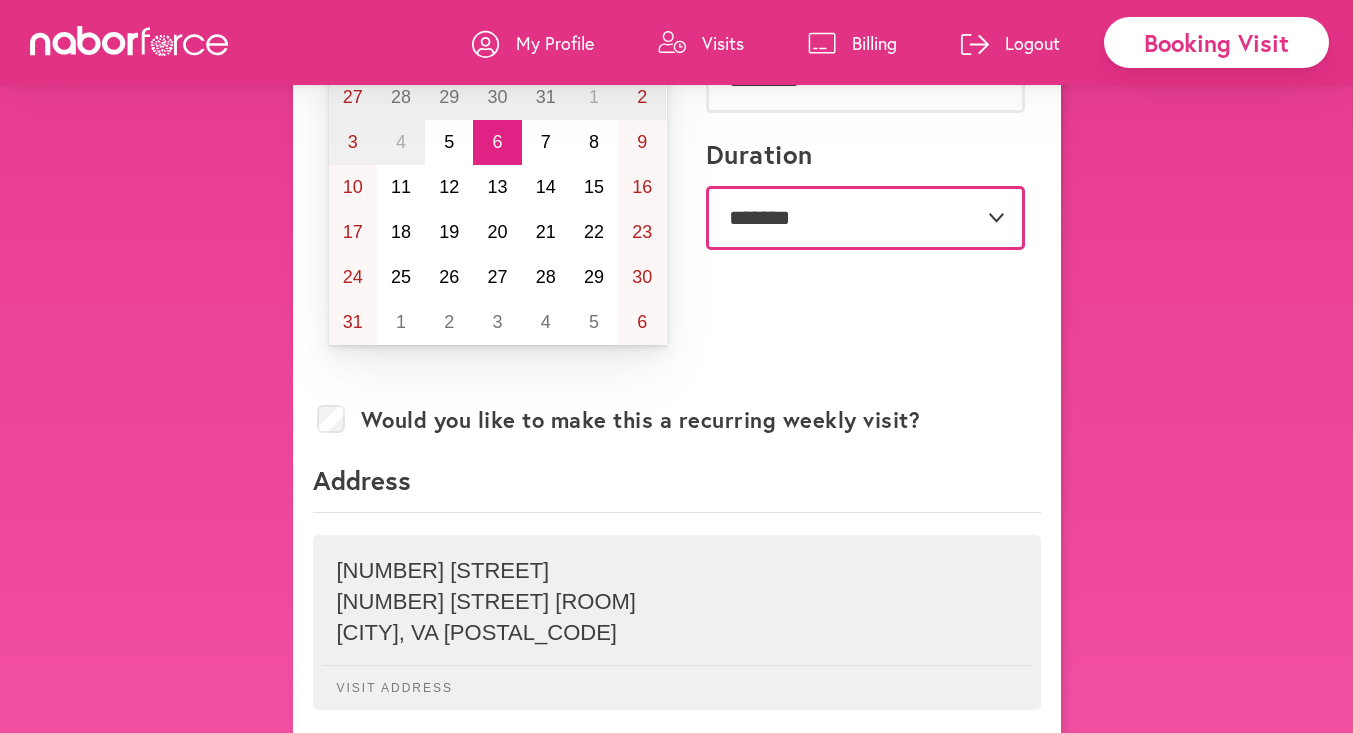 scroll, scrollTop: 391, scrollLeft: 0, axis: vertical 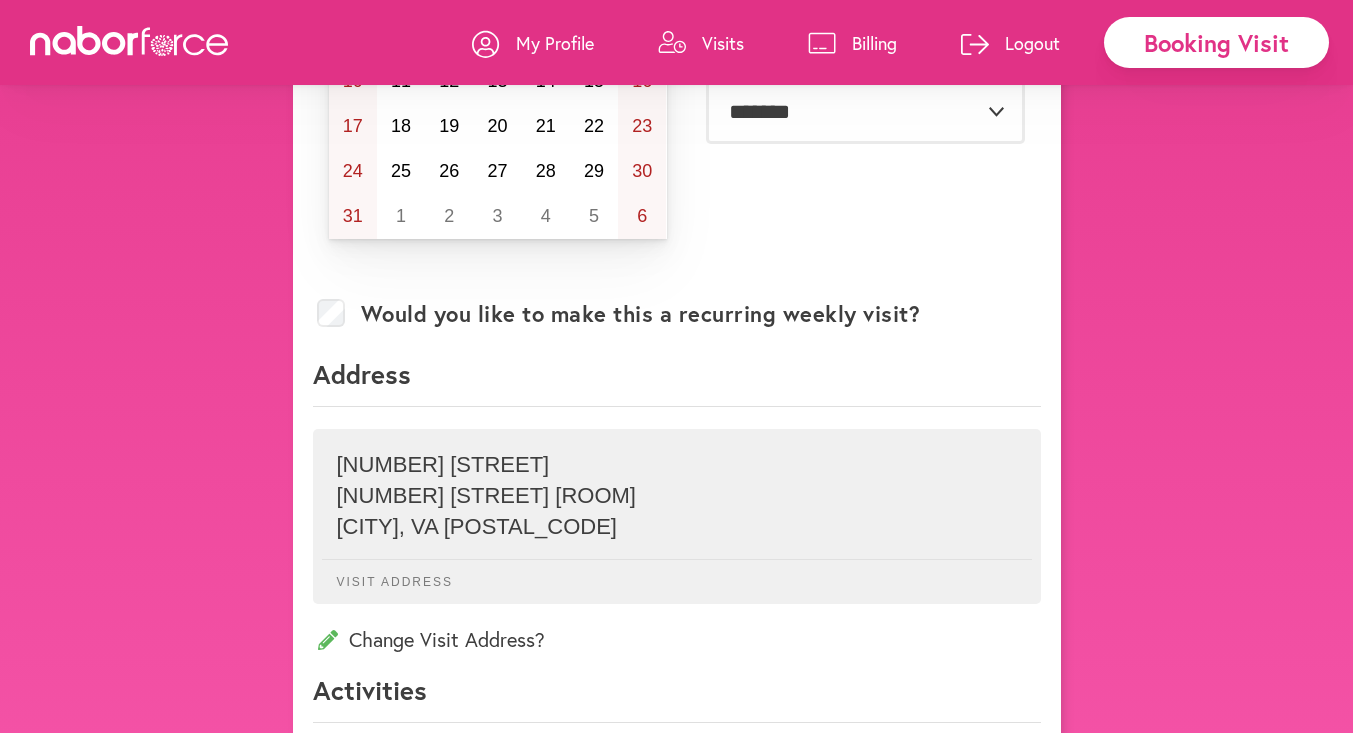 click 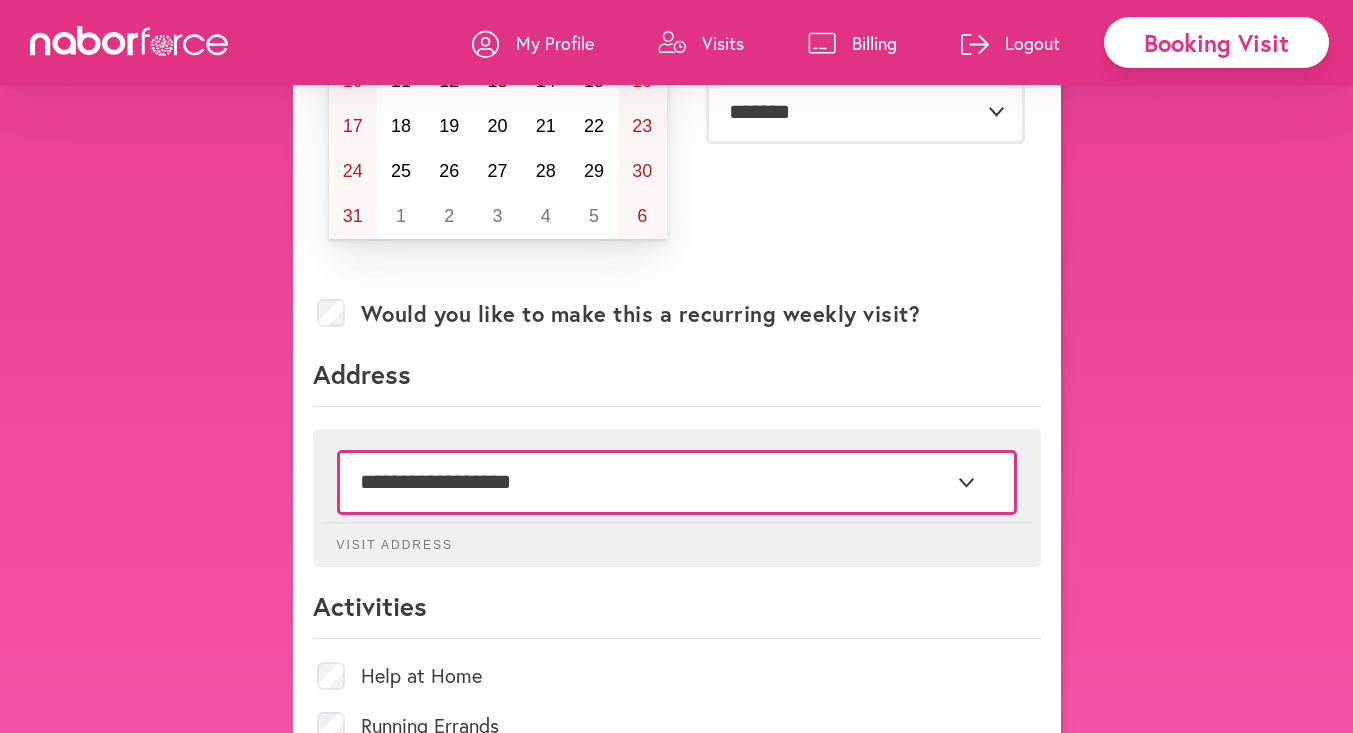click on "**********" at bounding box center (677, 482) 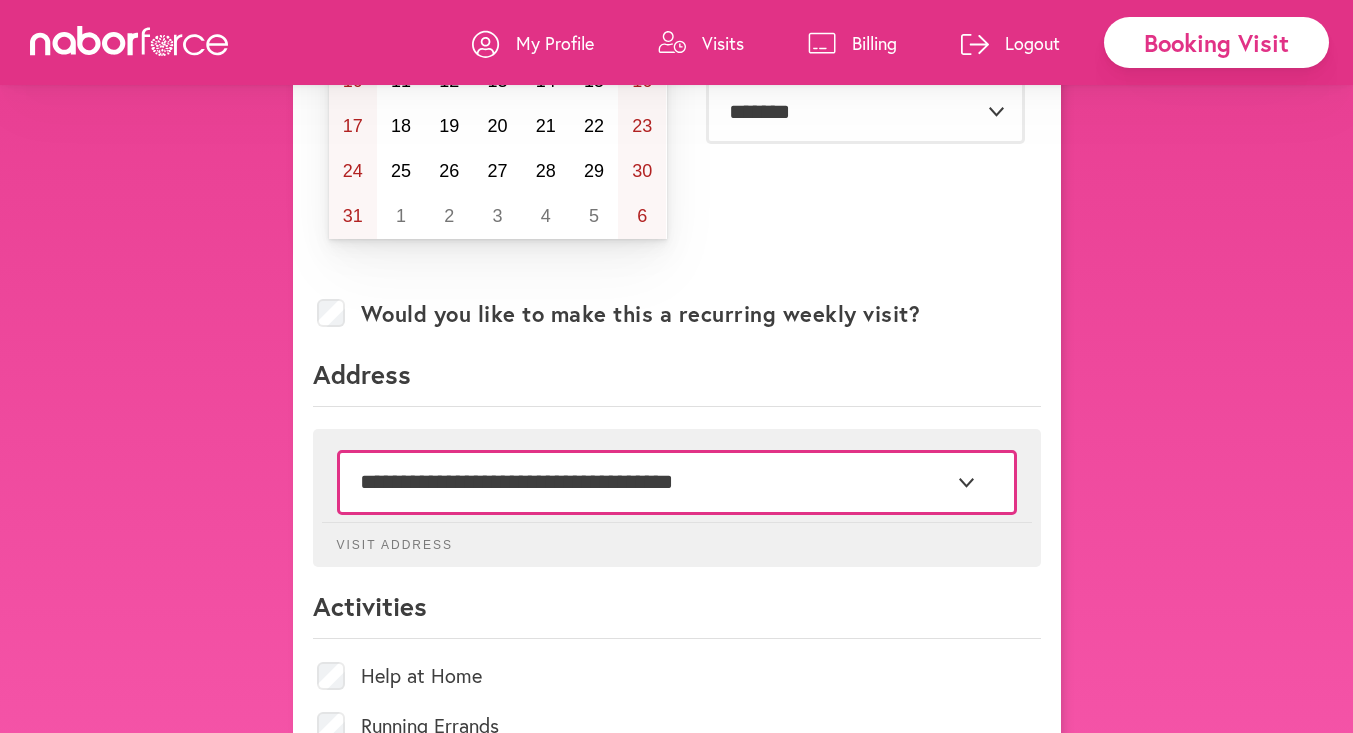 click on "**********" at bounding box center (677, 482) 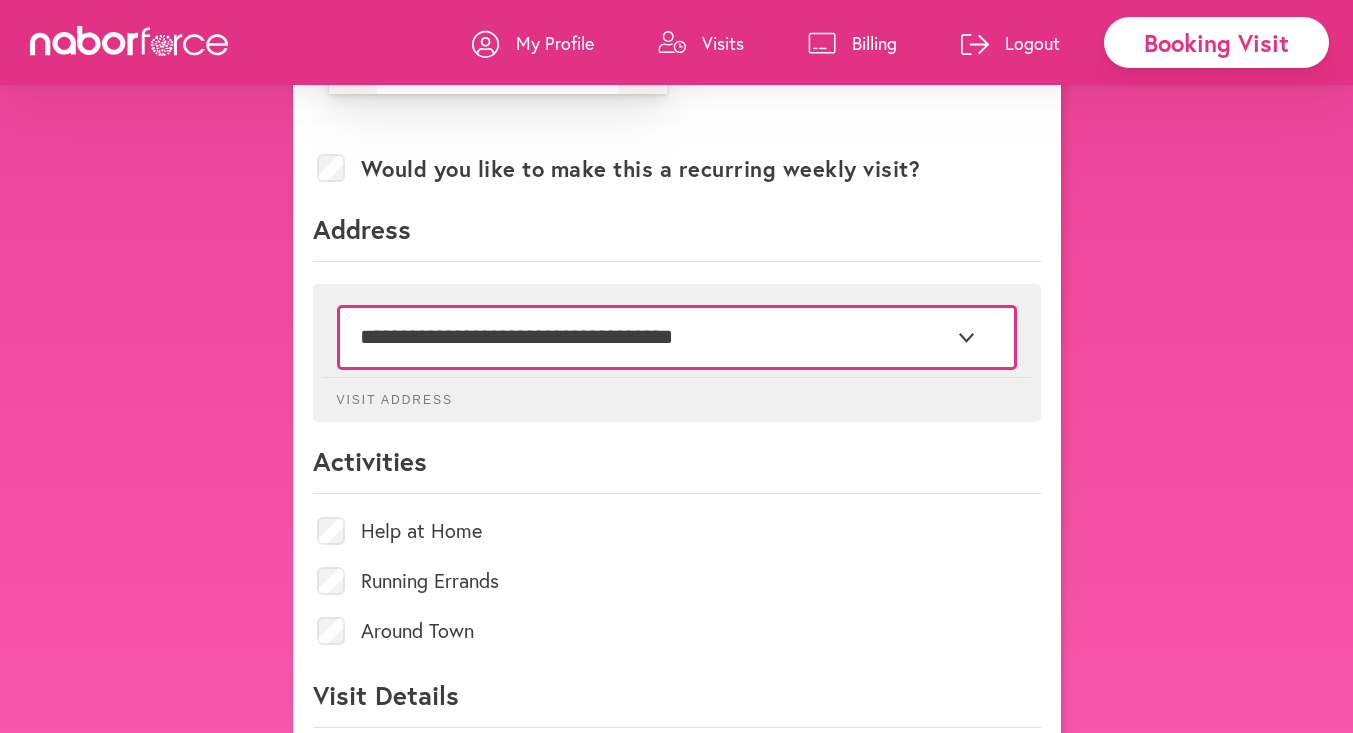 scroll, scrollTop: 544, scrollLeft: 0, axis: vertical 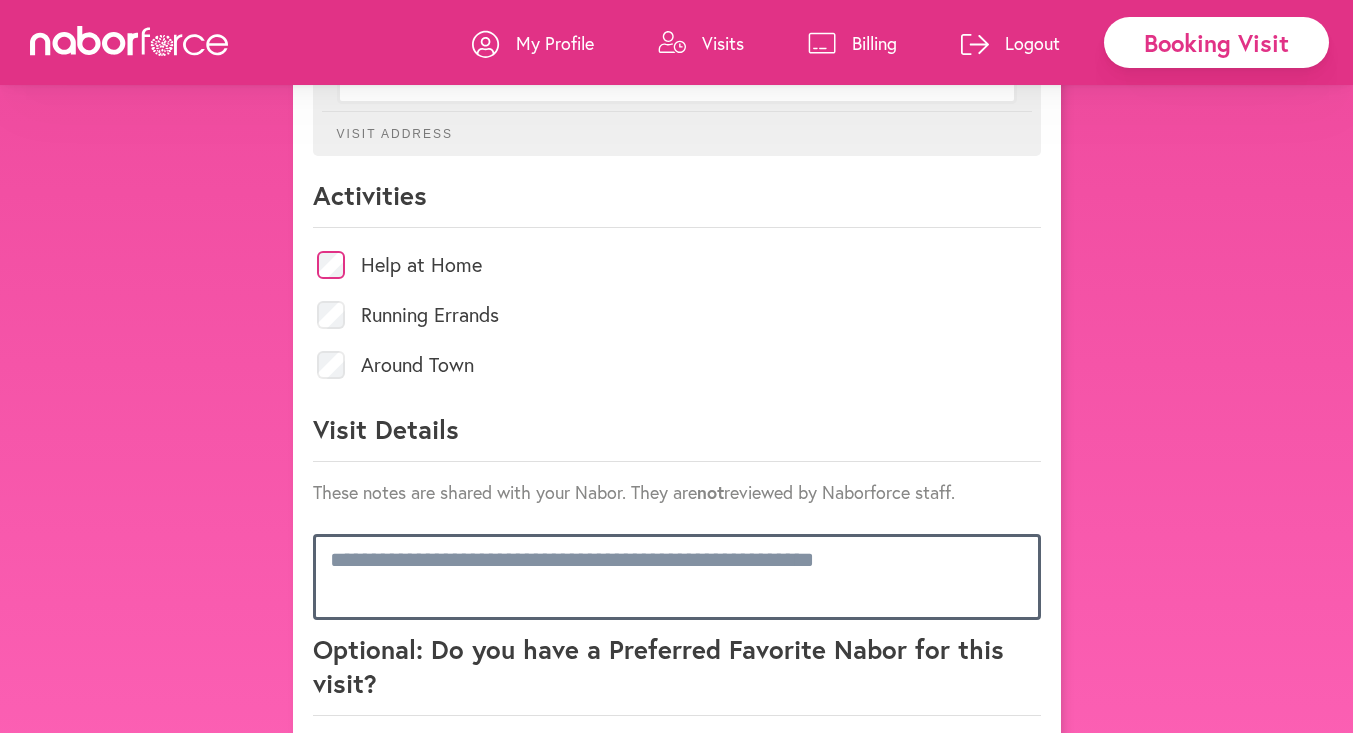 click at bounding box center (677, 577) 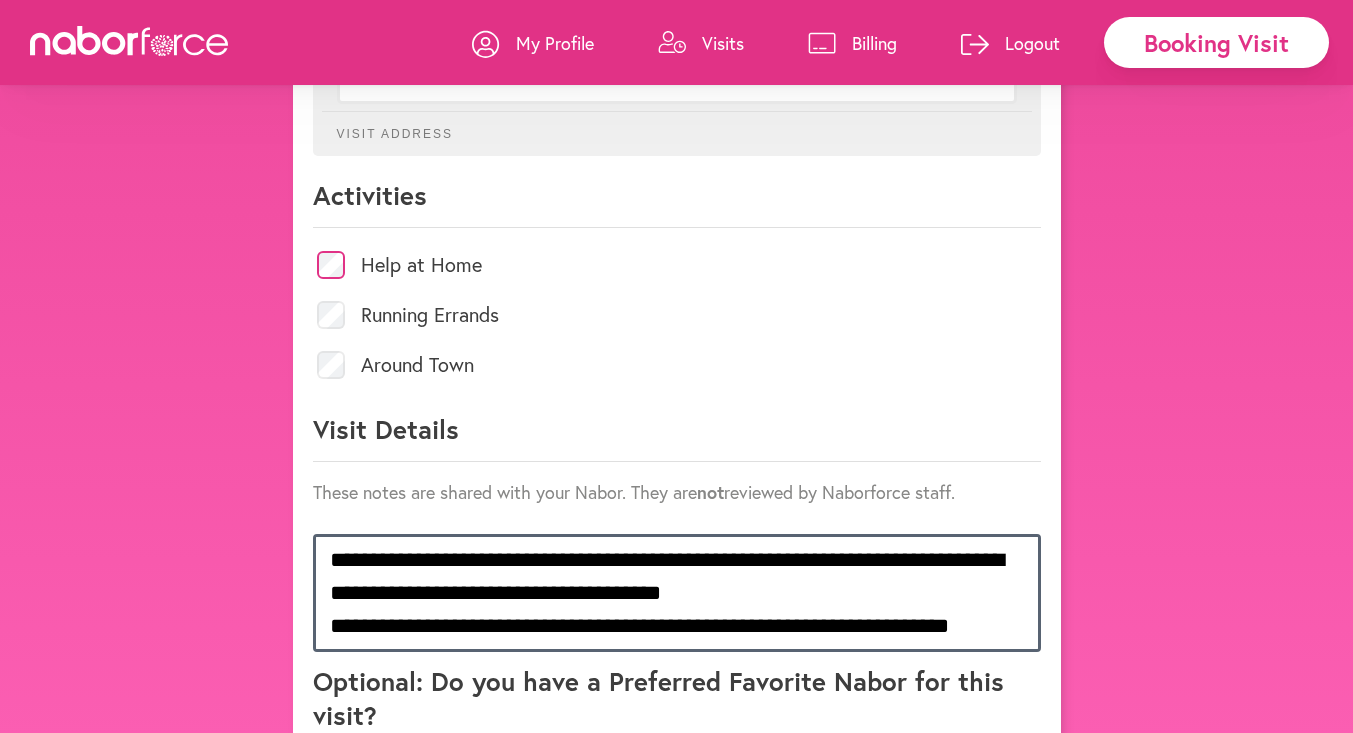 drag, startPoint x: 328, startPoint y: 559, endPoint x: 1007, endPoint y: 636, distance: 683.35205 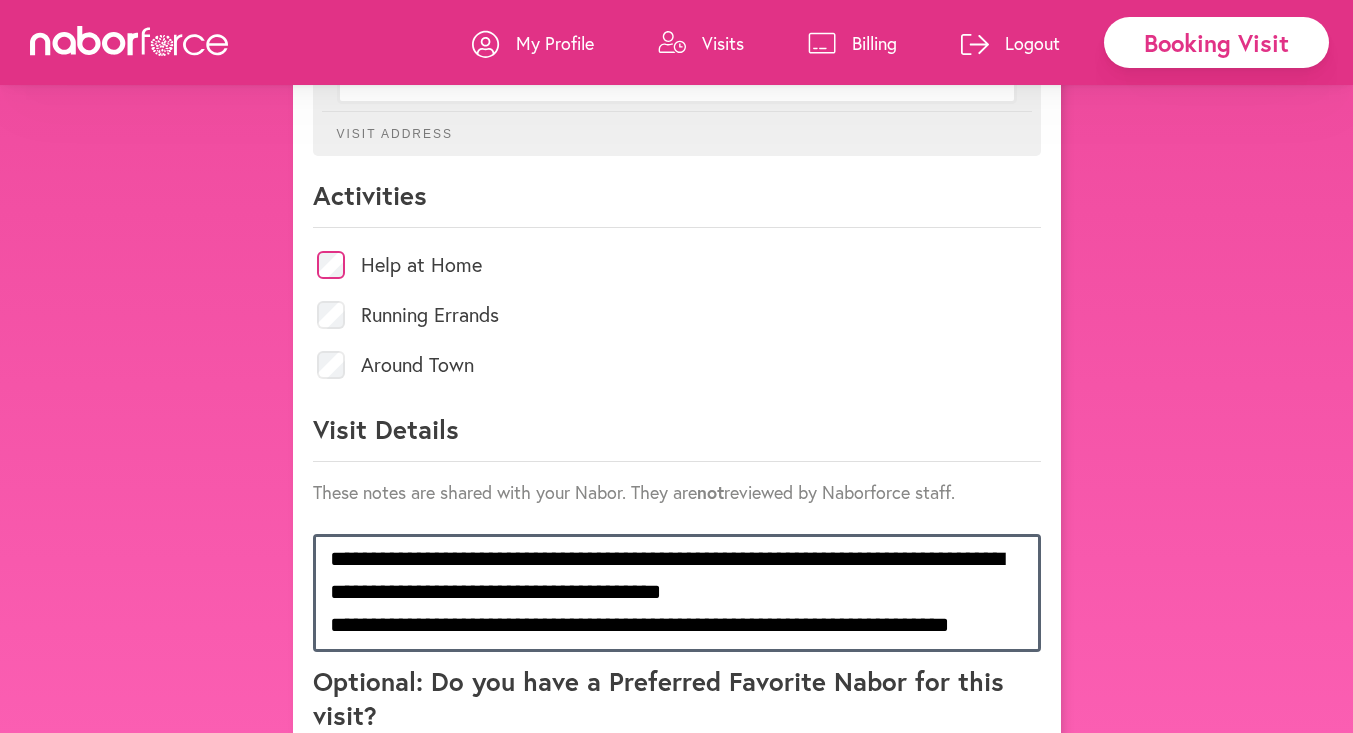 drag, startPoint x: 328, startPoint y: 556, endPoint x: 991, endPoint y: 646, distance: 669.0807 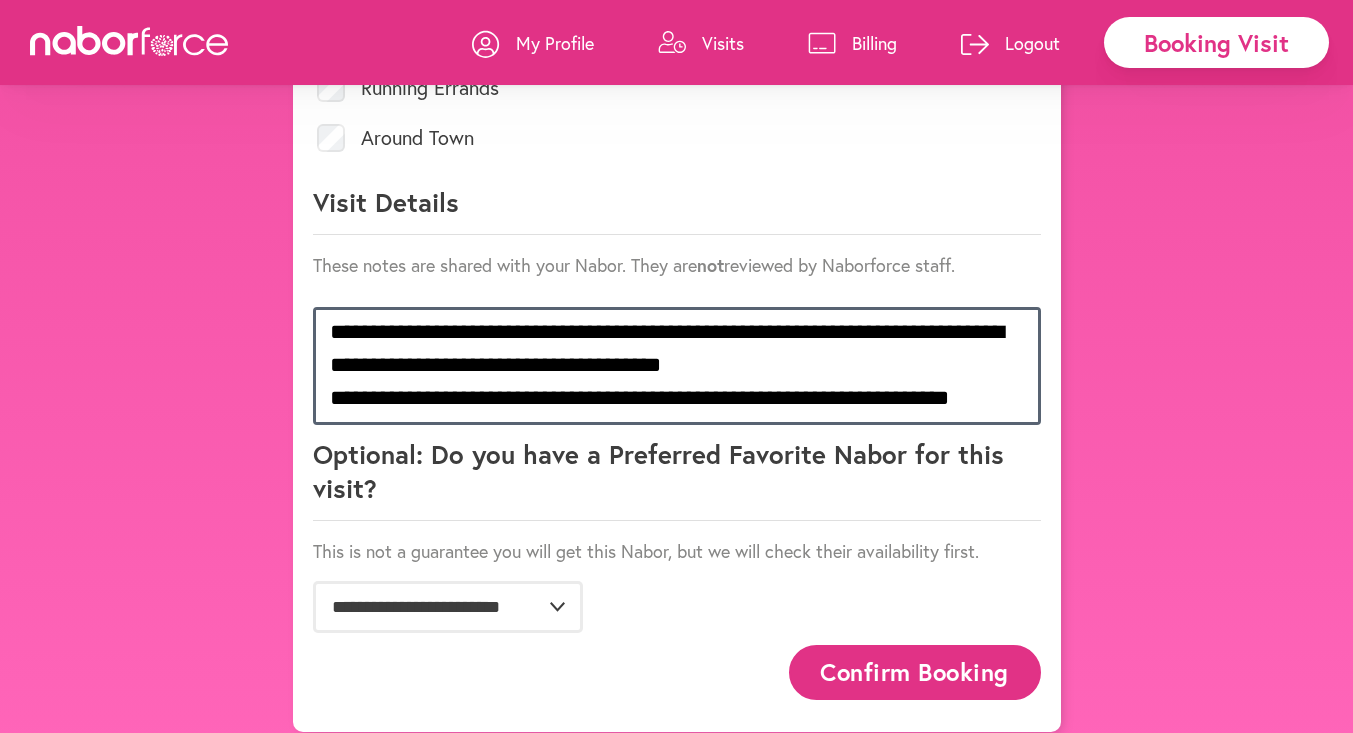 scroll, scrollTop: 1047, scrollLeft: 0, axis: vertical 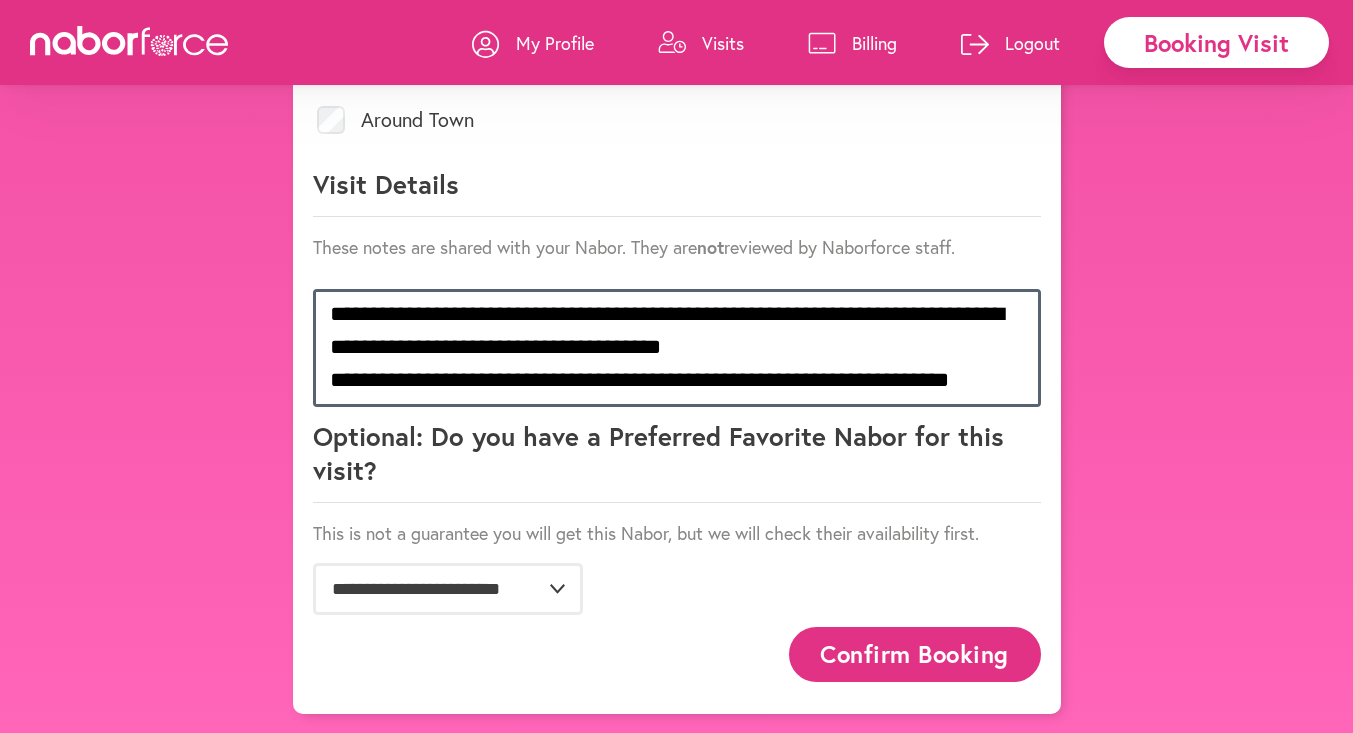 type on "**********" 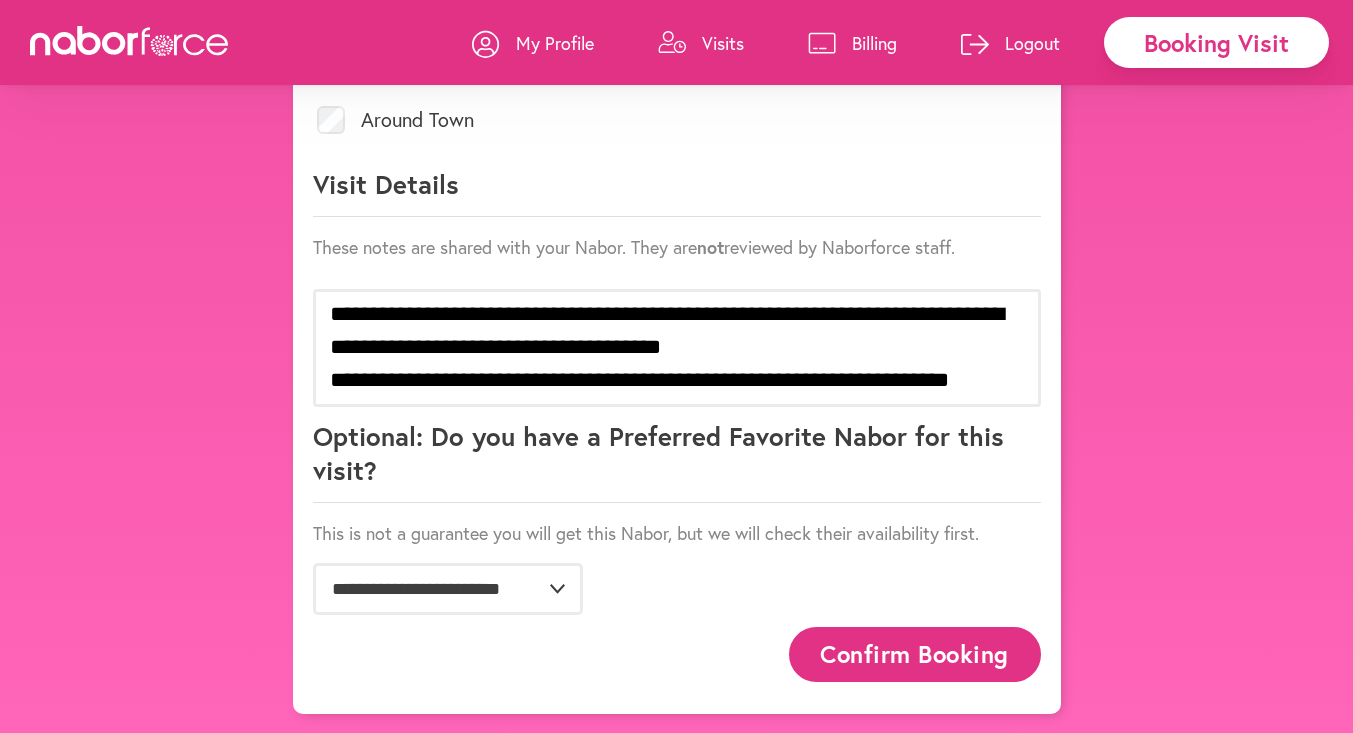 click on "Confirm Booking" at bounding box center [915, 654] 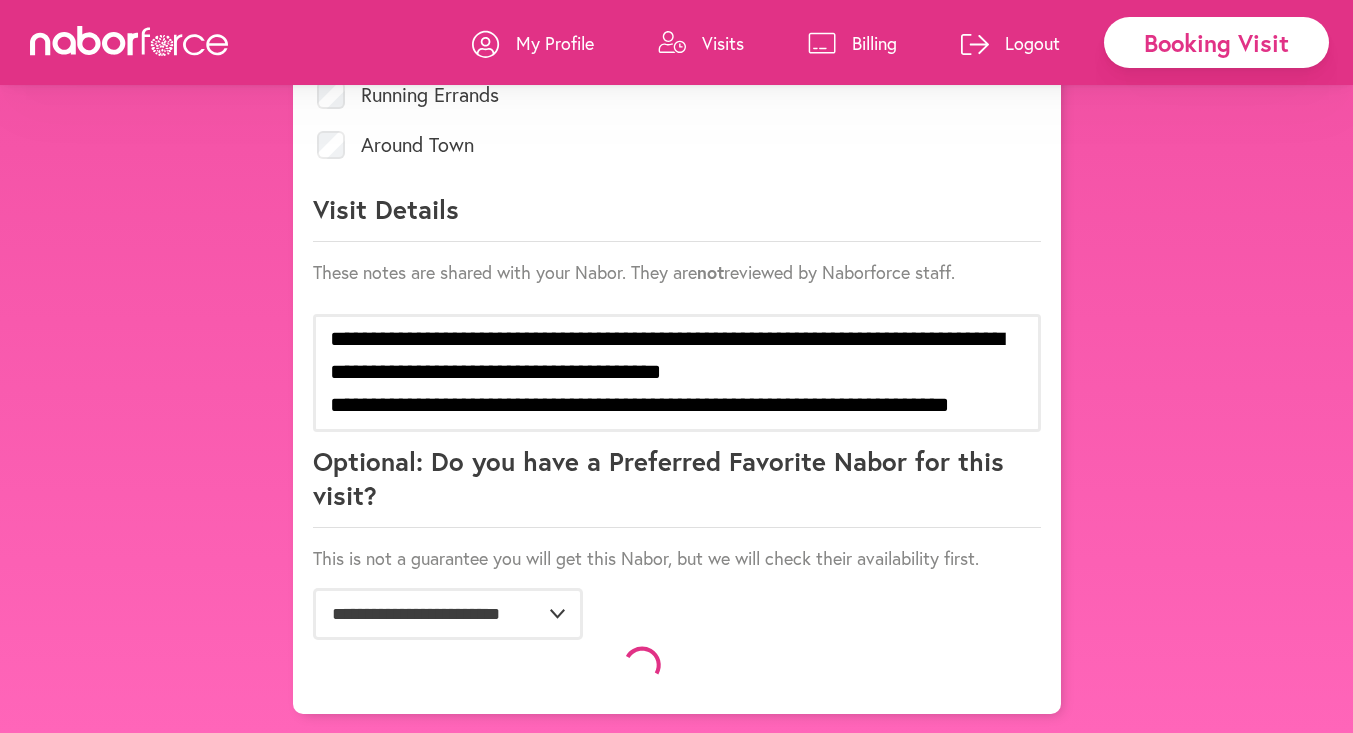 scroll, scrollTop: 1047, scrollLeft: 0, axis: vertical 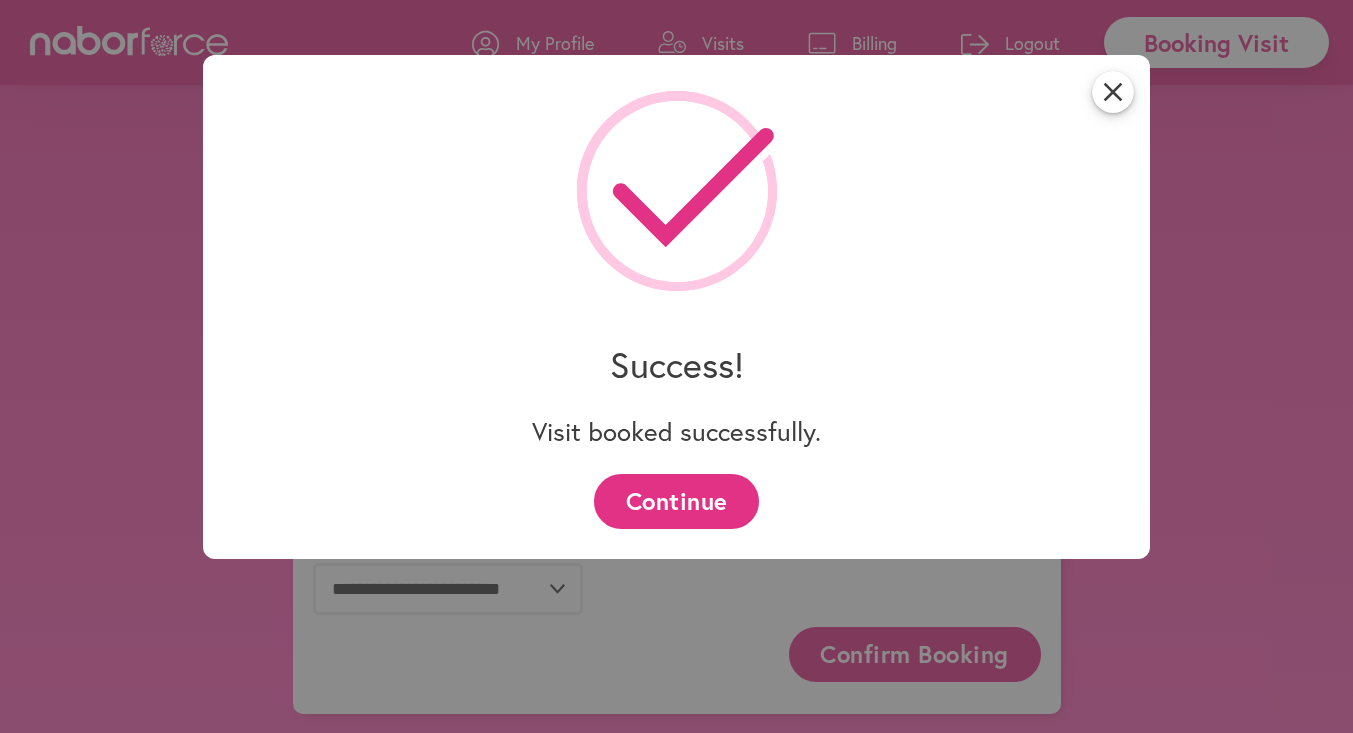 click on "Continue" at bounding box center (676, 501) 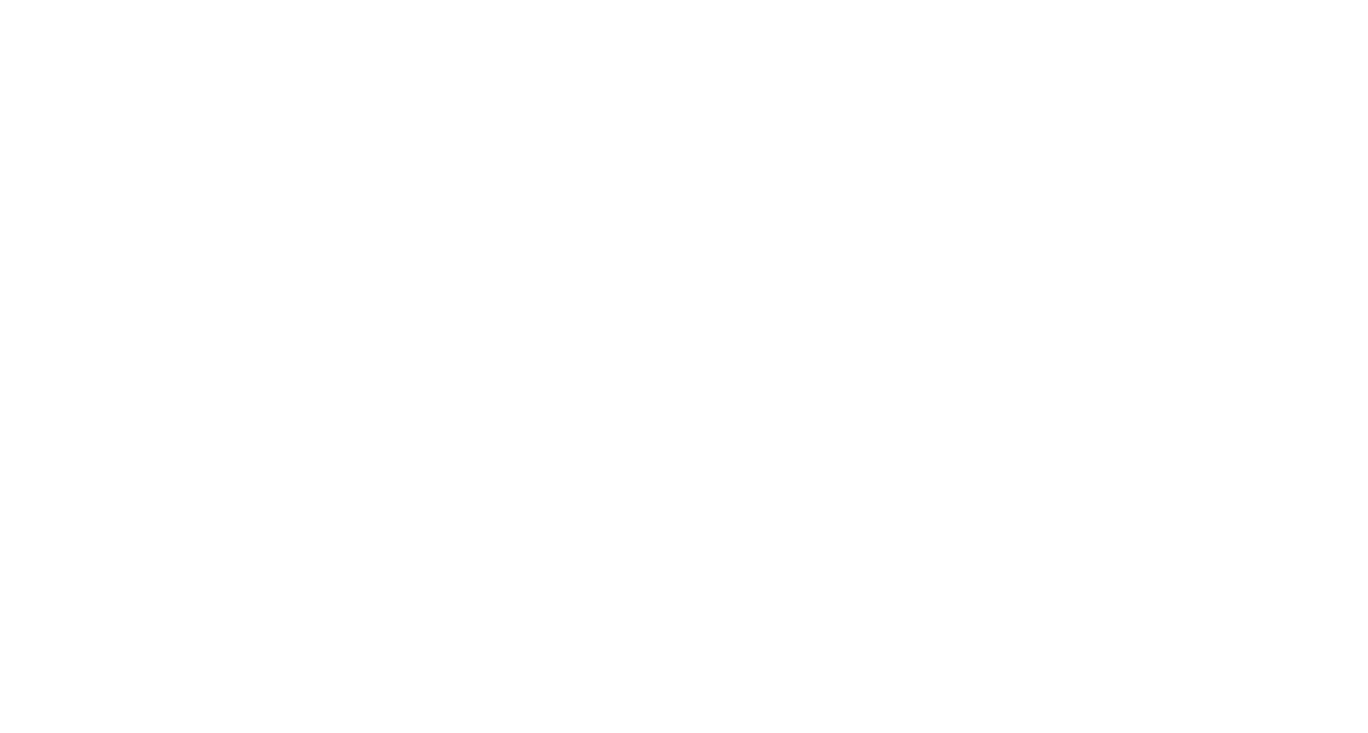 scroll, scrollTop: 0, scrollLeft: 0, axis: both 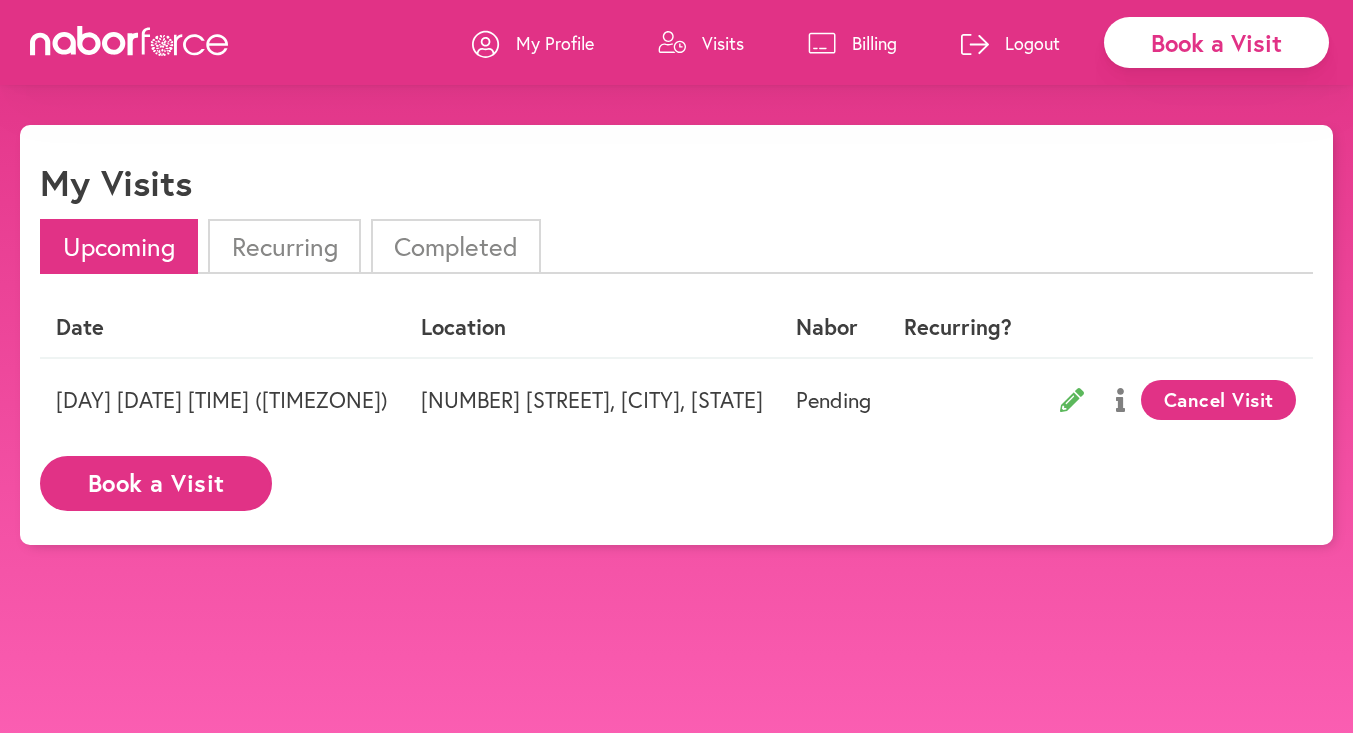 click on "Book a Visit" at bounding box center (156, 483) 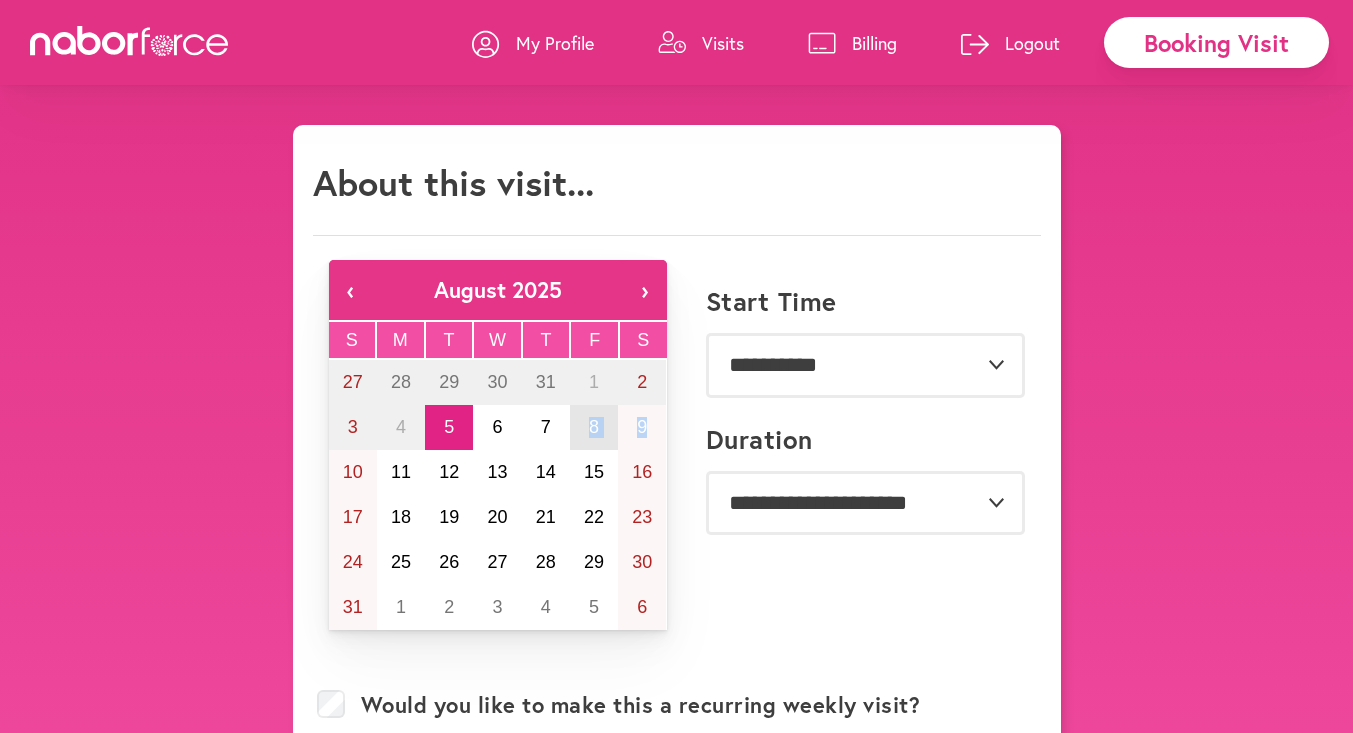 drag, startPoint x: 203, startPoint y: 477, endPoint x: 586, endPoint y: 430, distance: 385.87305 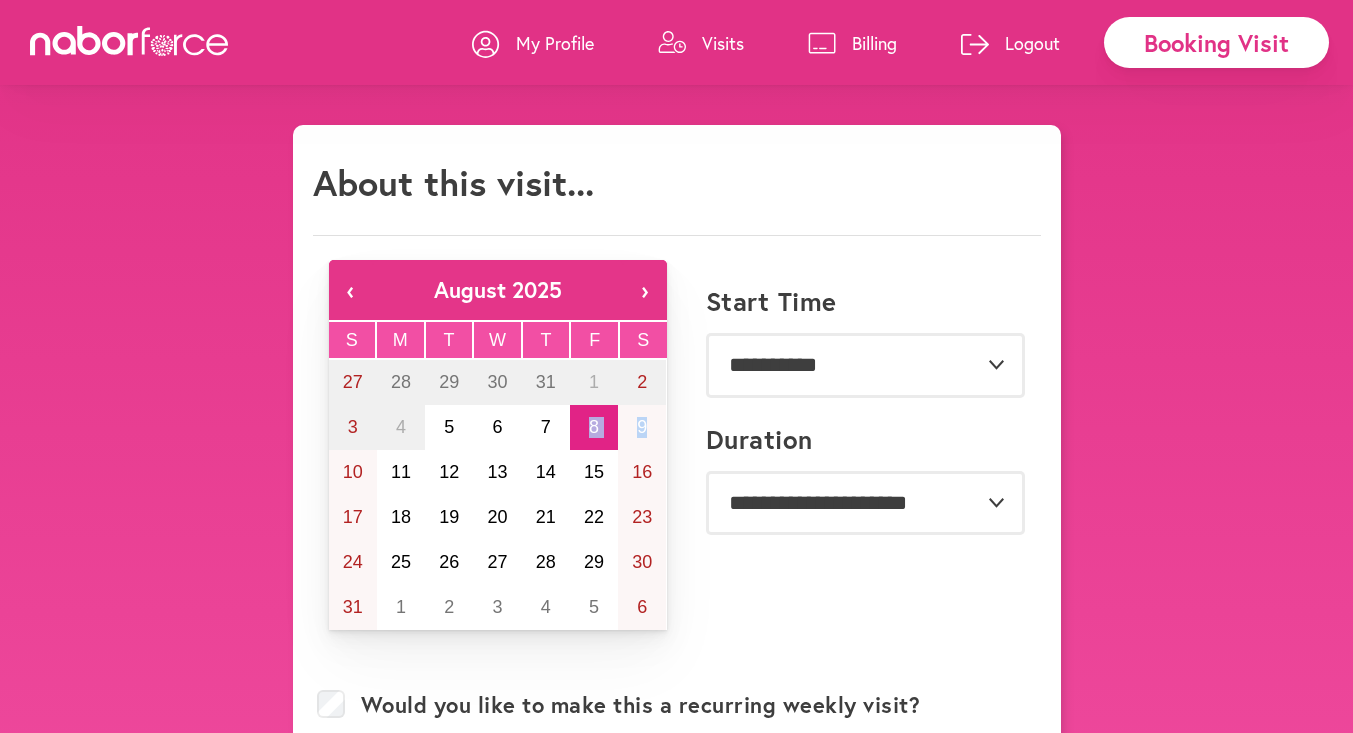 click on "8" at bounding box center (594, 427) 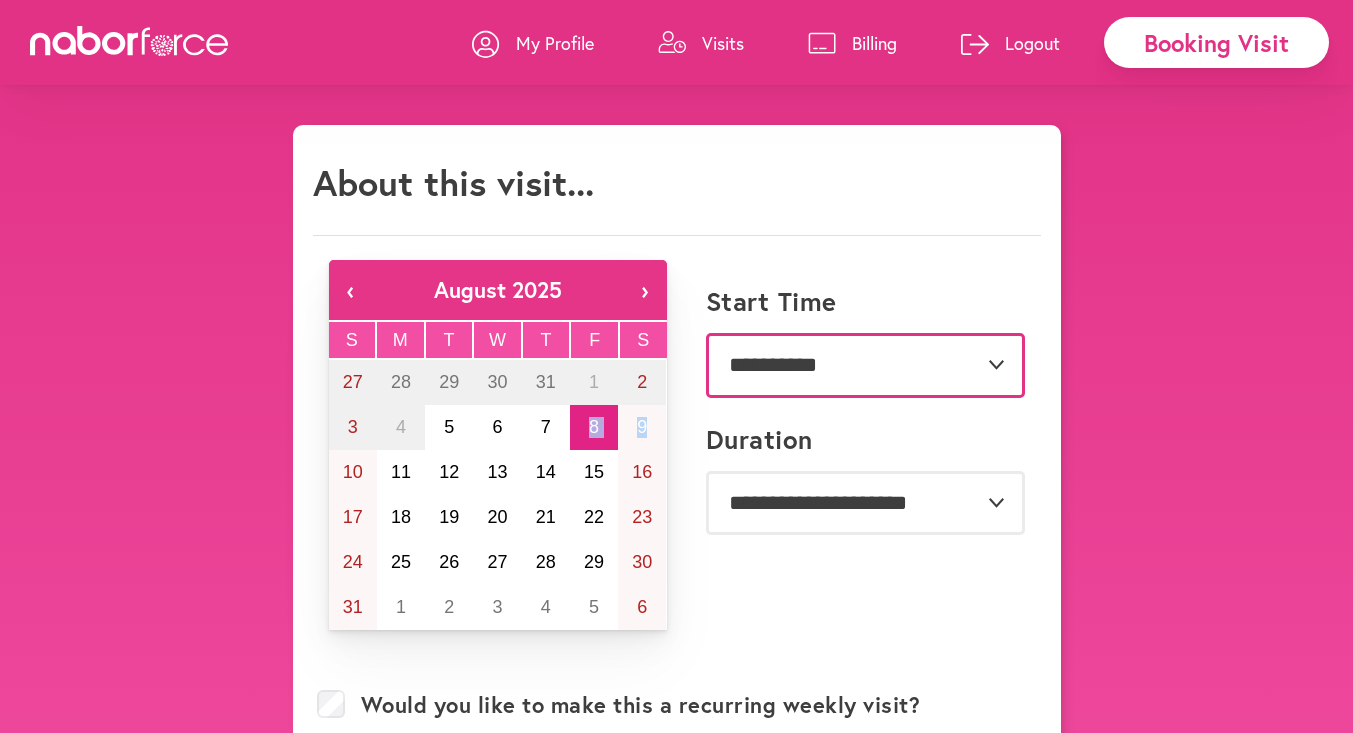 click on "**********" at bounding box center (865, 365) 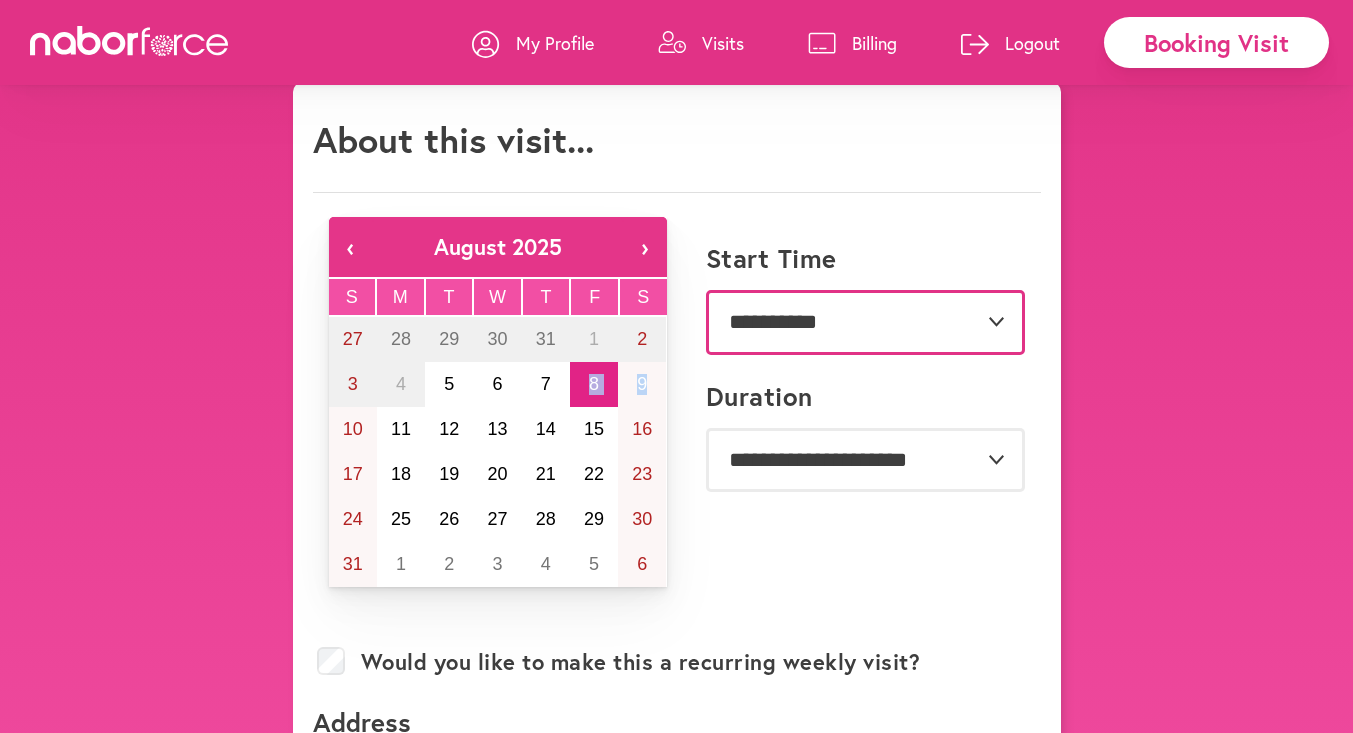 scroll, scrollTop: 42, scrollLeft: 0, axis: vertical 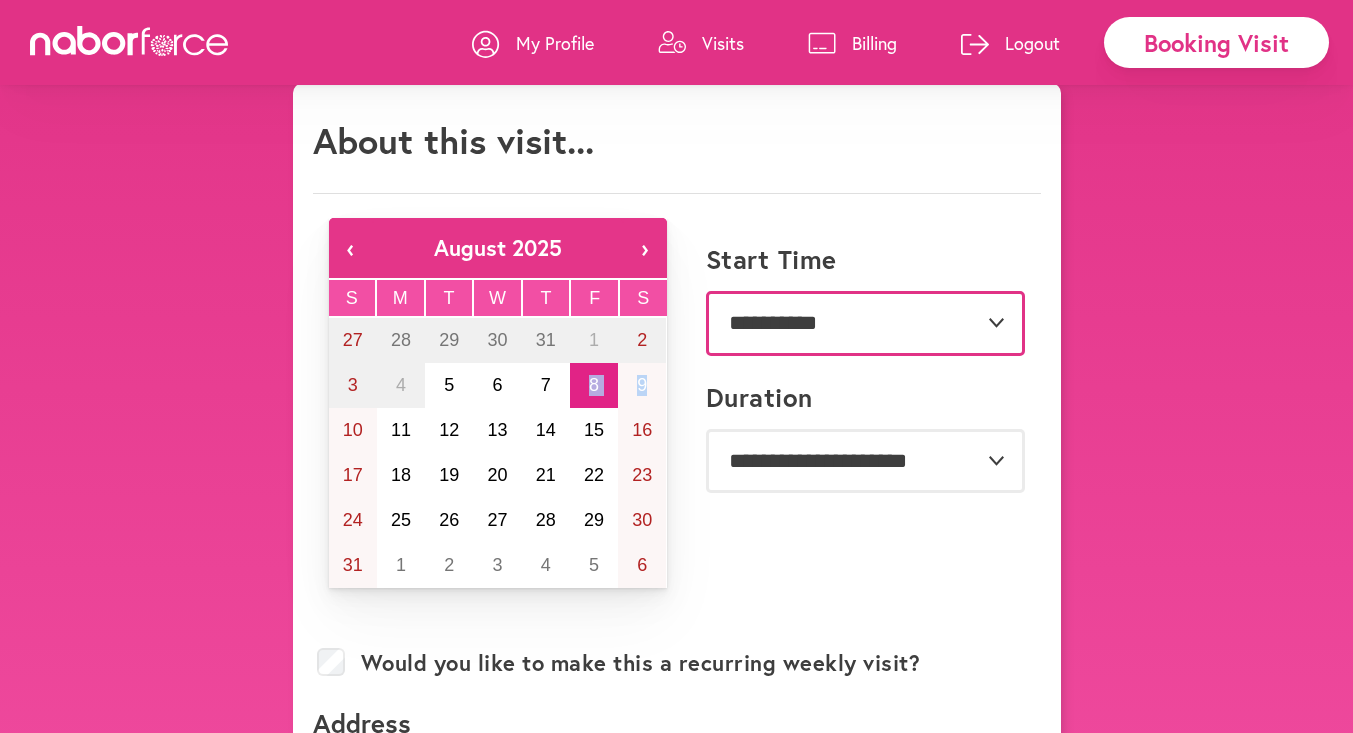 click on "**********" at bounding box center [865, 323] 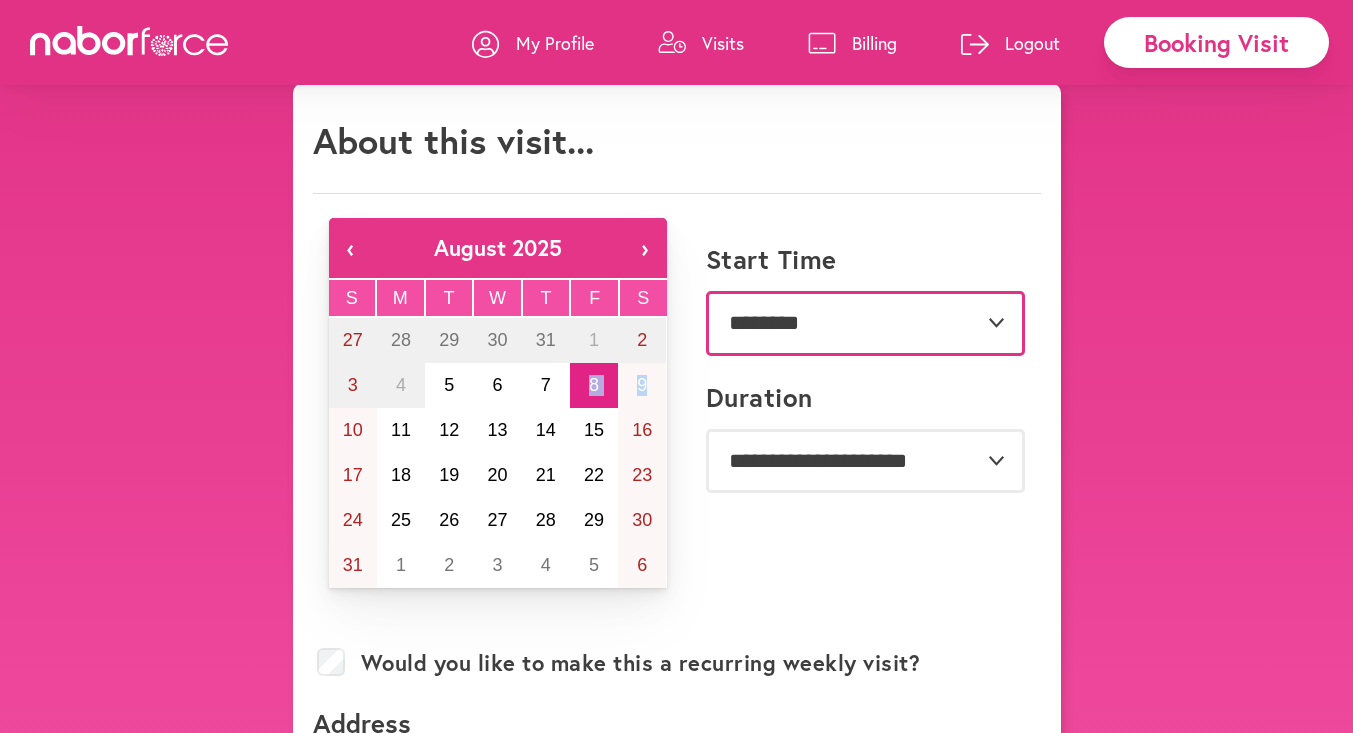 click on "**********" at bounding box center [865, 323] 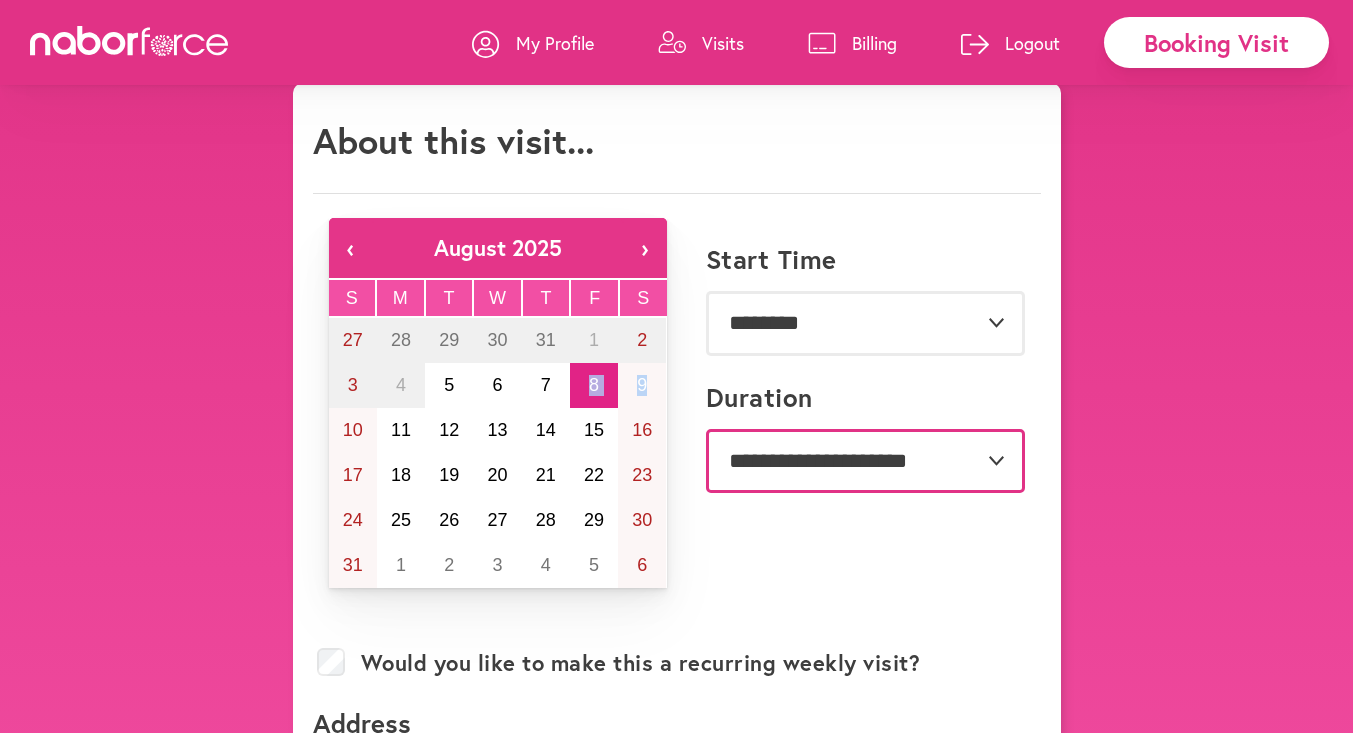 click on "**********" at bounding box center (865, 461) 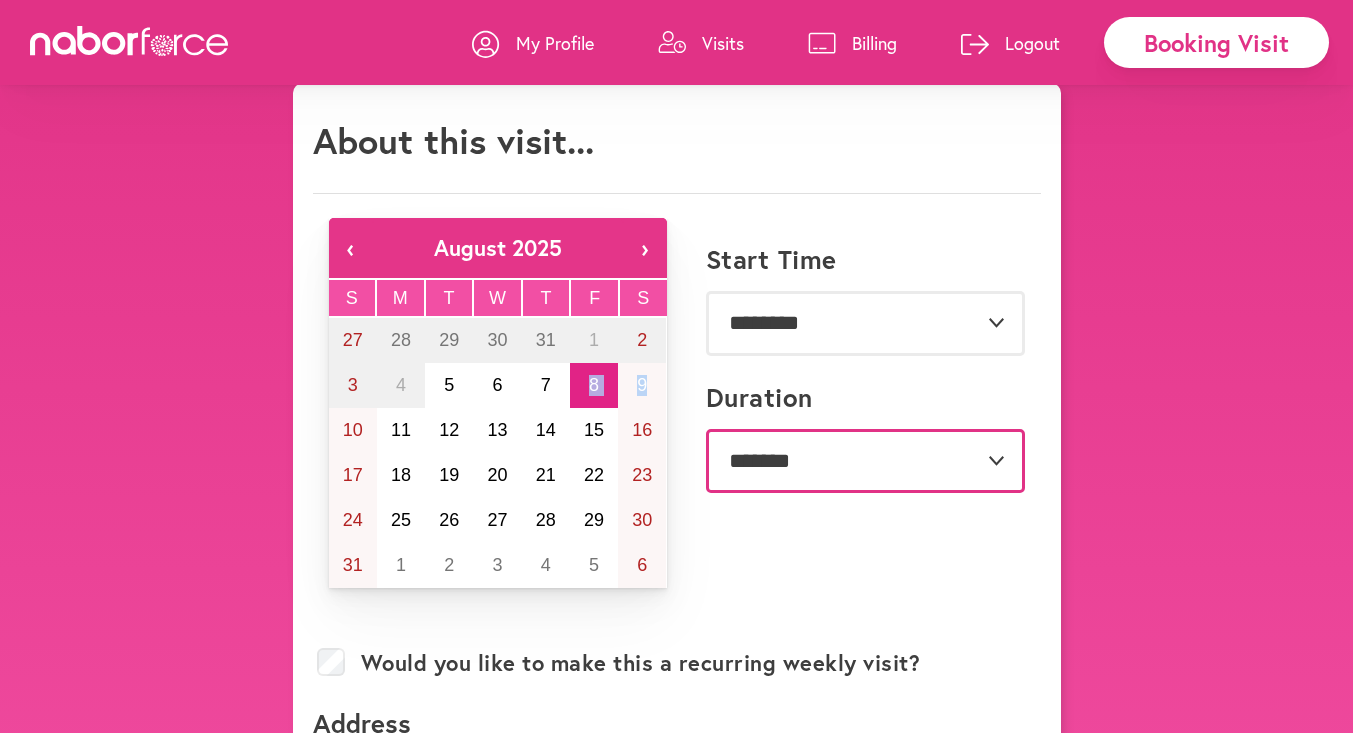 click on "**********" at bounding box center (865, 461) 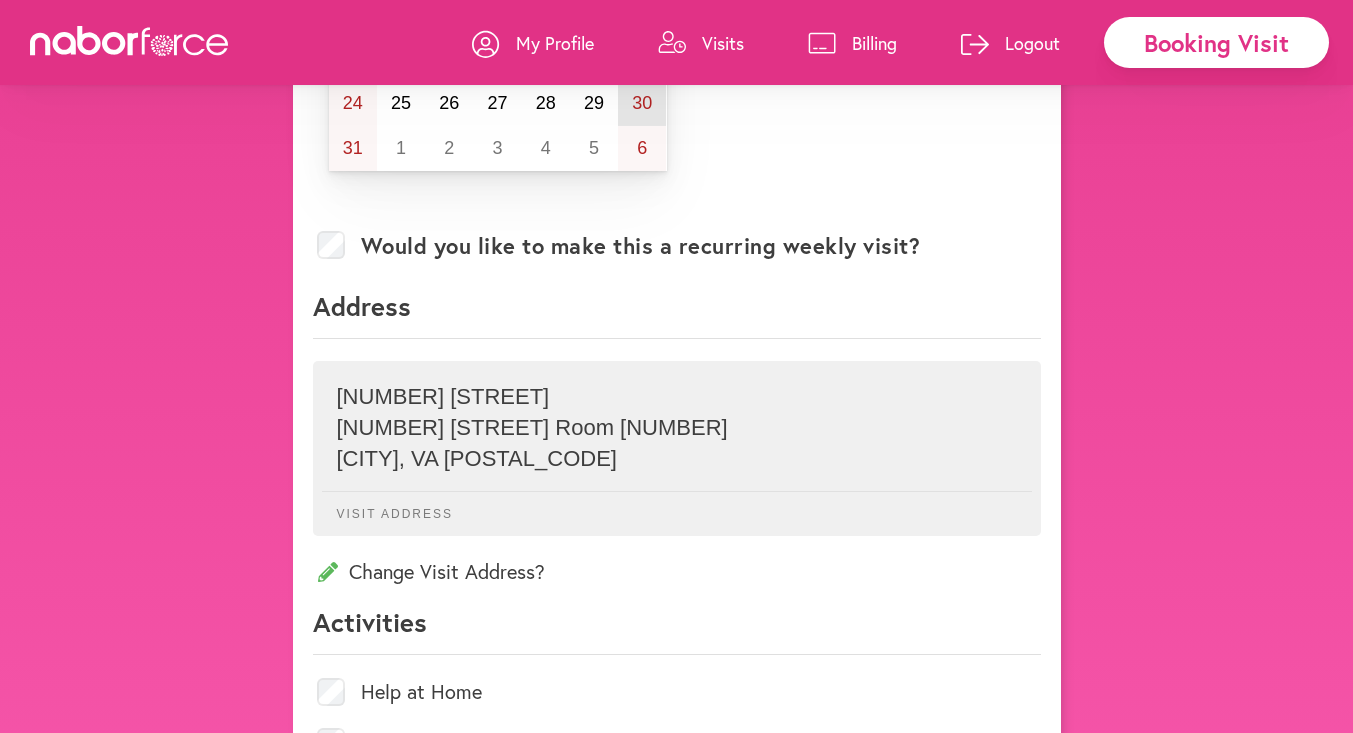 scroll, scrollTop: 460, scrollLeft: 0, axis: vertical 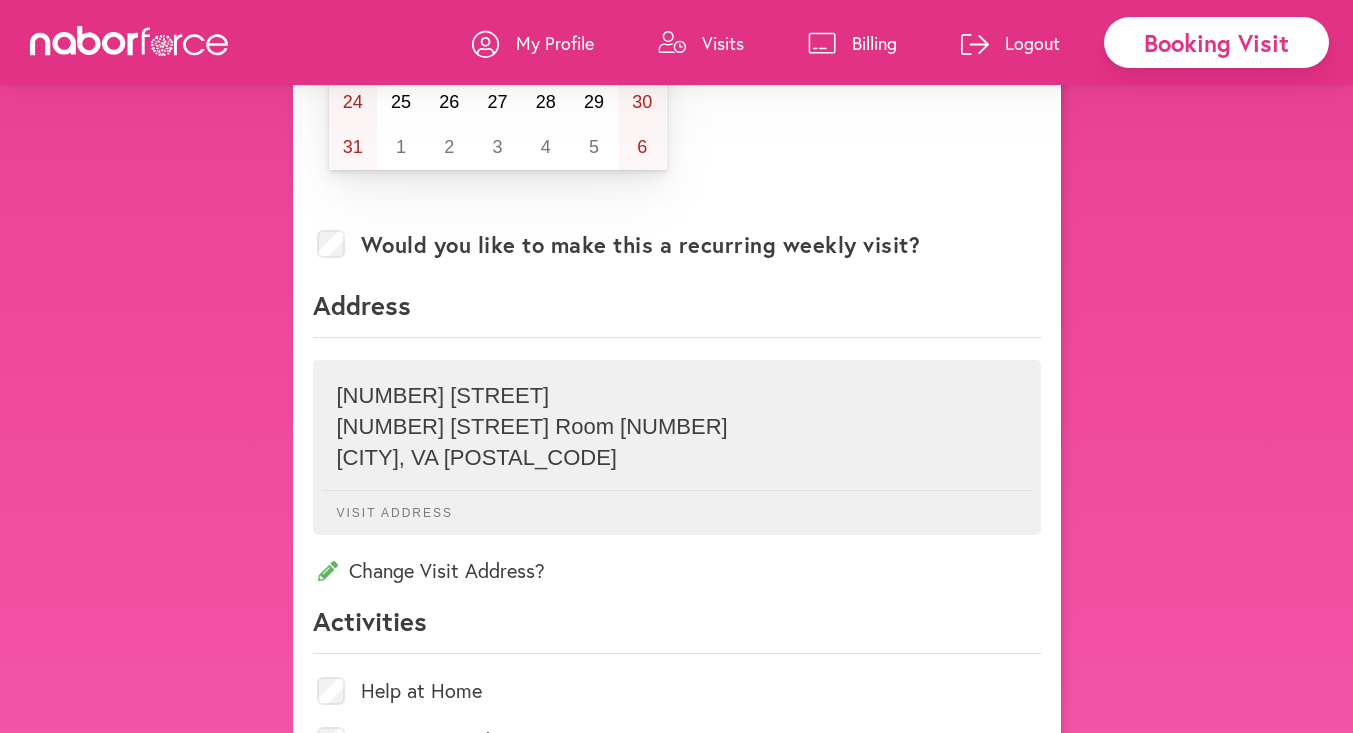 click on "Change Visit Address?" at bounding box center (677, 570) 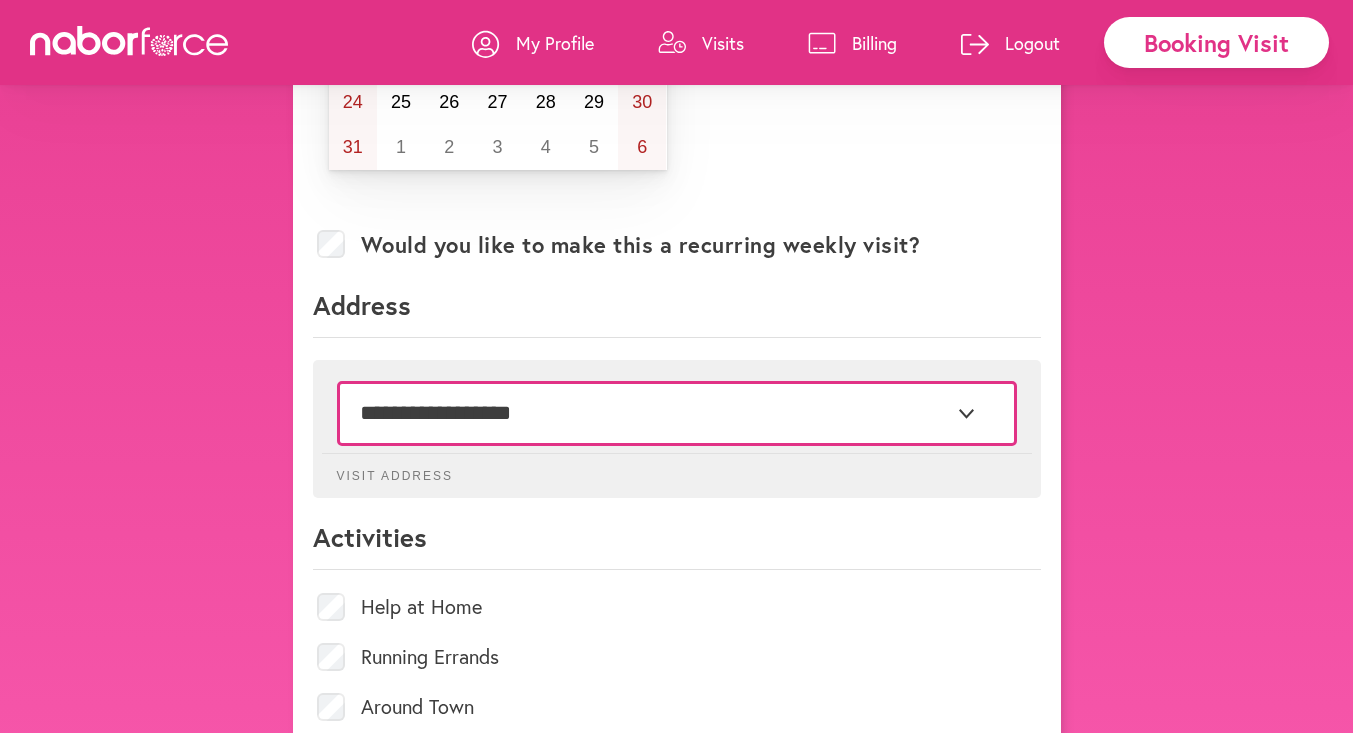 click on "**********" at bounding box center (677, 413) 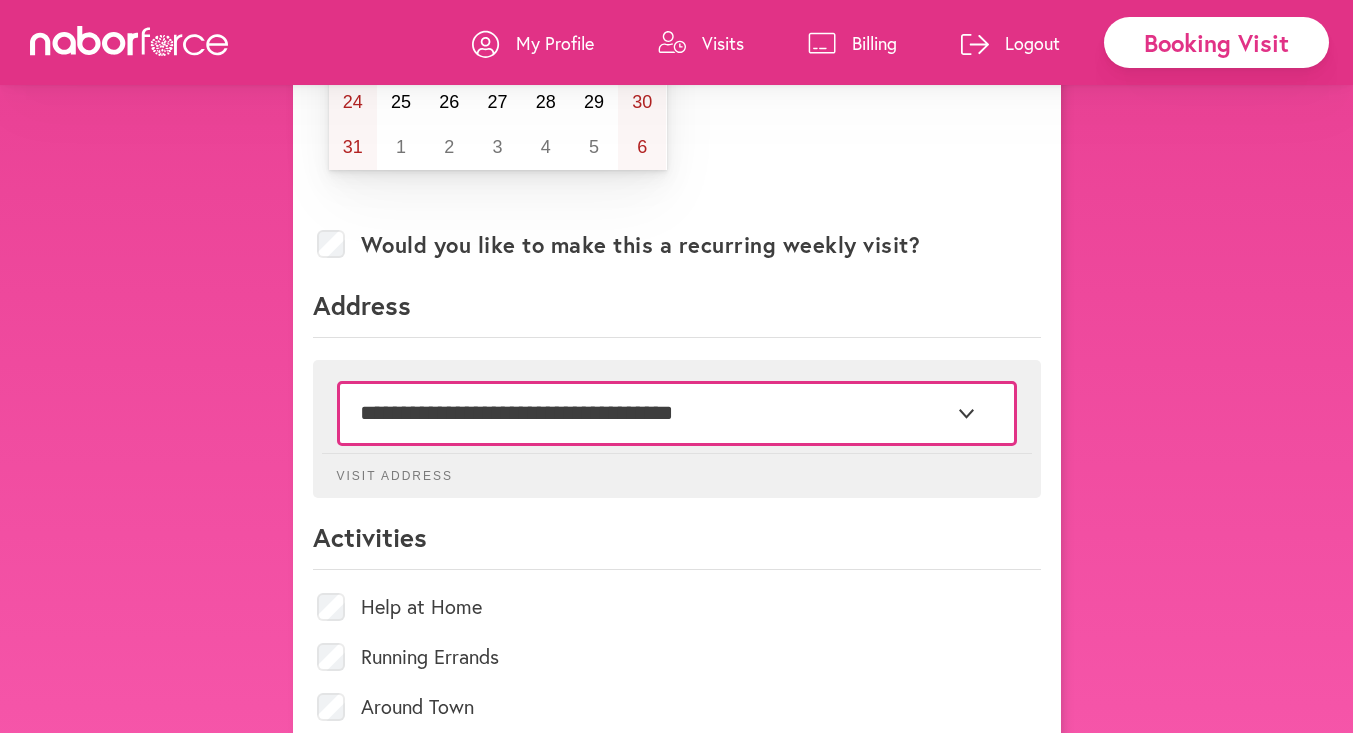 click on "**********" at bounding box center [677, 413] 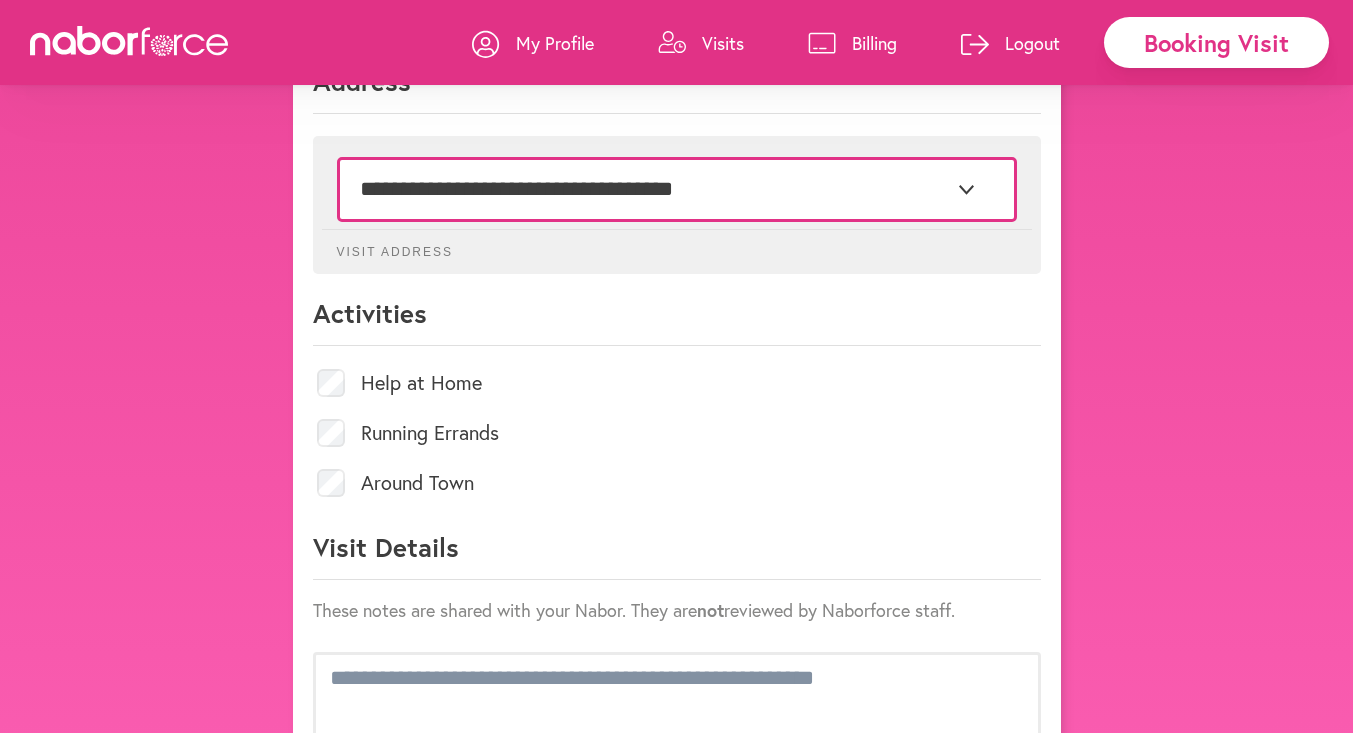 scroll, scrollTop: 685, scrollLeft: 0, axis: vertical 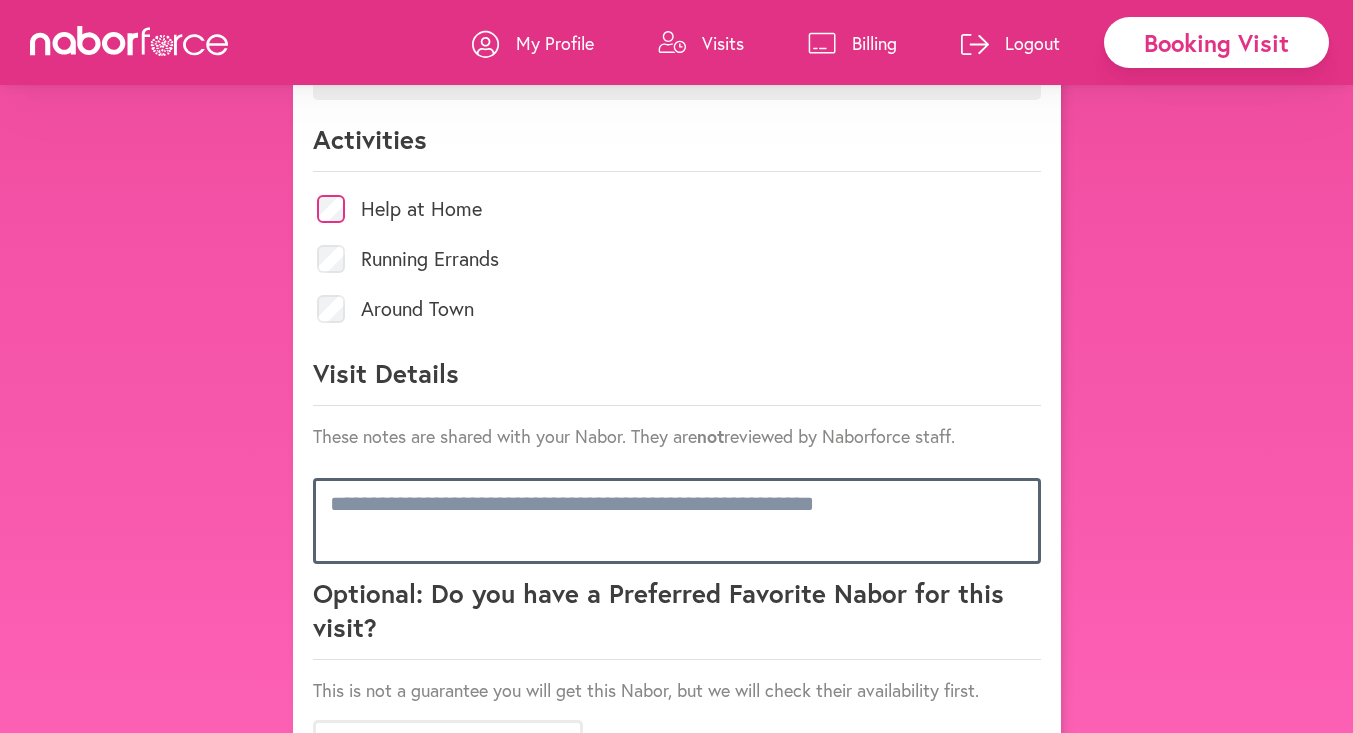 click at bounding box center (677, 521) 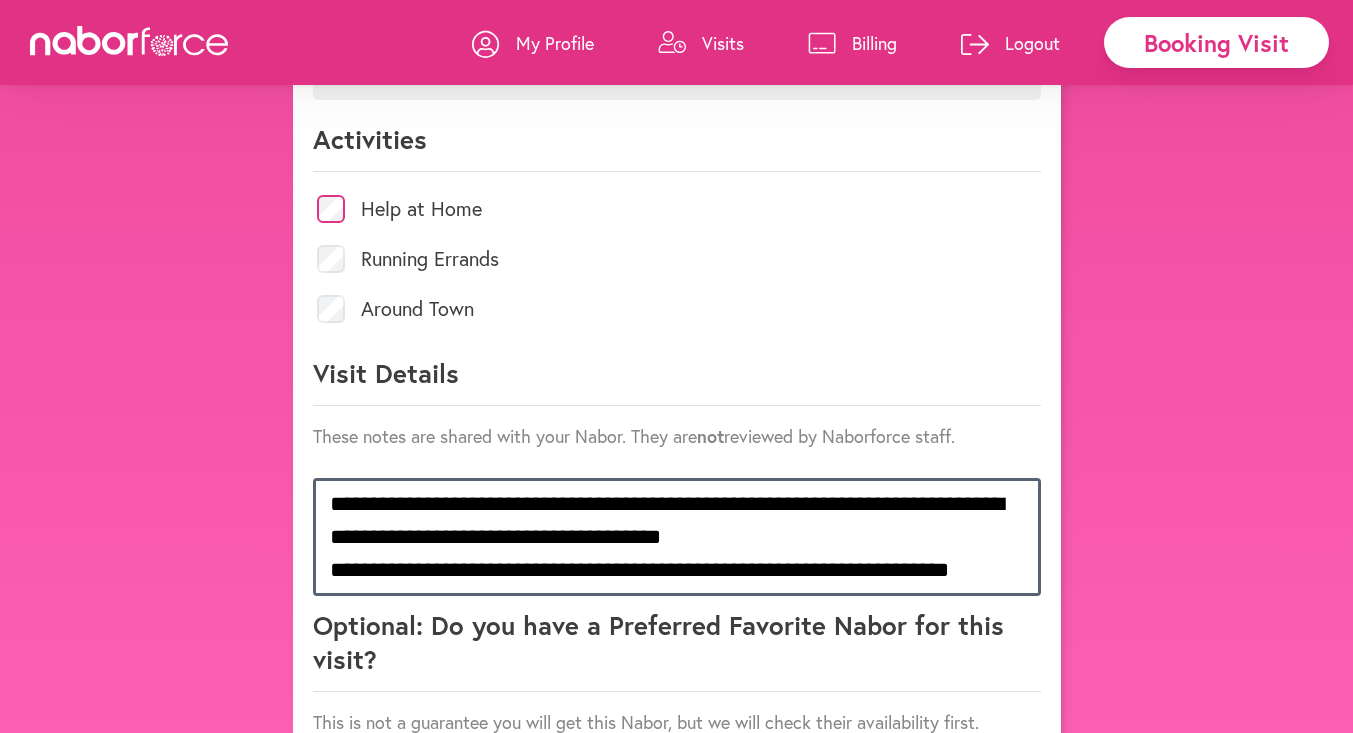 scroll, scrollTop: 1, scrollLeft: 0, axis: vertical 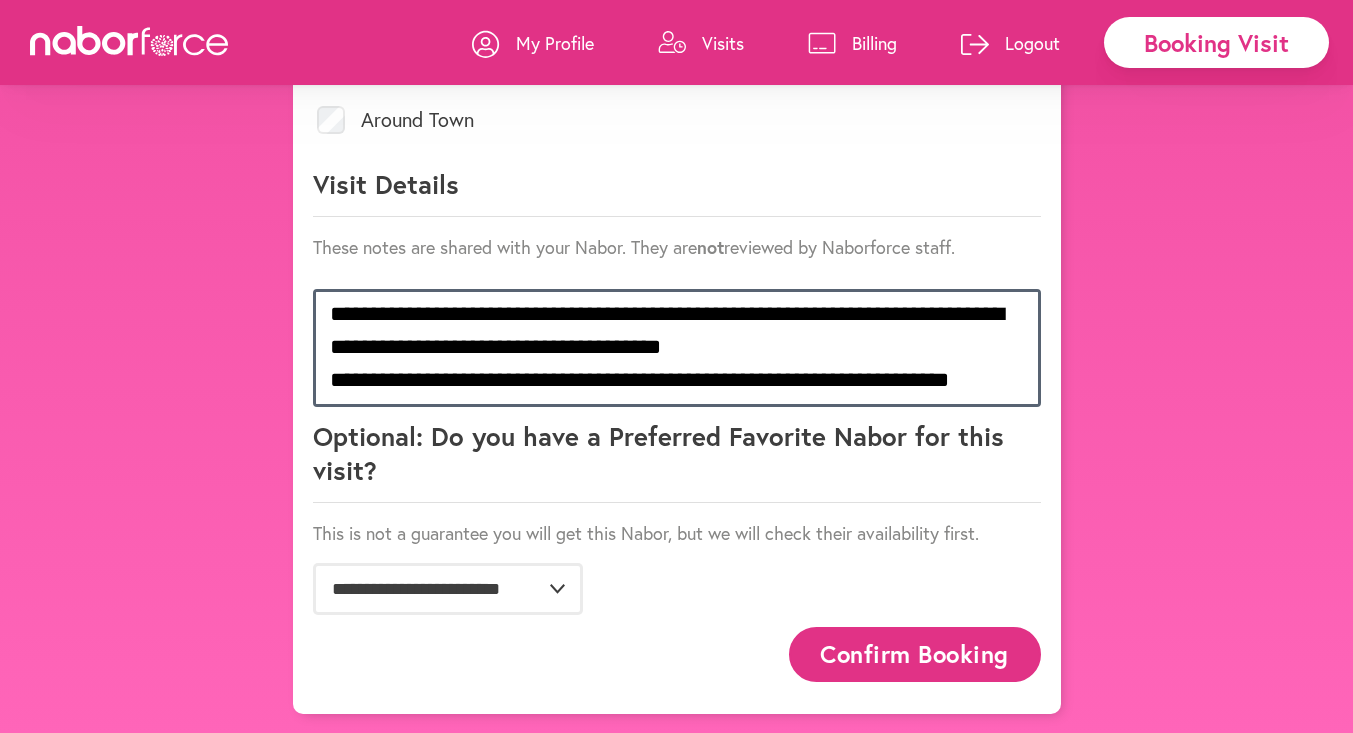 type on "**********" 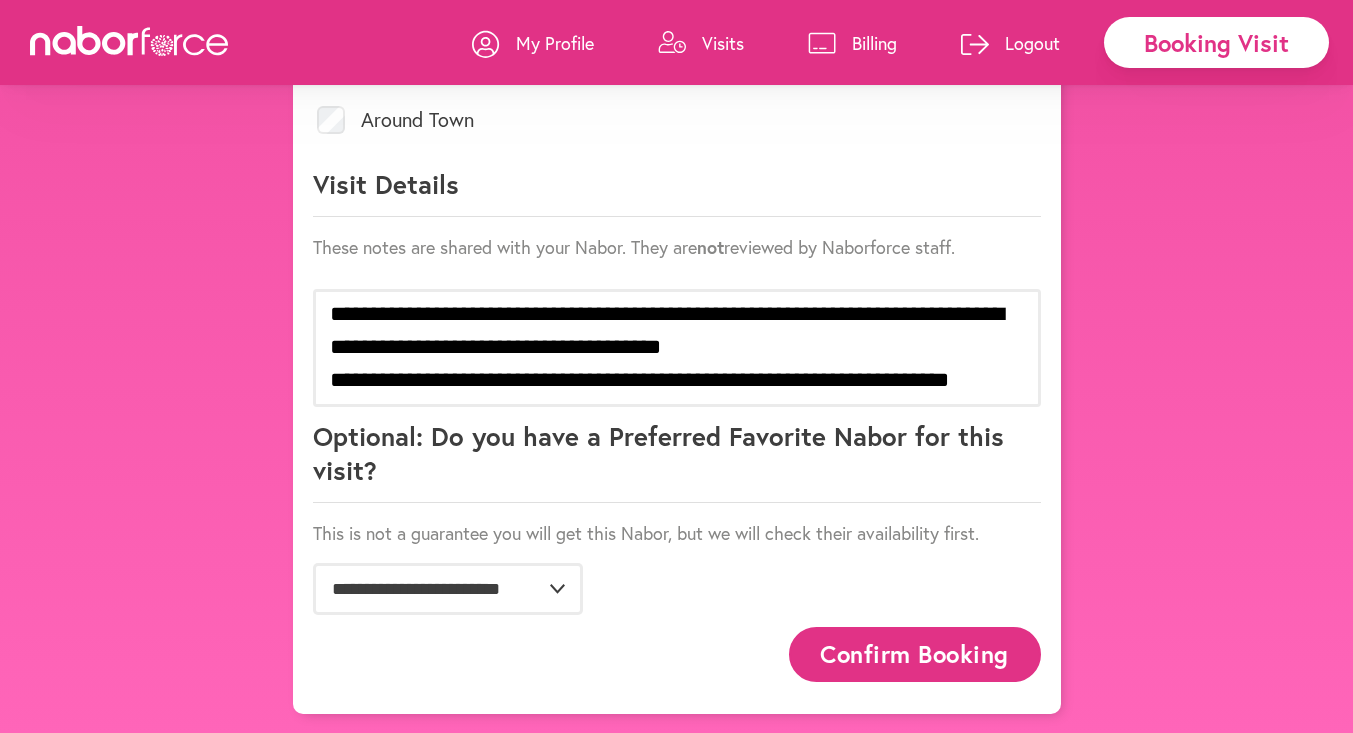 click on "Confirm Booking" at bounding box center (915, 654) 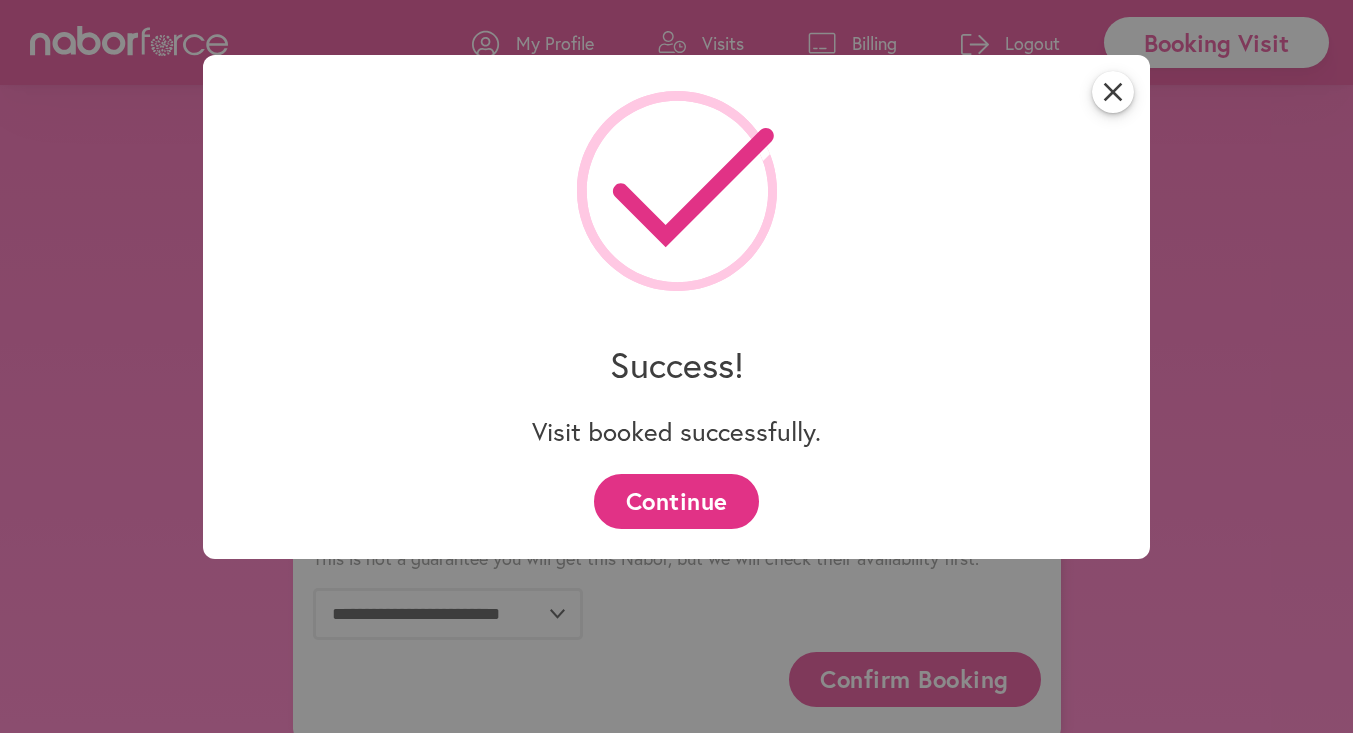 scroll, scrollTop: 1047, scrollLeft: 0, axis: vertical 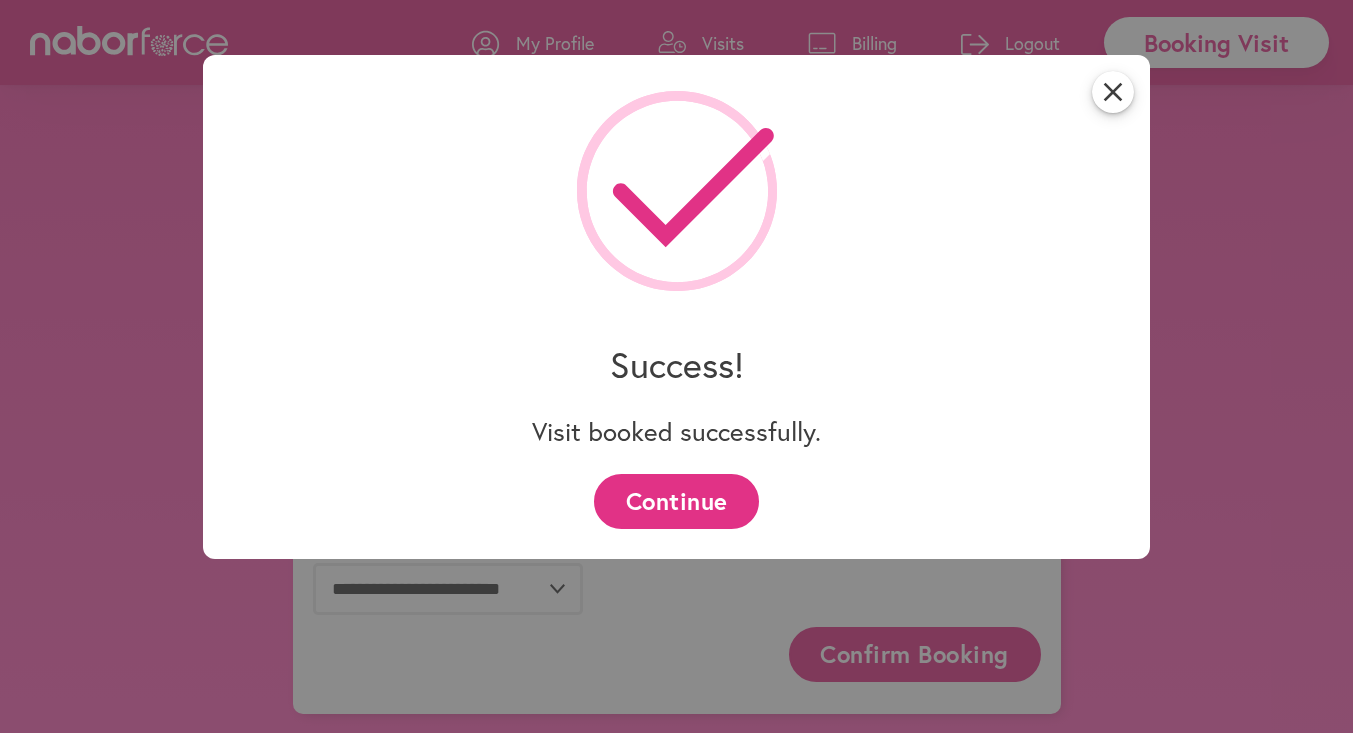 click on "Continue" at bounding box center [676, 501] 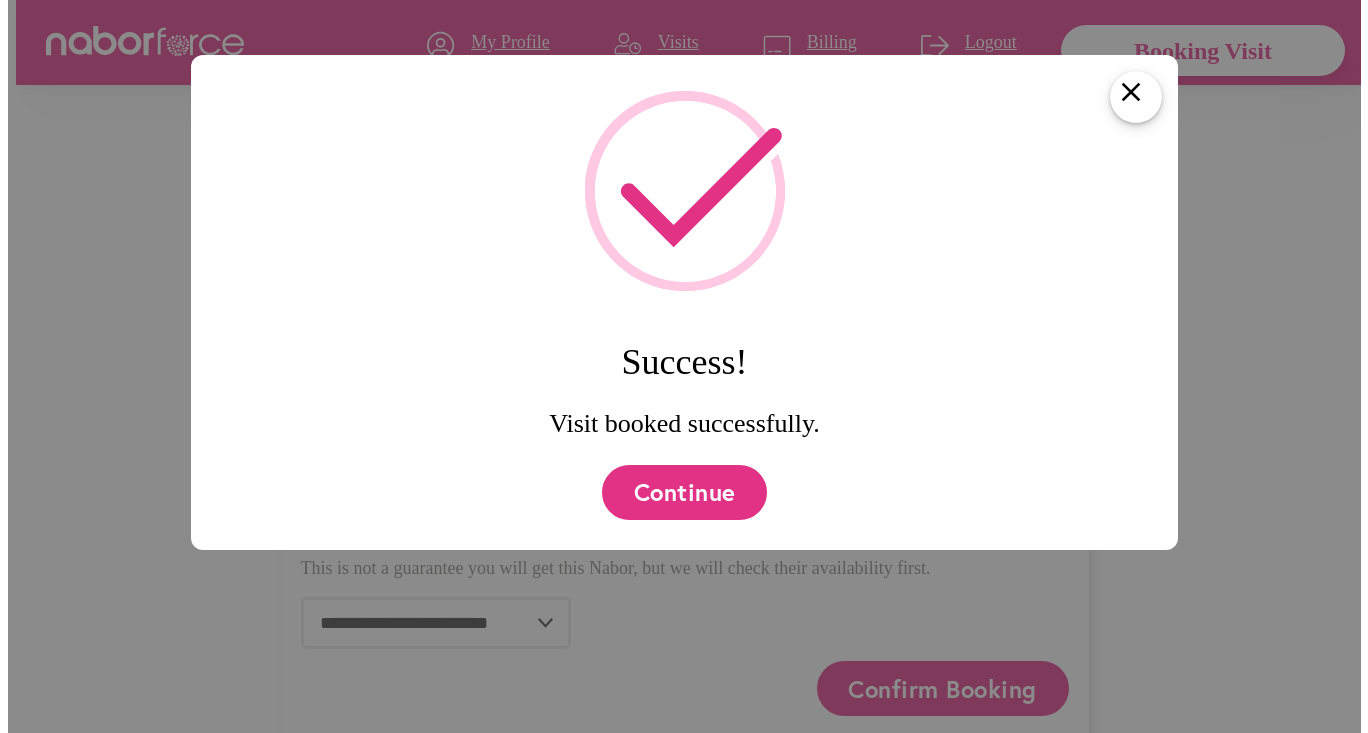 scroll, scrollTop: 0, scrollLeft: 0, axis: both 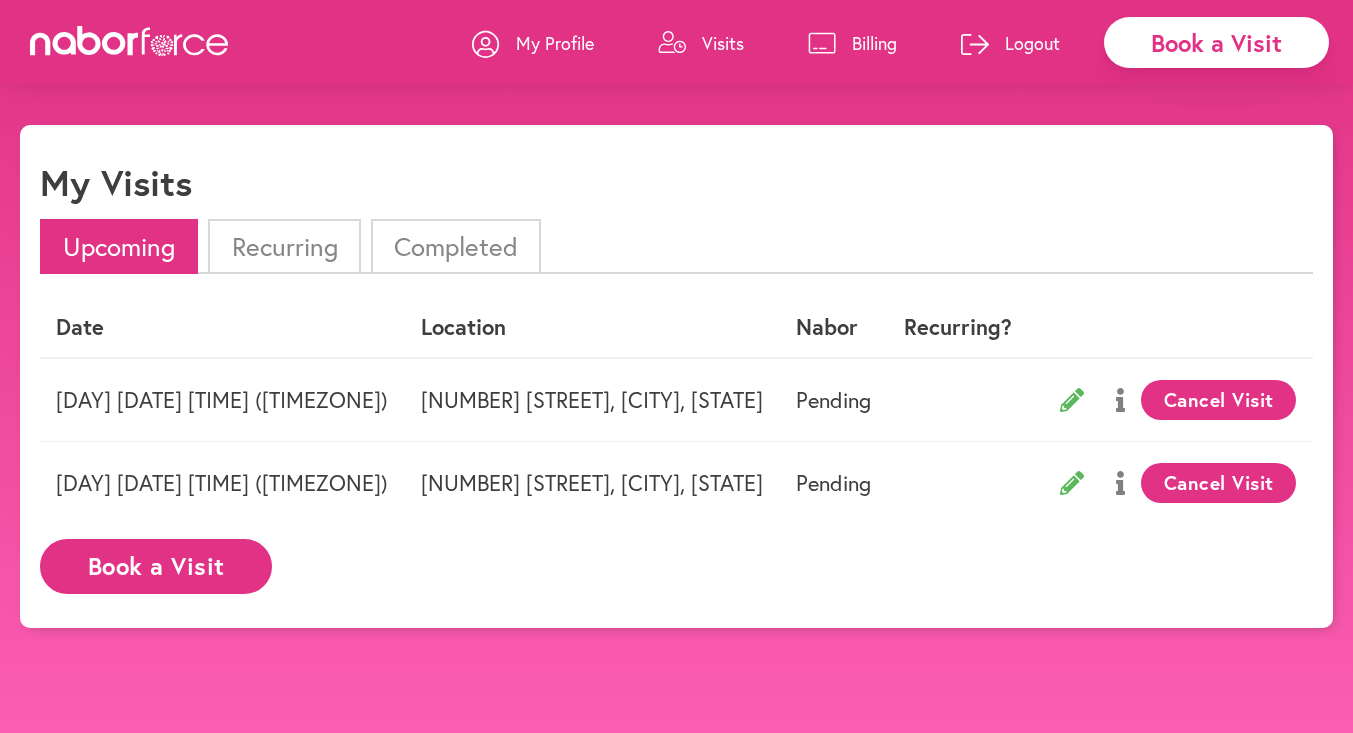 click on "Book a Visit" at bounding box center [156, 566] 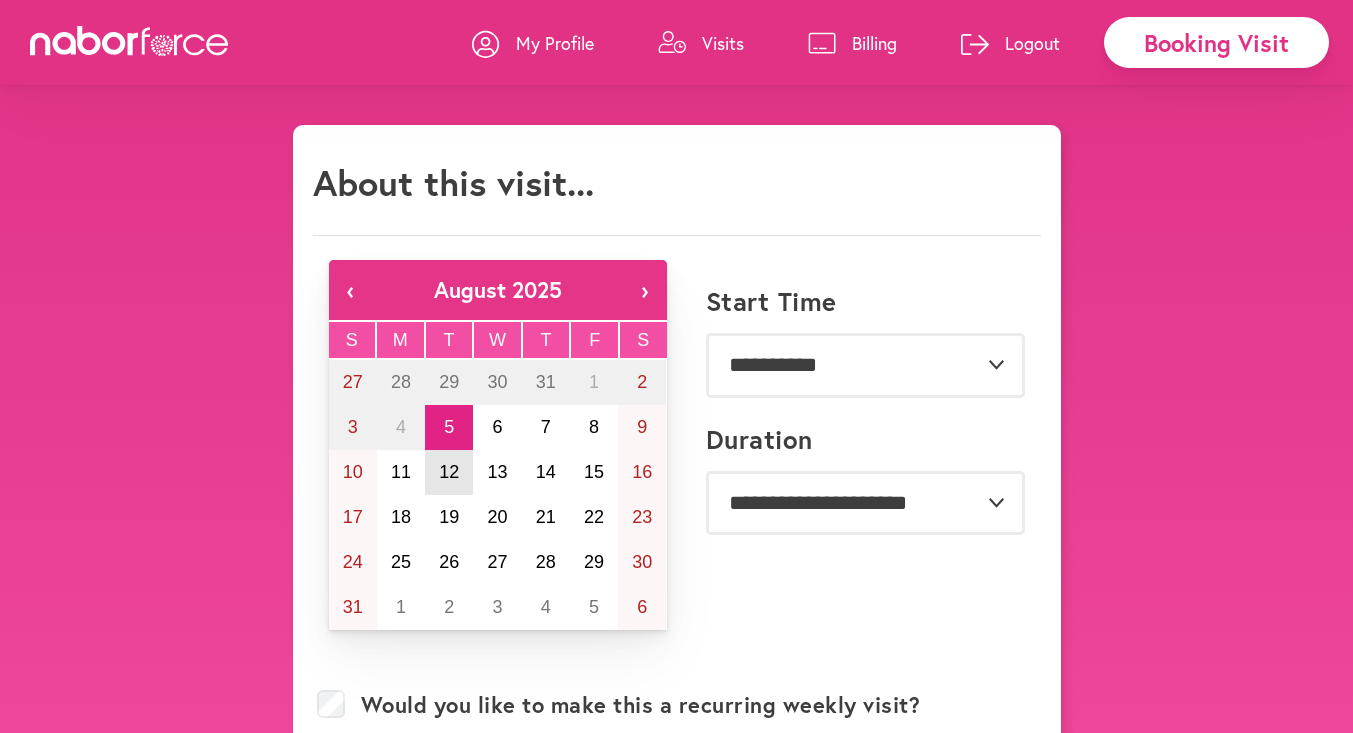click on "12" at bounding box center (449, 472) 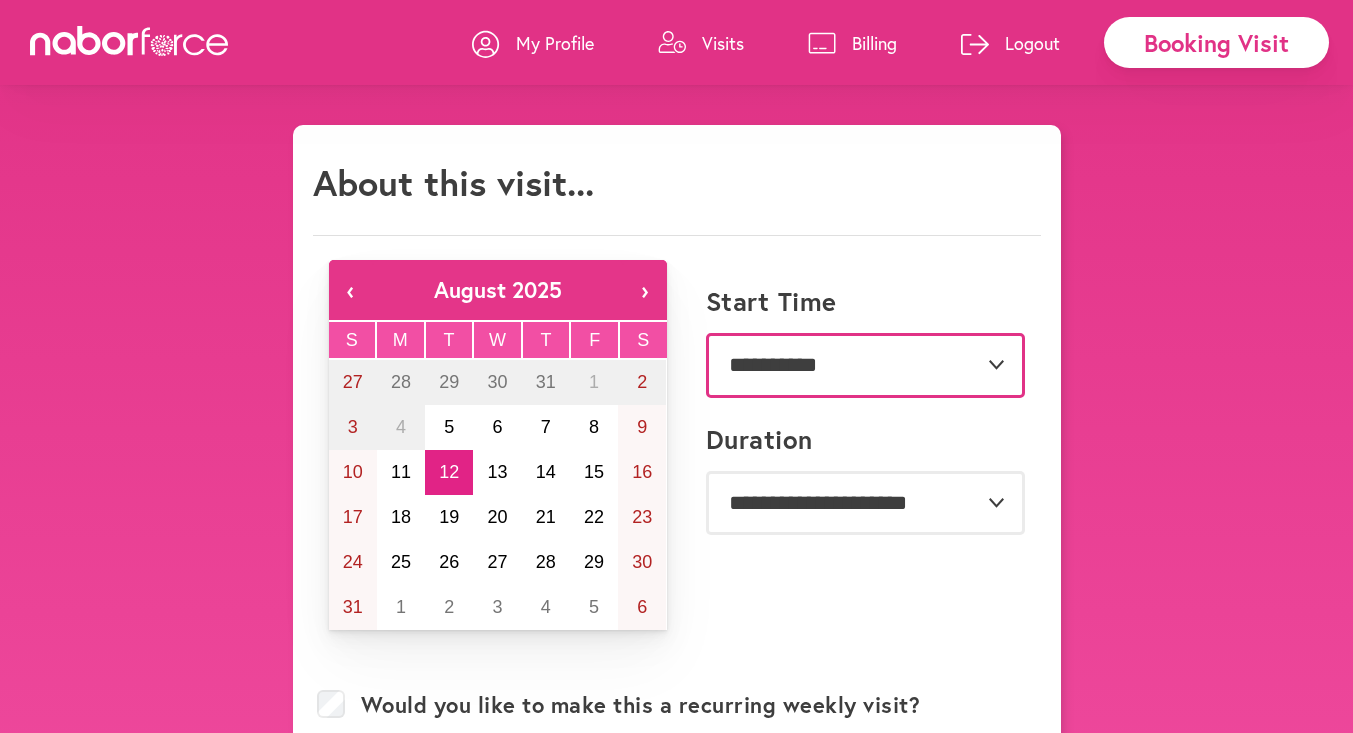 click on "**********" at bounding box center (865, 365) 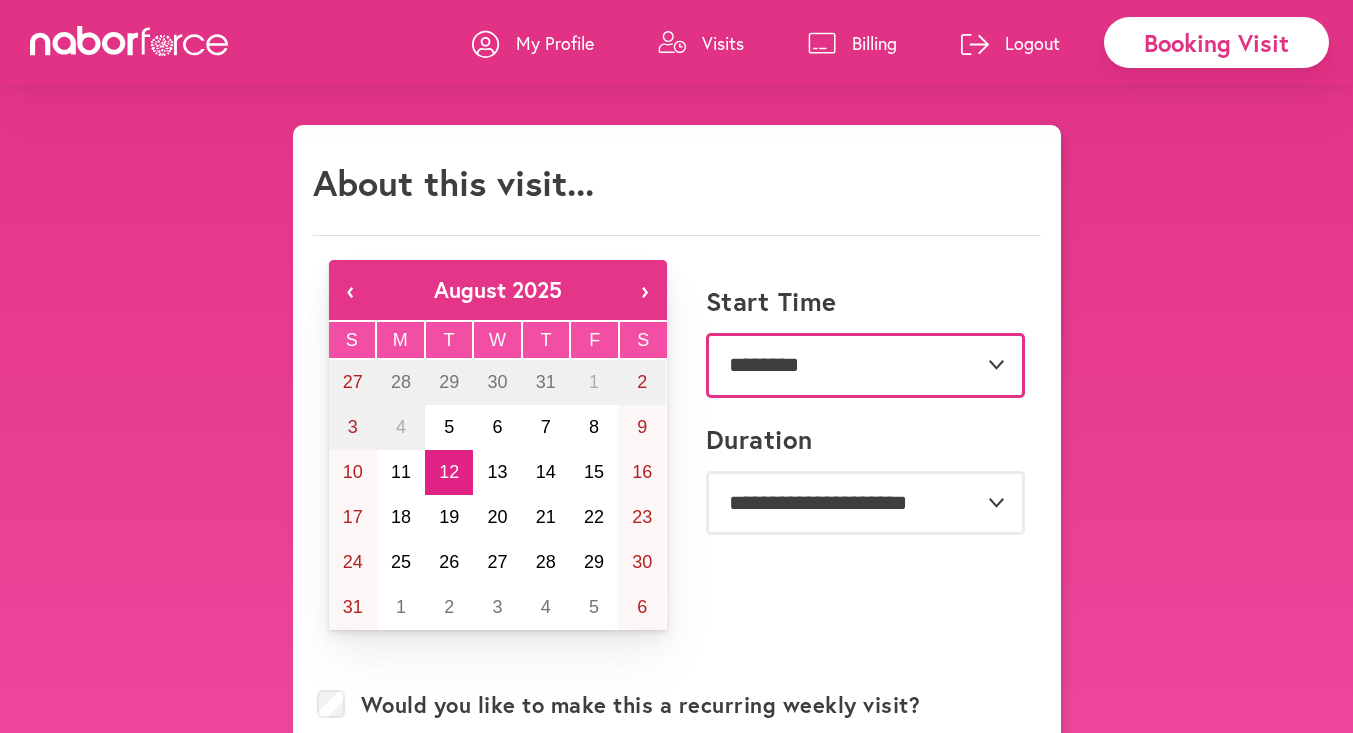 click on "**********" at bounding box center (865, 365) 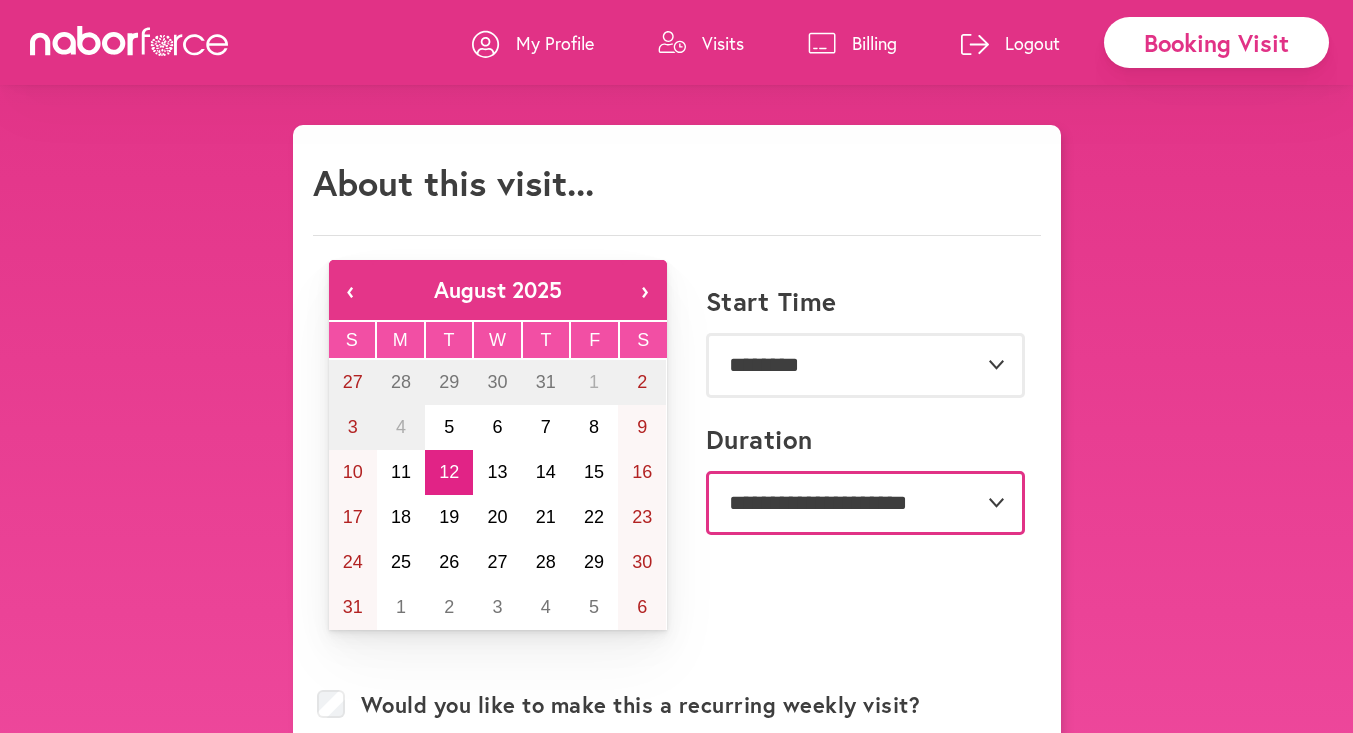click on "**********" at bounding box center [865, 503] 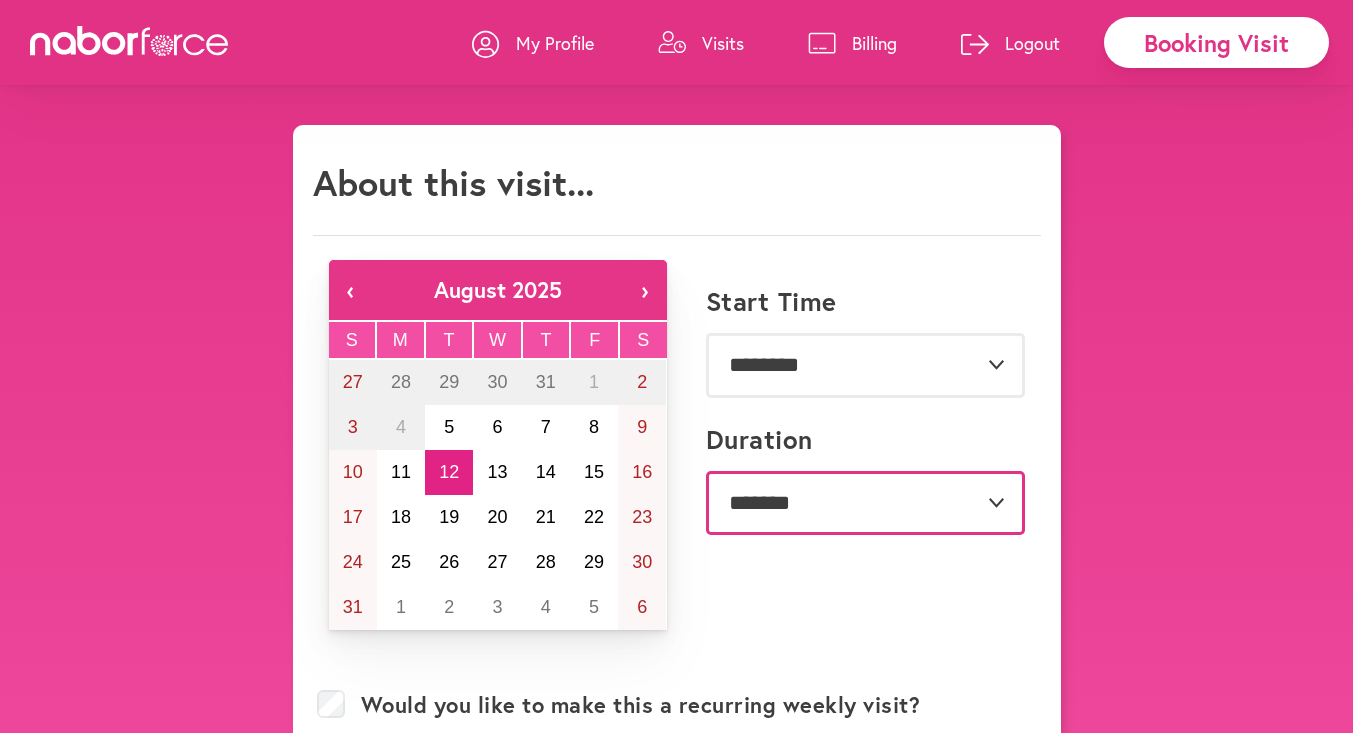 click on "**********" at bounding box center (865, 503) 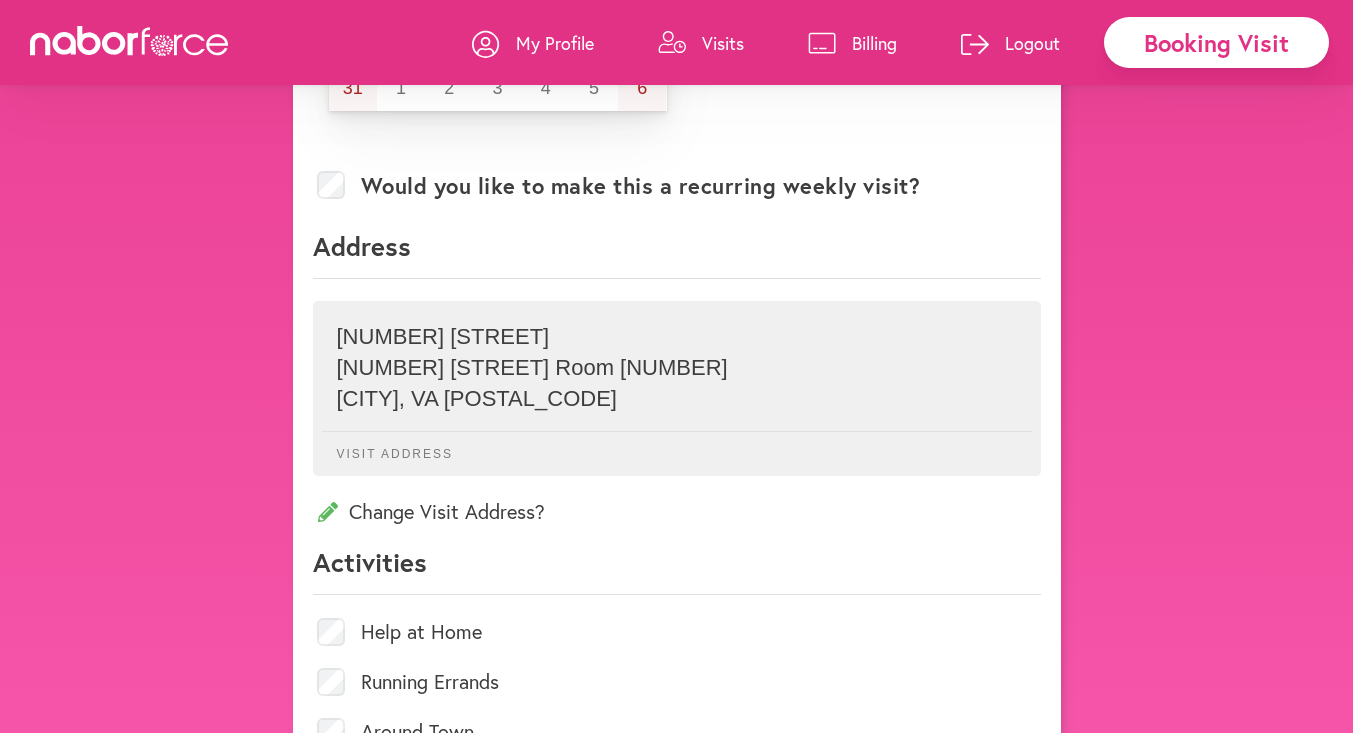 scroll, scrollTop: 522, scrollLeft: 0, axis: vertical 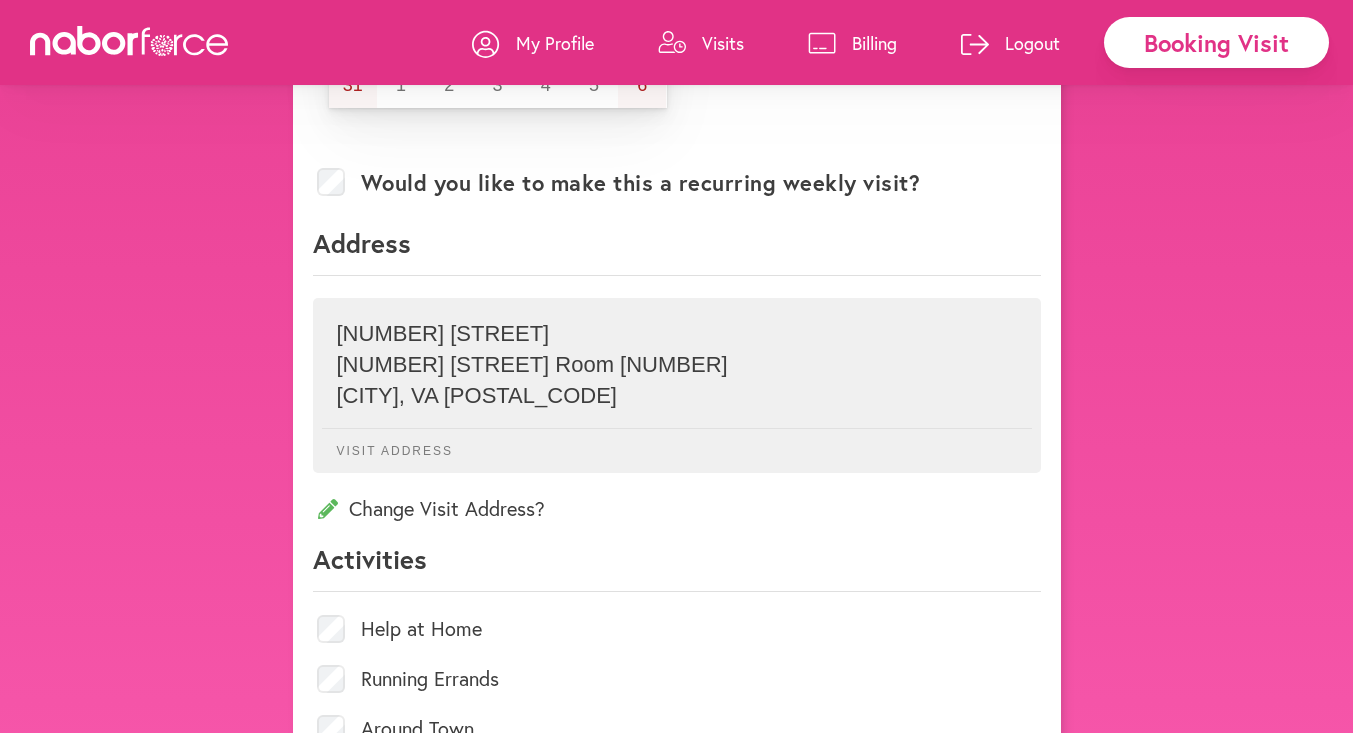 click on "Change Visit Address?" at bounding box center (677, 508) 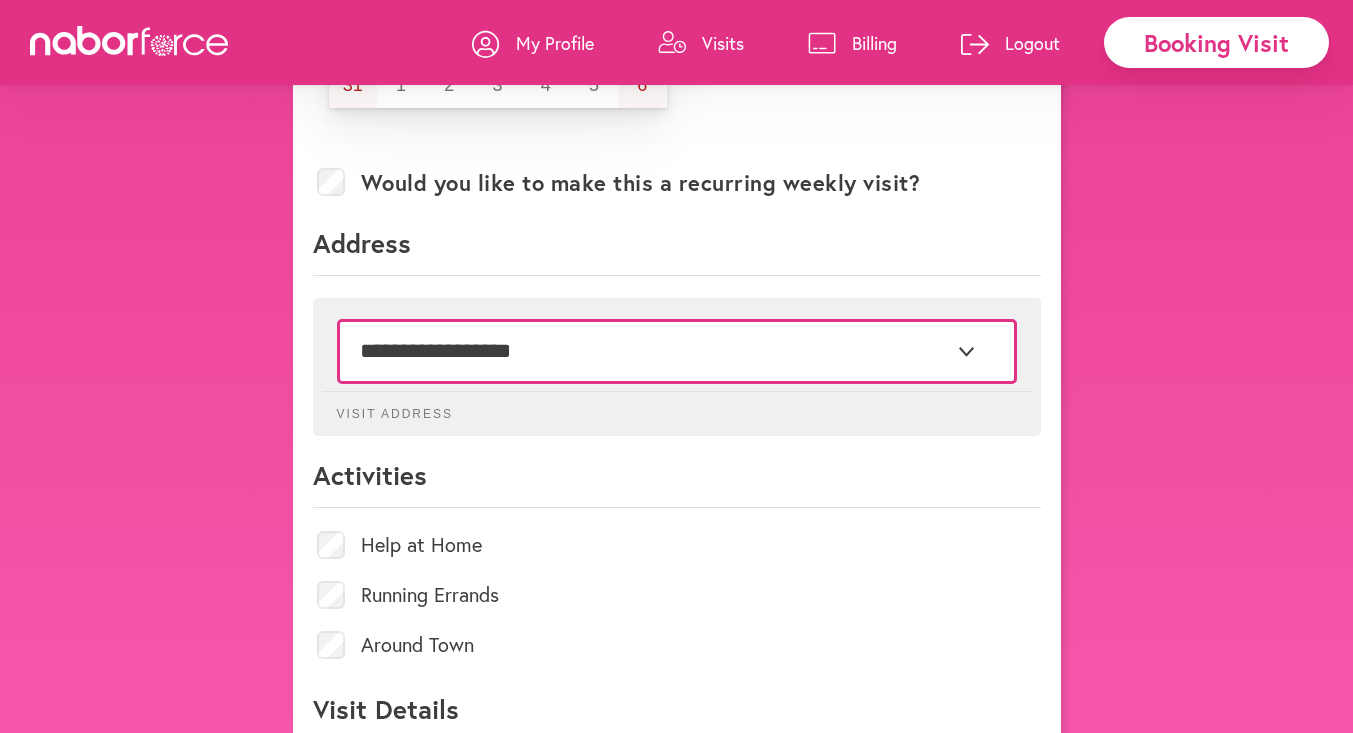 click on "**********" at bounding box center (677, 351) 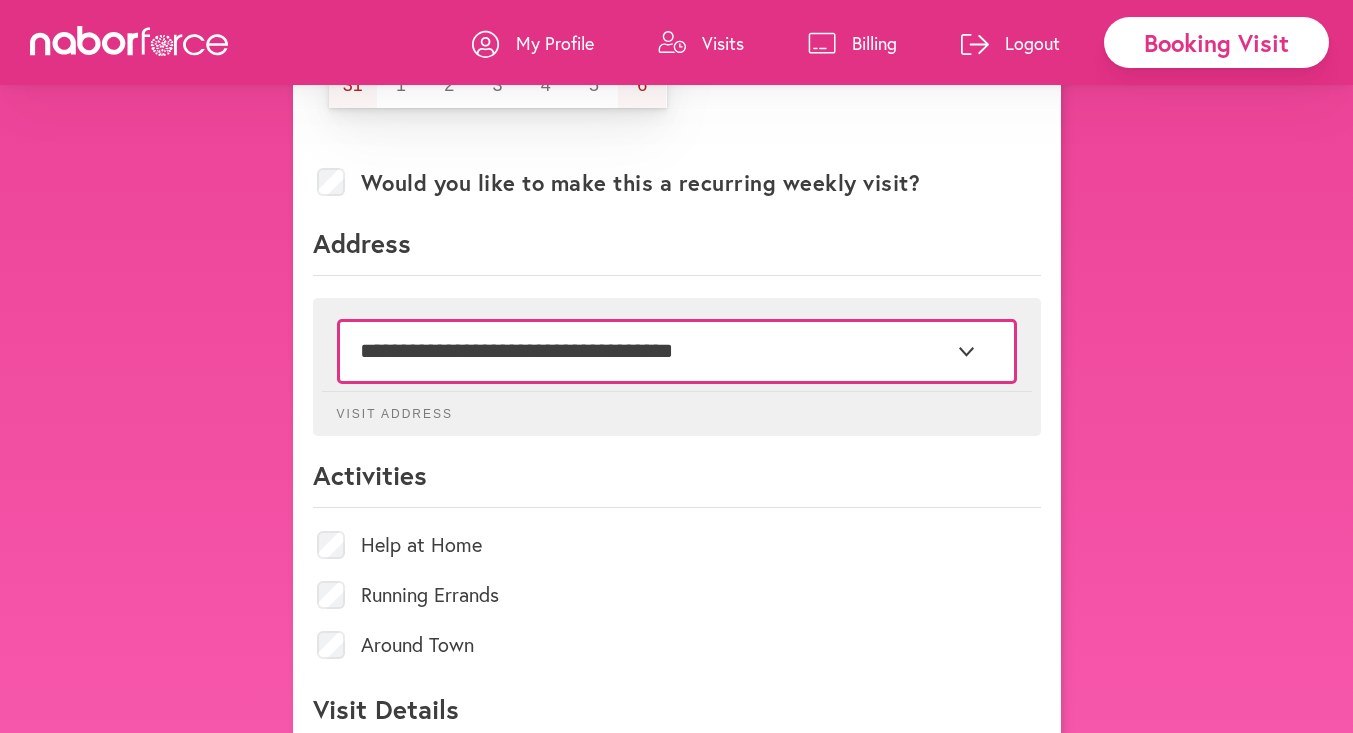 click on "**********" at bounding box center [677, 351] 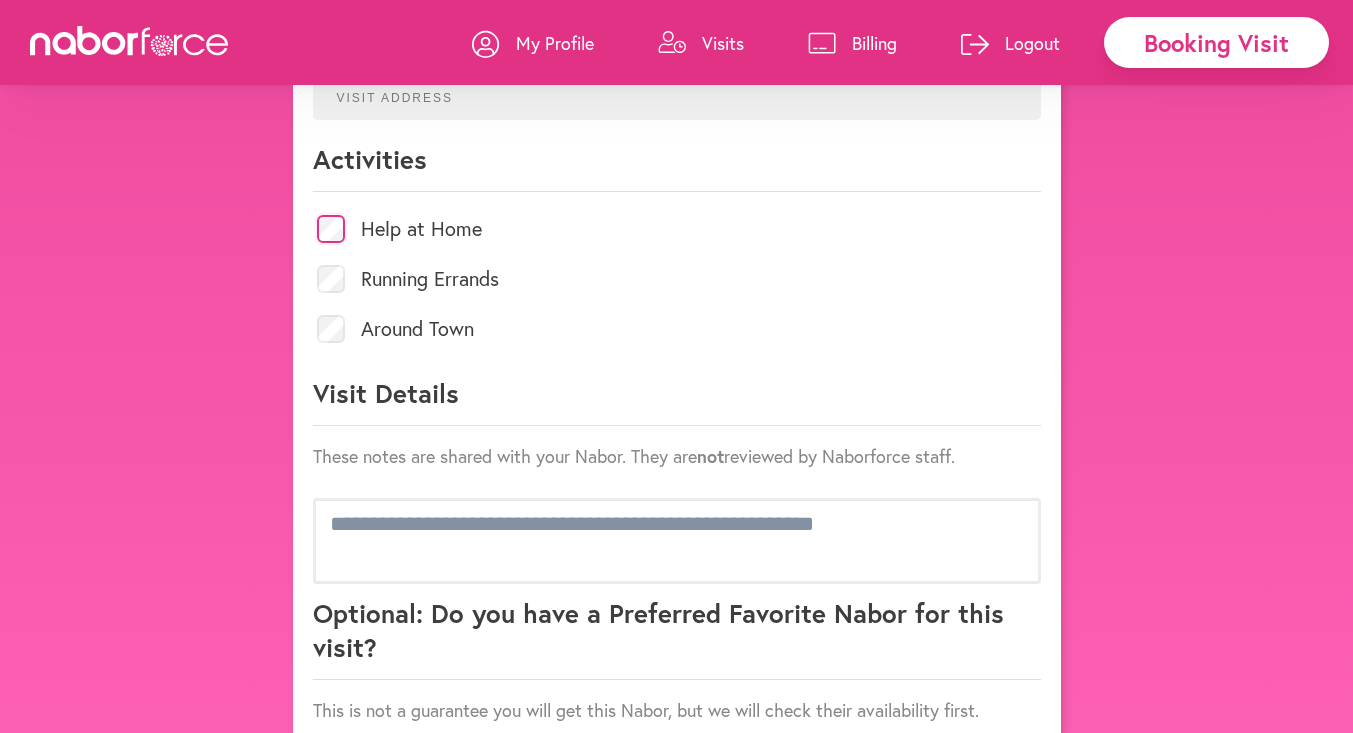scroll, scrollTop: 843, scrollLeft: 0, axis: vertical 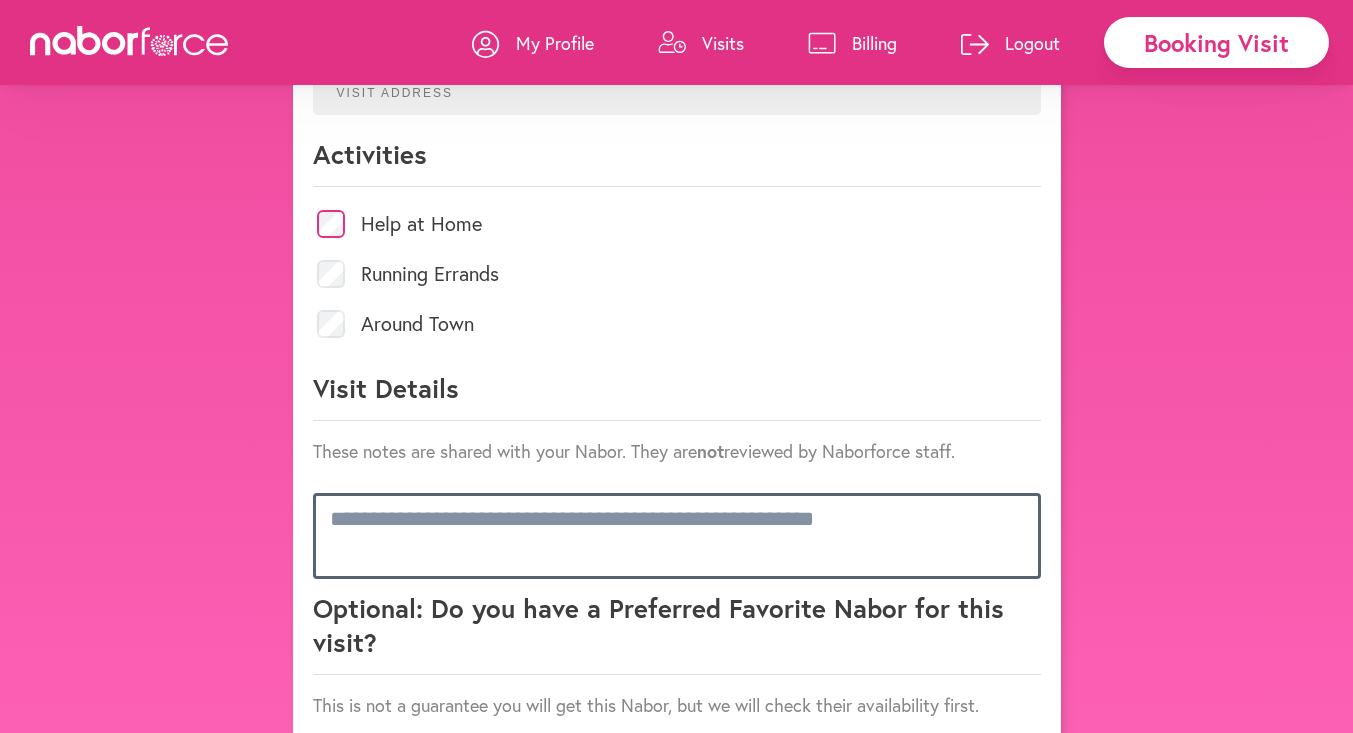 click at bounding box center [677, 536] 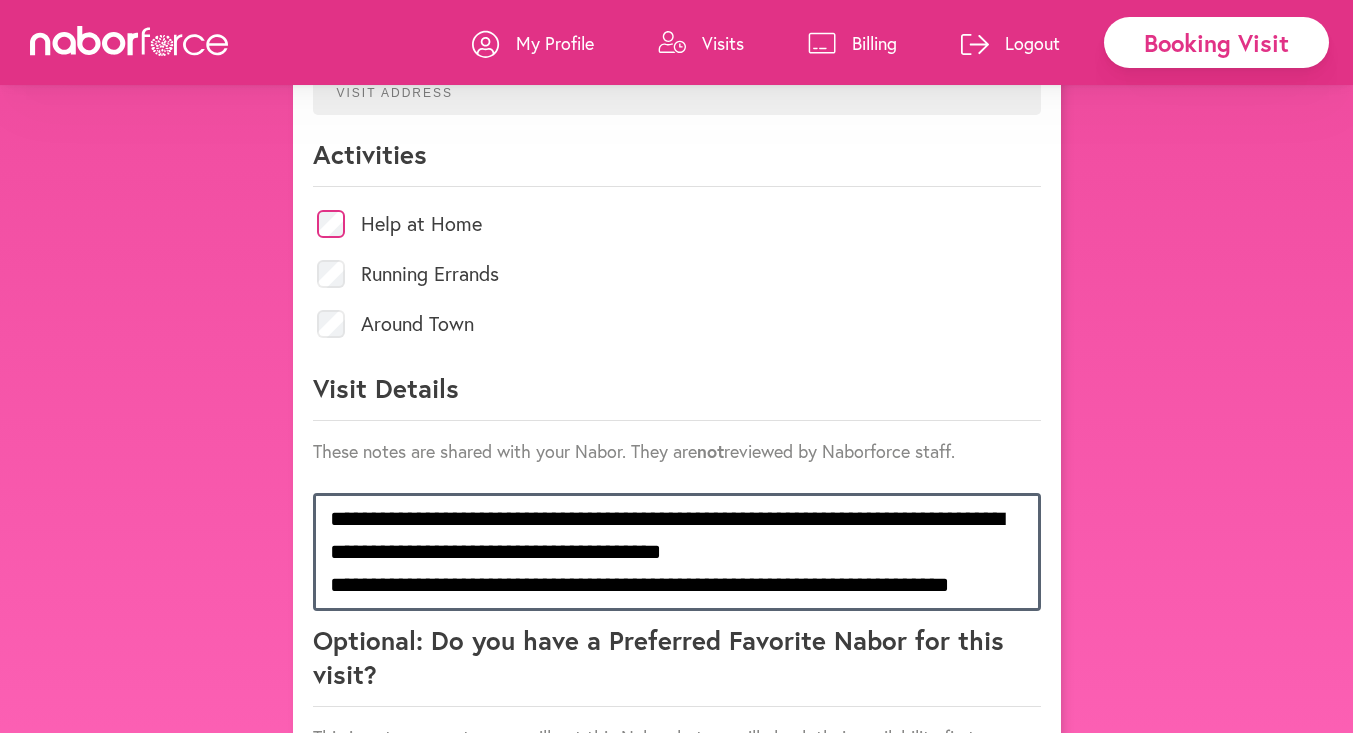 scroll, scrollTop: 1, scrollLeft: 0, axis: vertical 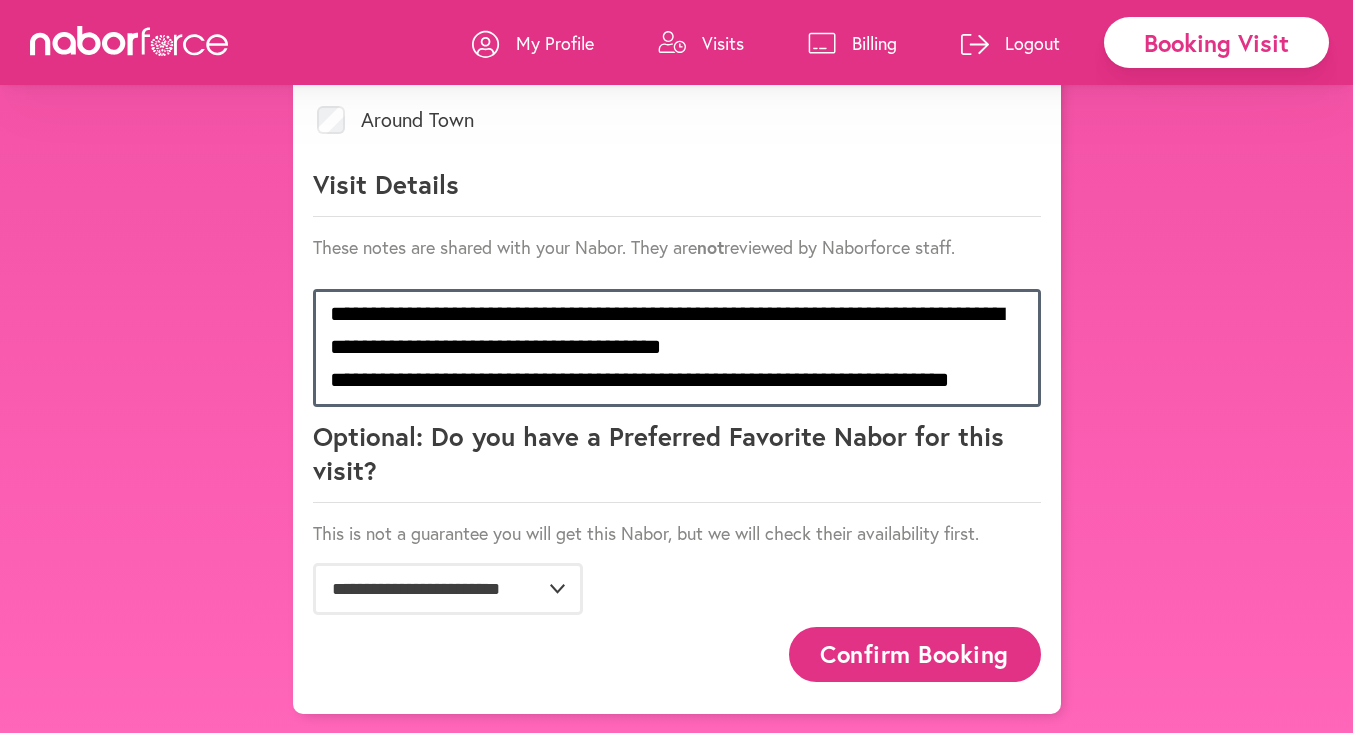 type on "**********" 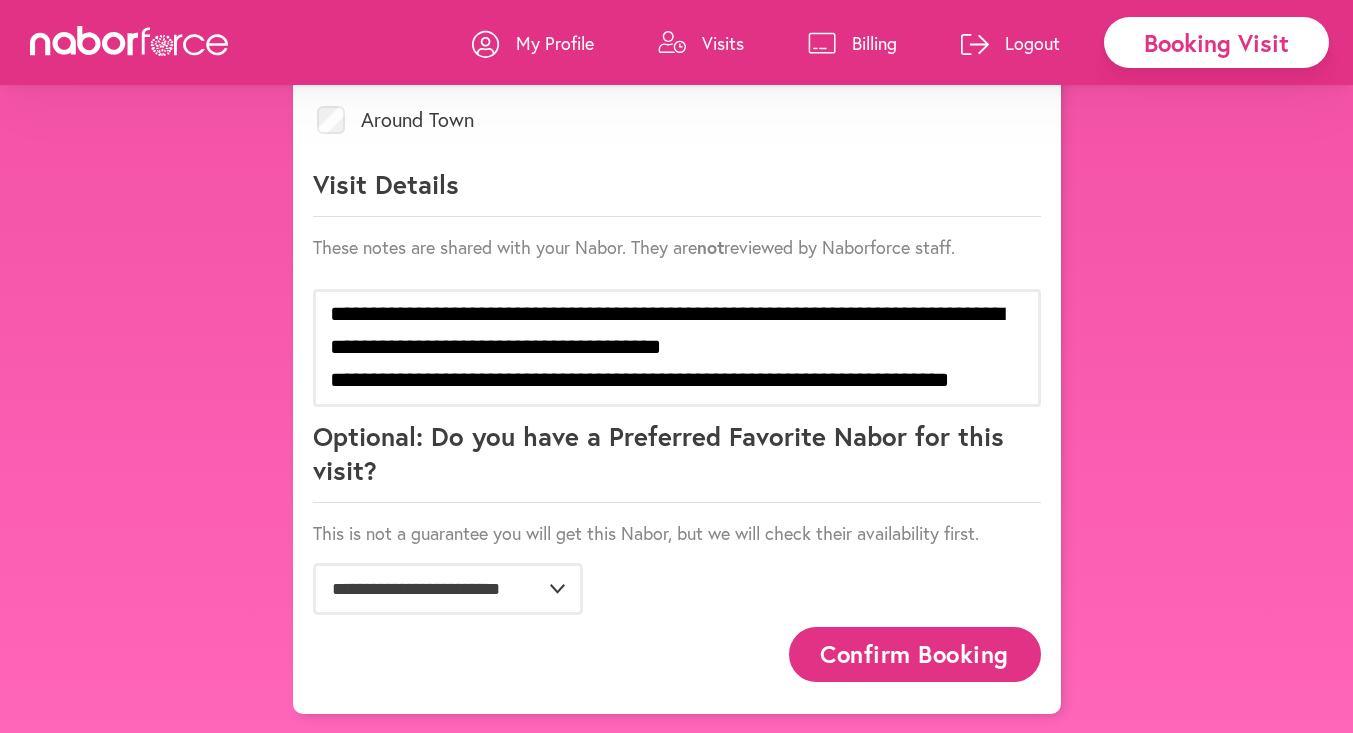 click on "Confirm Booking" at bounding box center (915, 654) 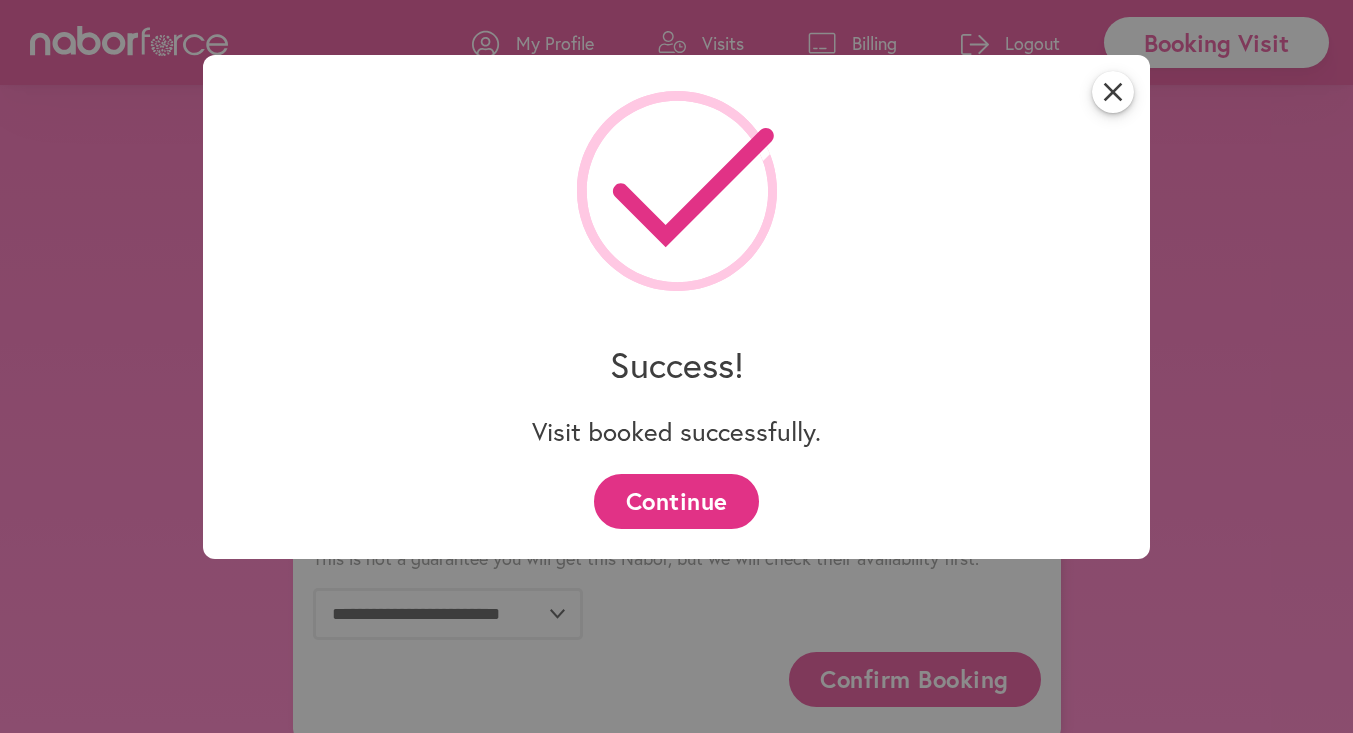 scroll, scrollTop: 1047, scrollLeft: 0, axis: vertical 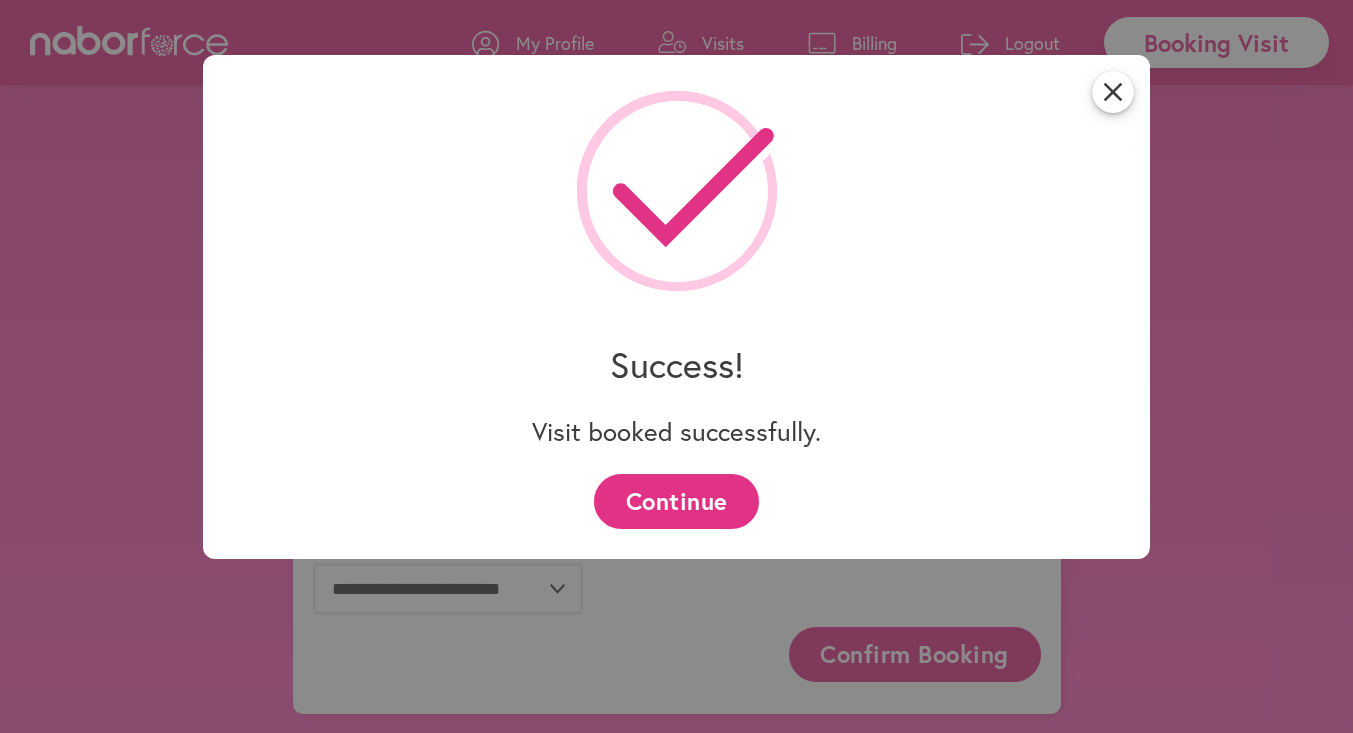 click on "Continue" at bounding box center (676, 501) 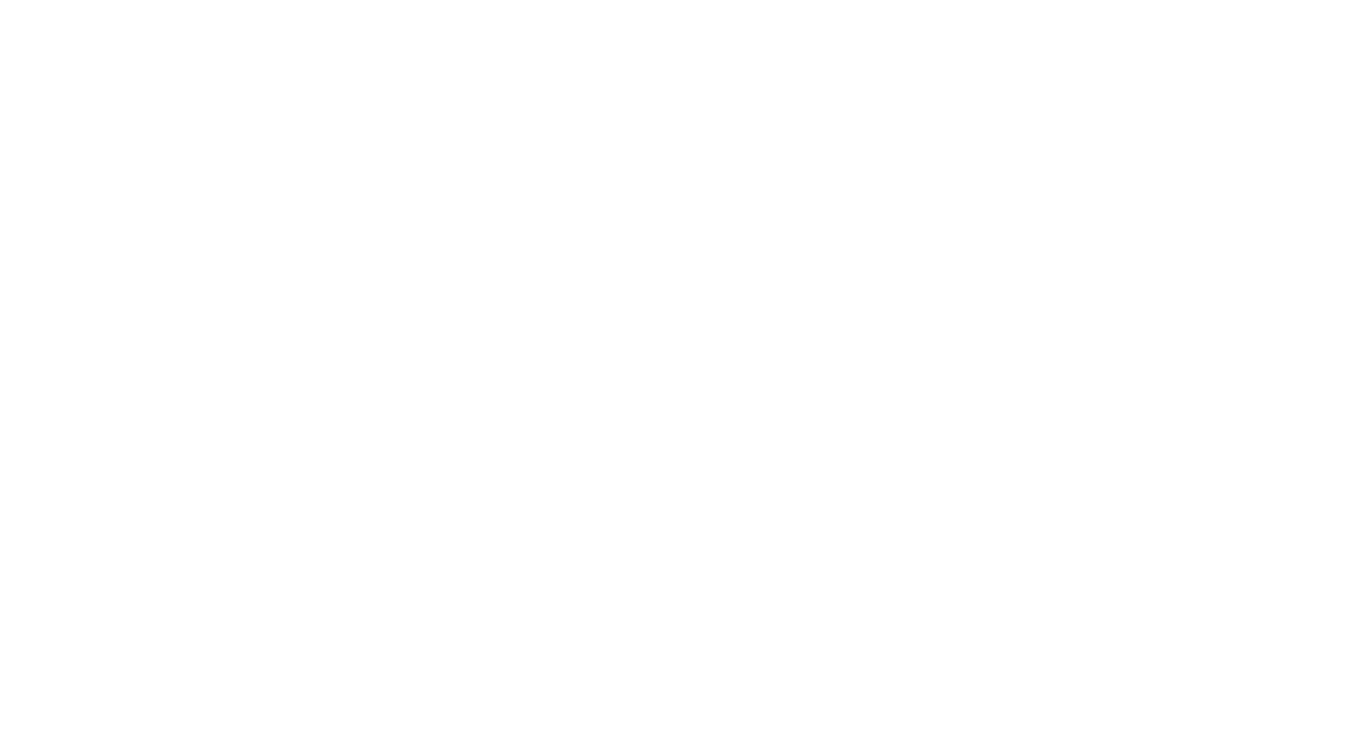 scroll, scrollTop: 0, scrollLeft: 0, axis: both 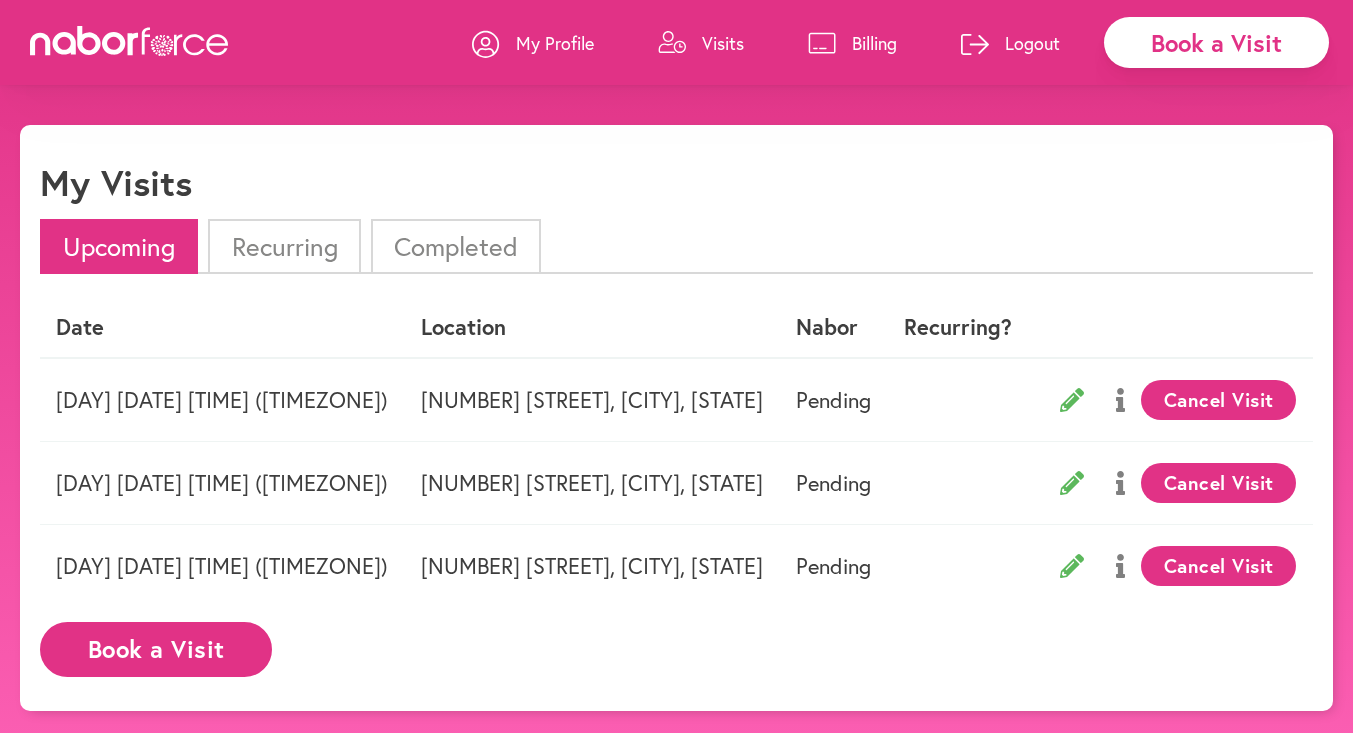 click on "Book a Visit" at bounding box center [156, 649] 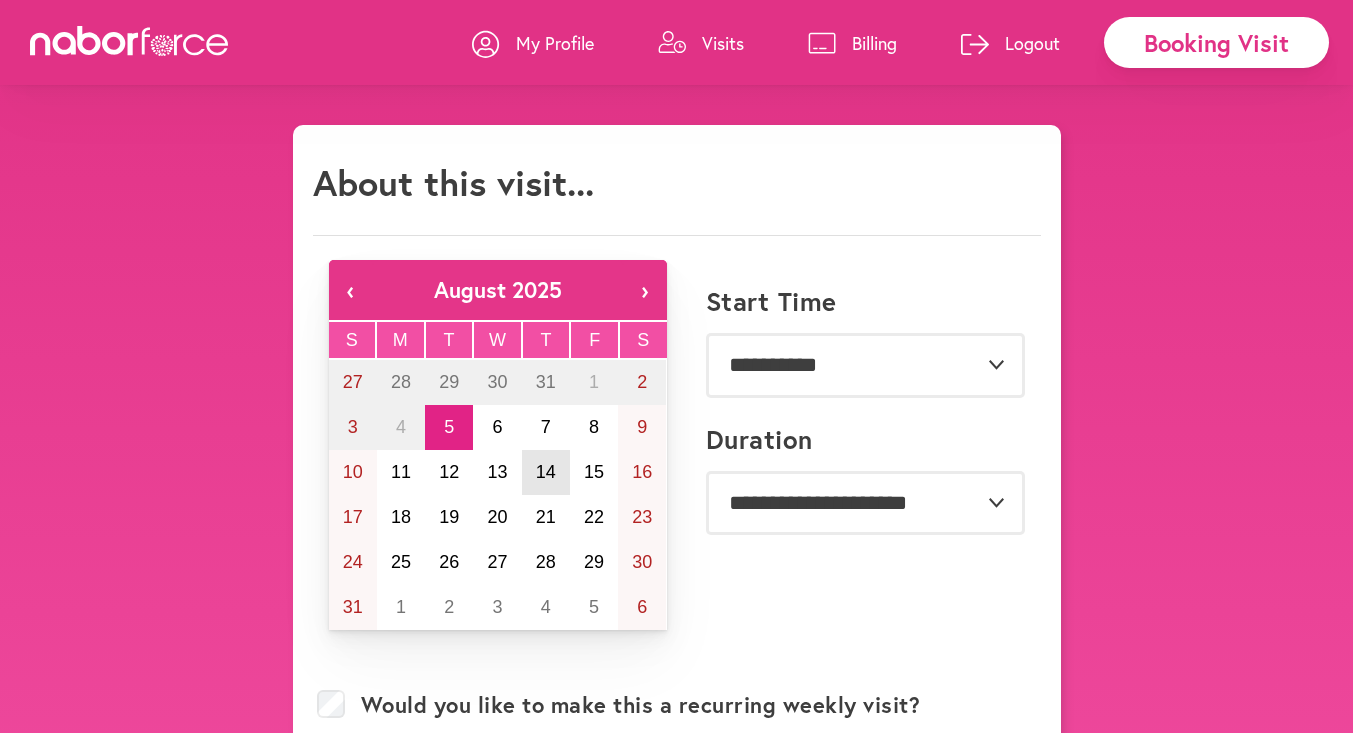 click on "14" at bounding box center (546, 472) 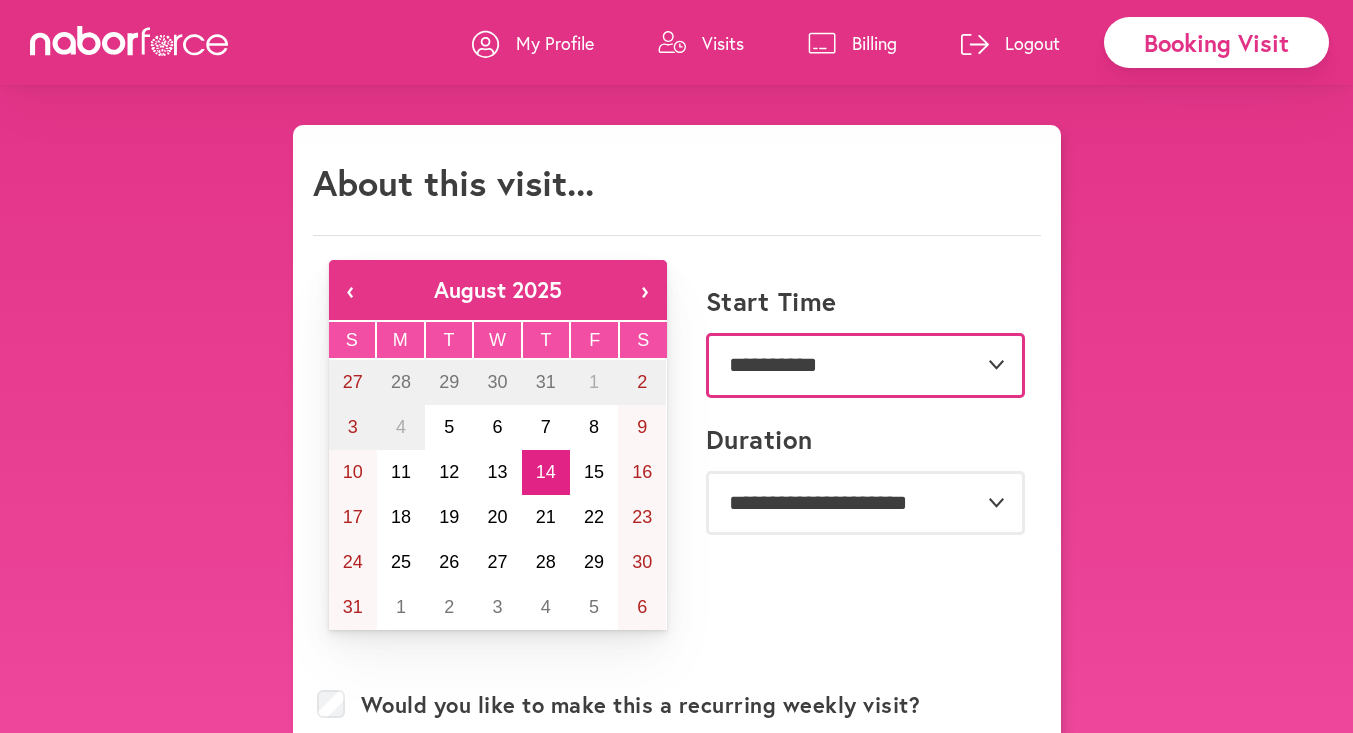 click on "**********" at bounding box center [865, 365] 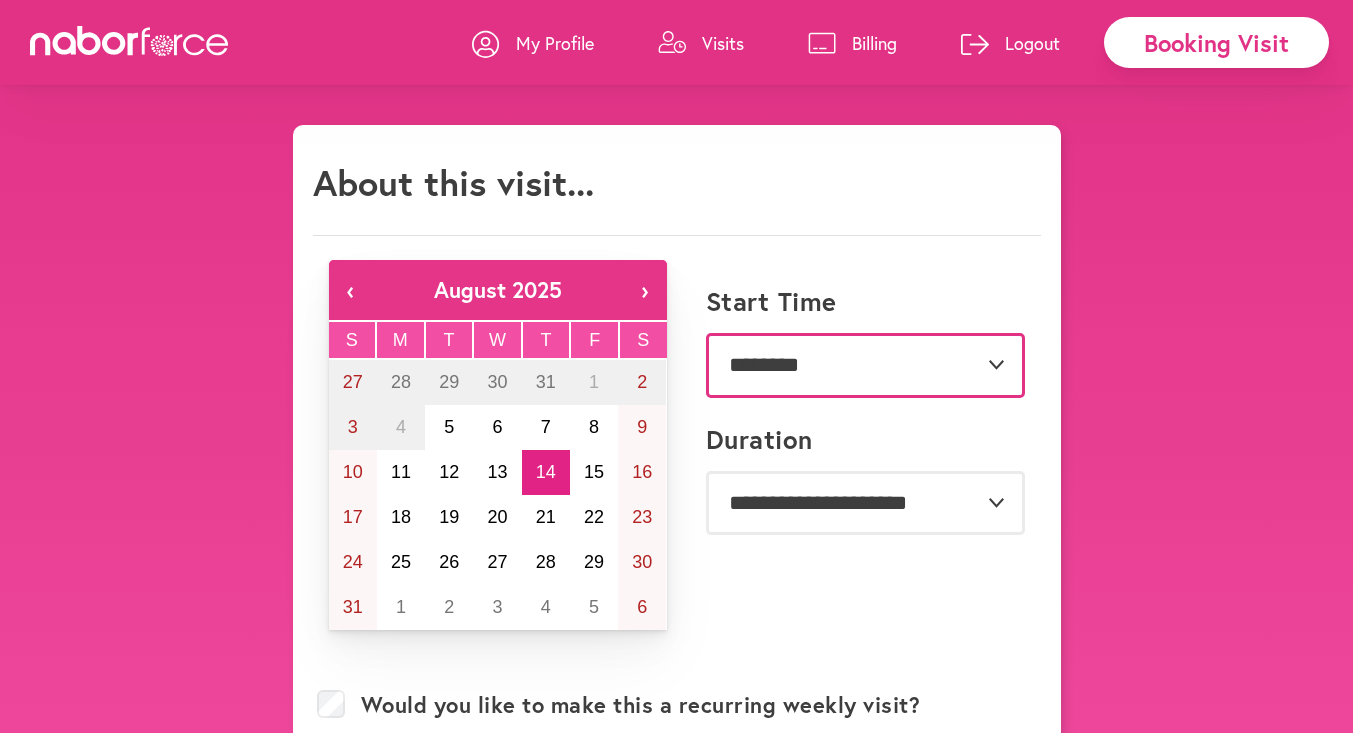 click on "**********" at bounding box center [865, 365] 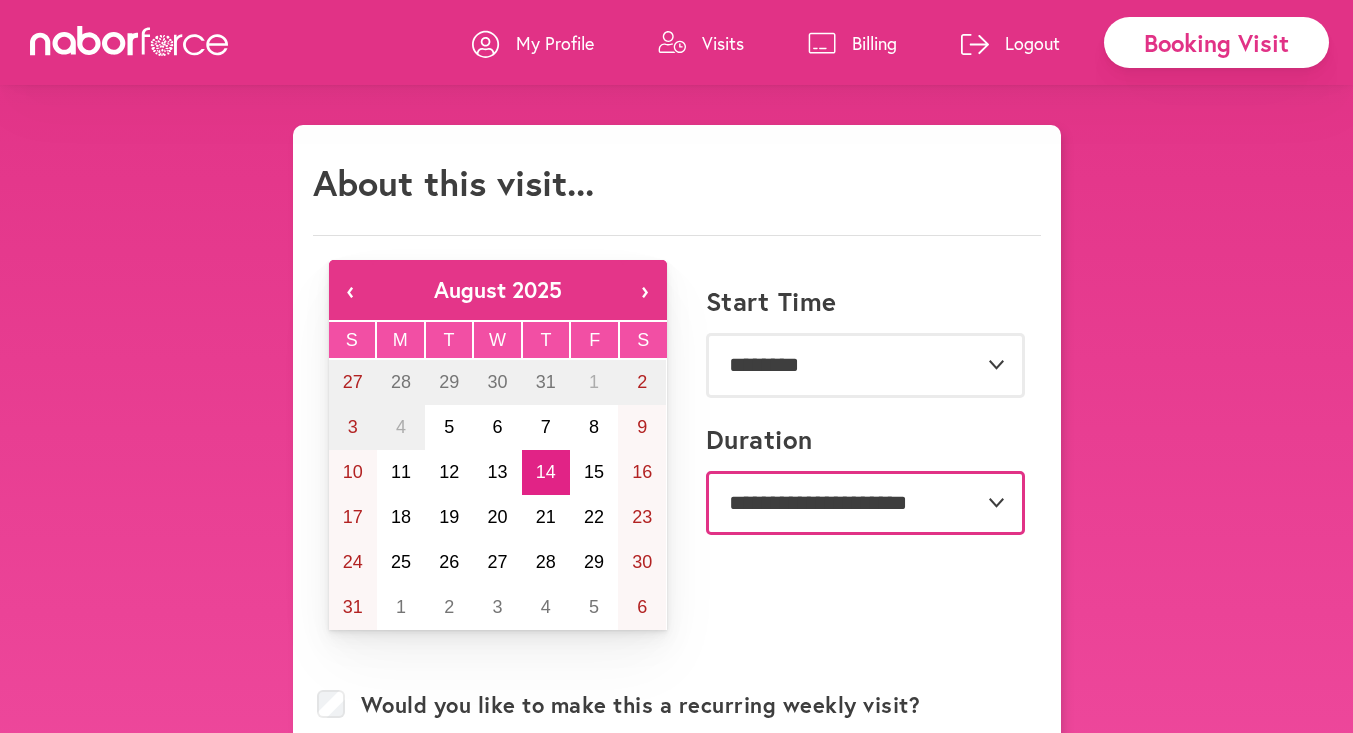click on "**********" at bounding box center [865, 503] 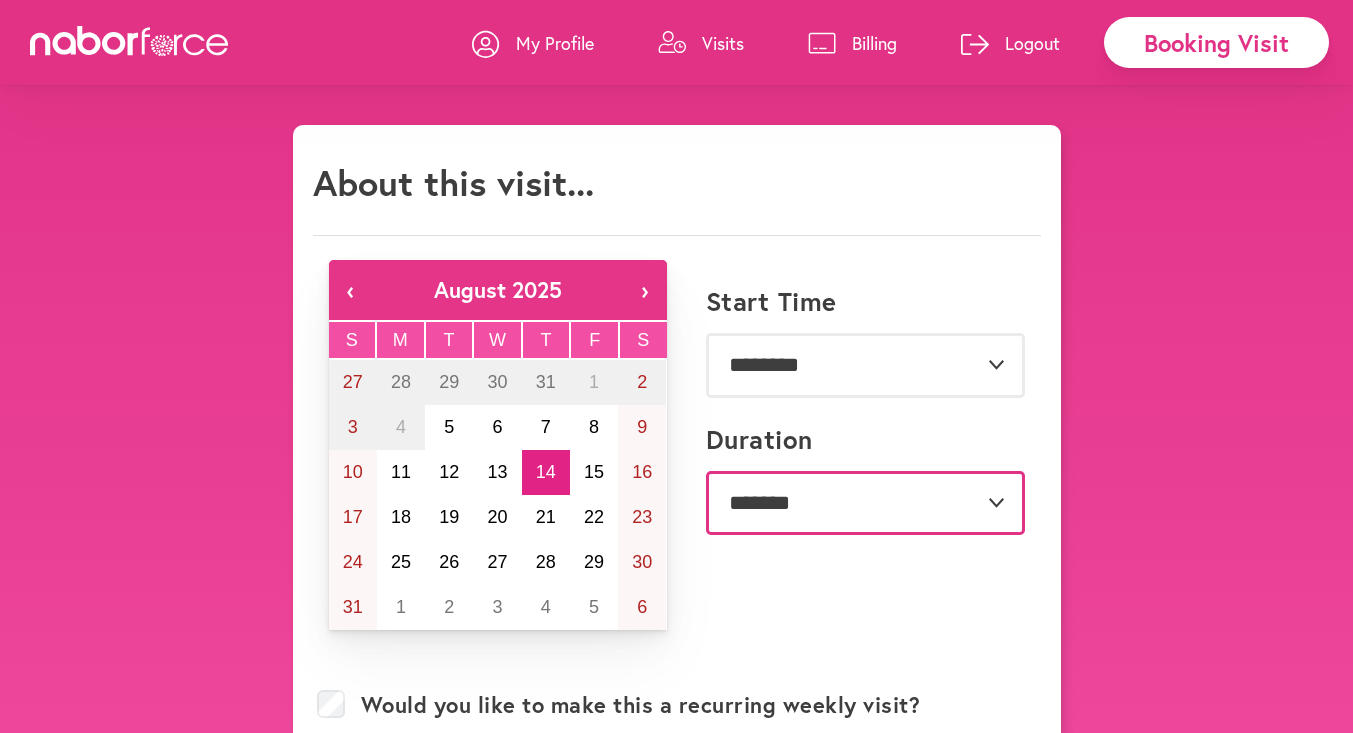 click on "**********" at bounding box center (865, 503) 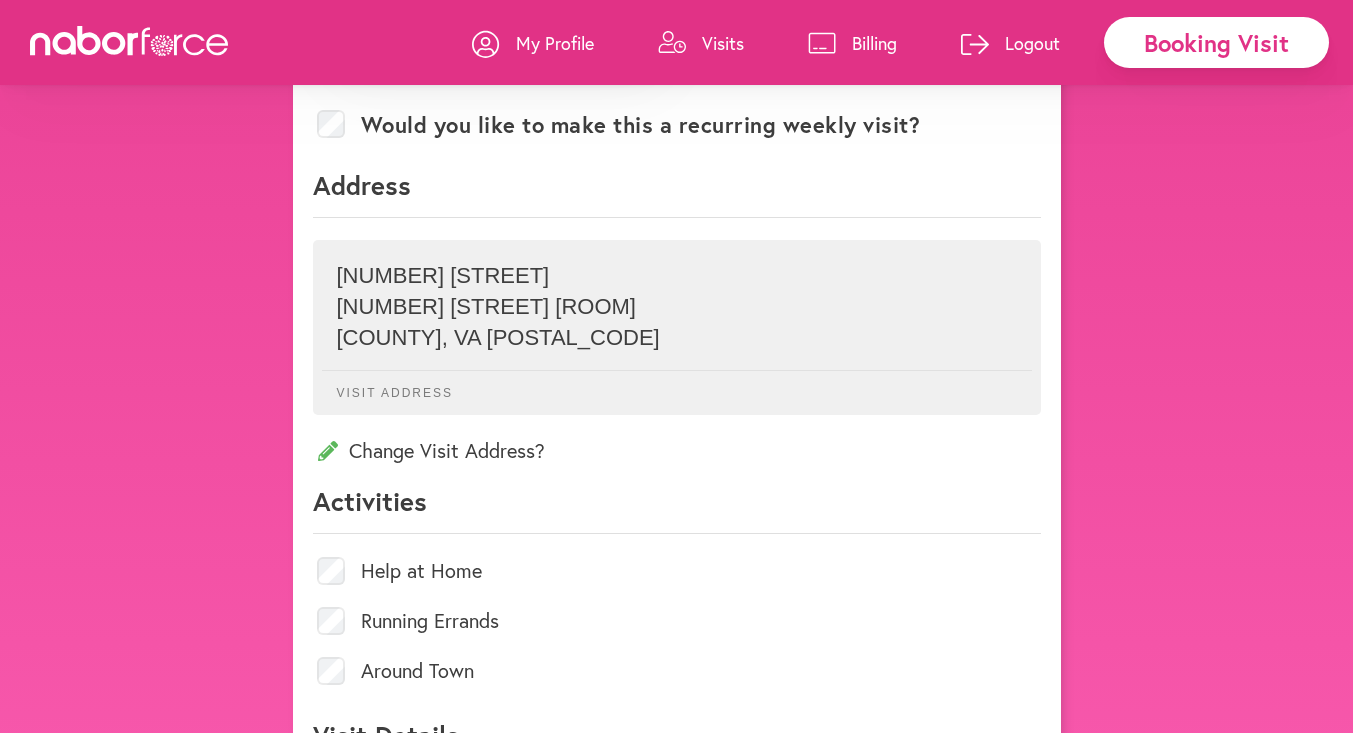 scroll, scrollTop: 589, scrollLeft: 0, axis: vertical 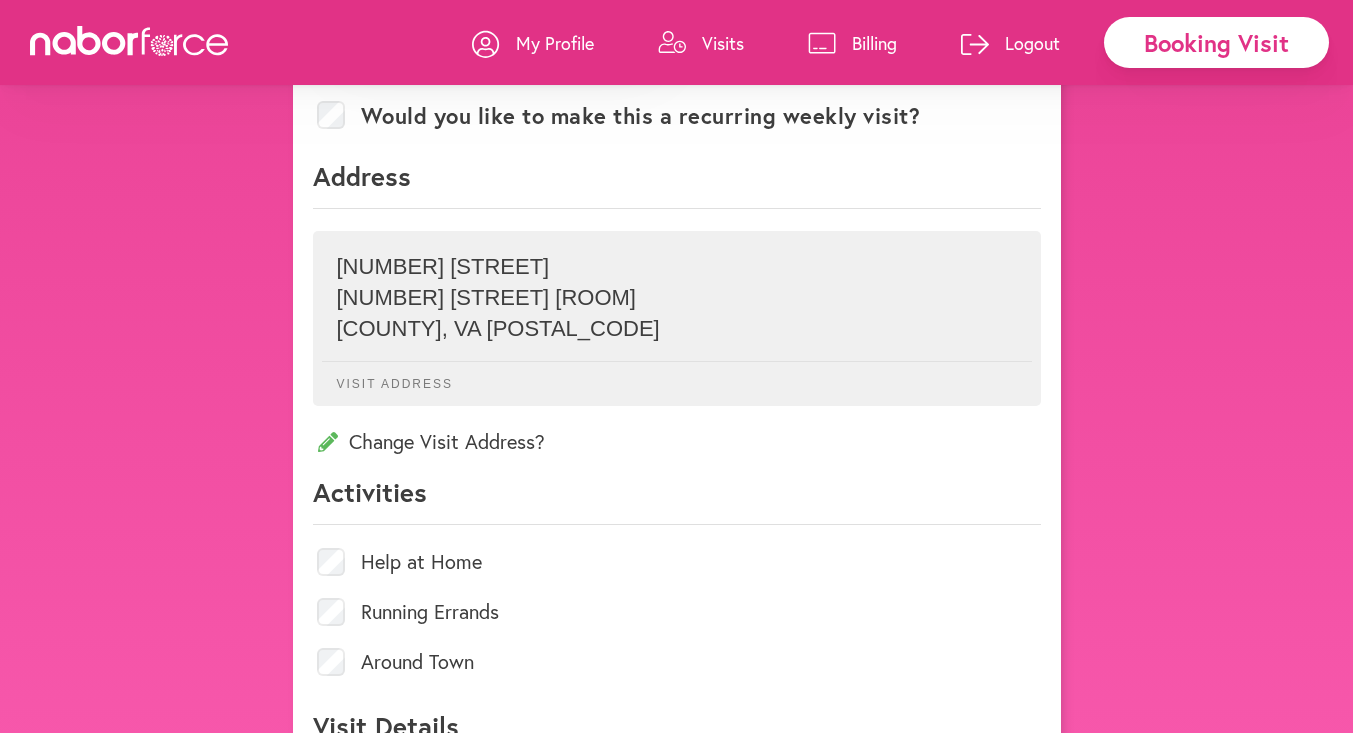 click on "Change Visit Address?" at bounding box center (677, 441) 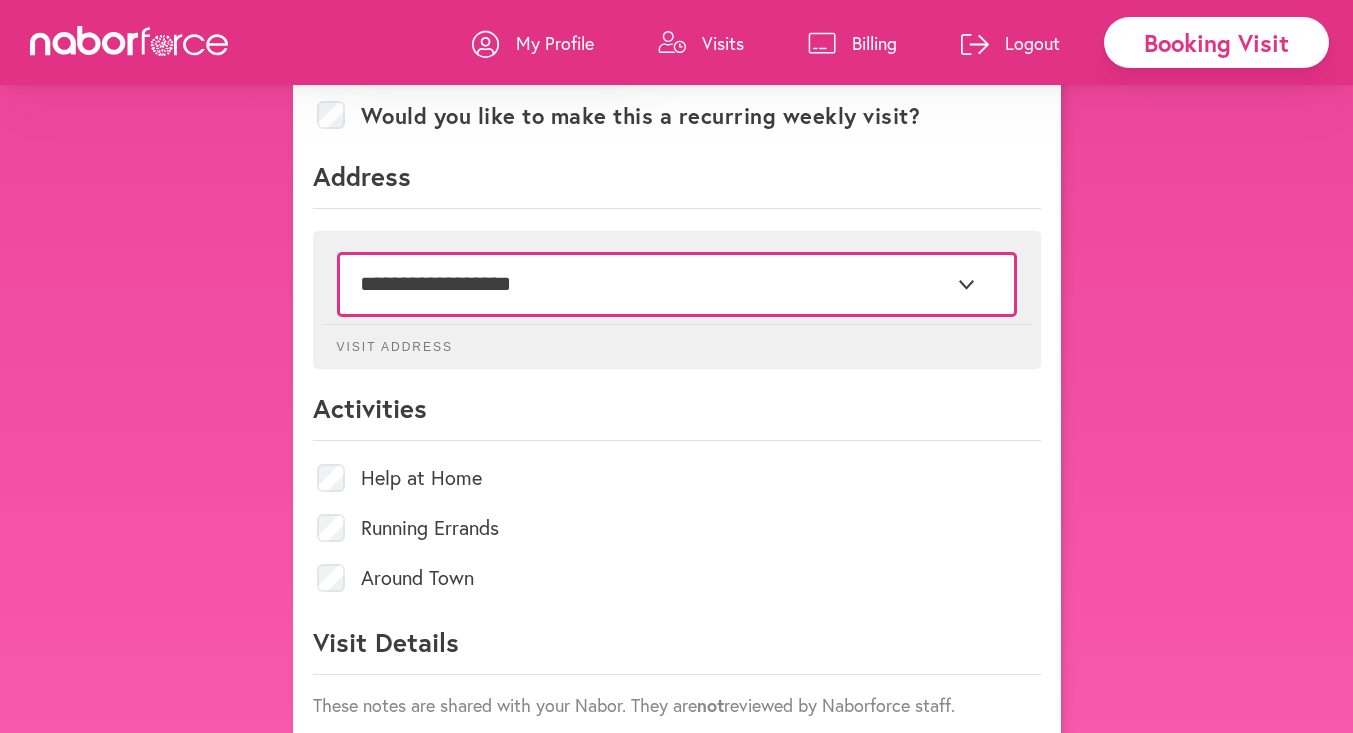 click on "**********" at bounding box center [677, 284] 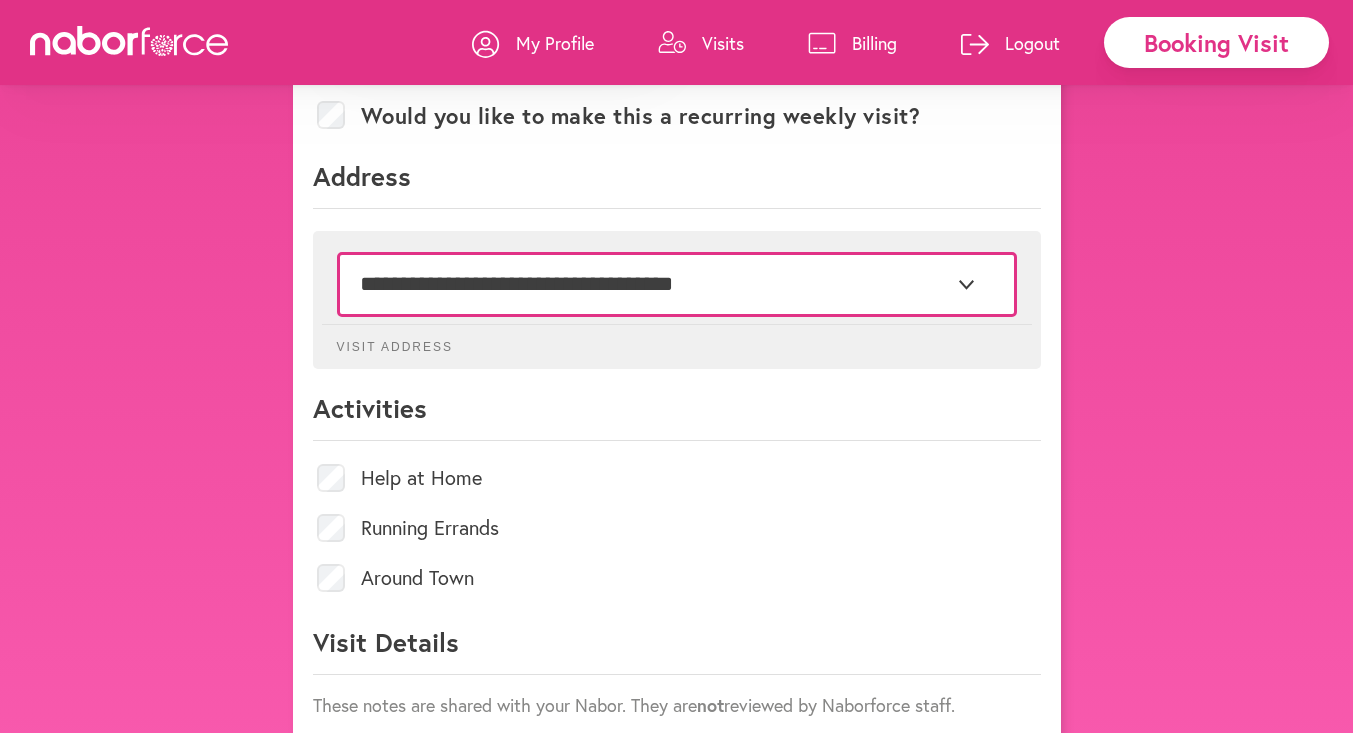 click on "**********" at bounding box center (677, 284) 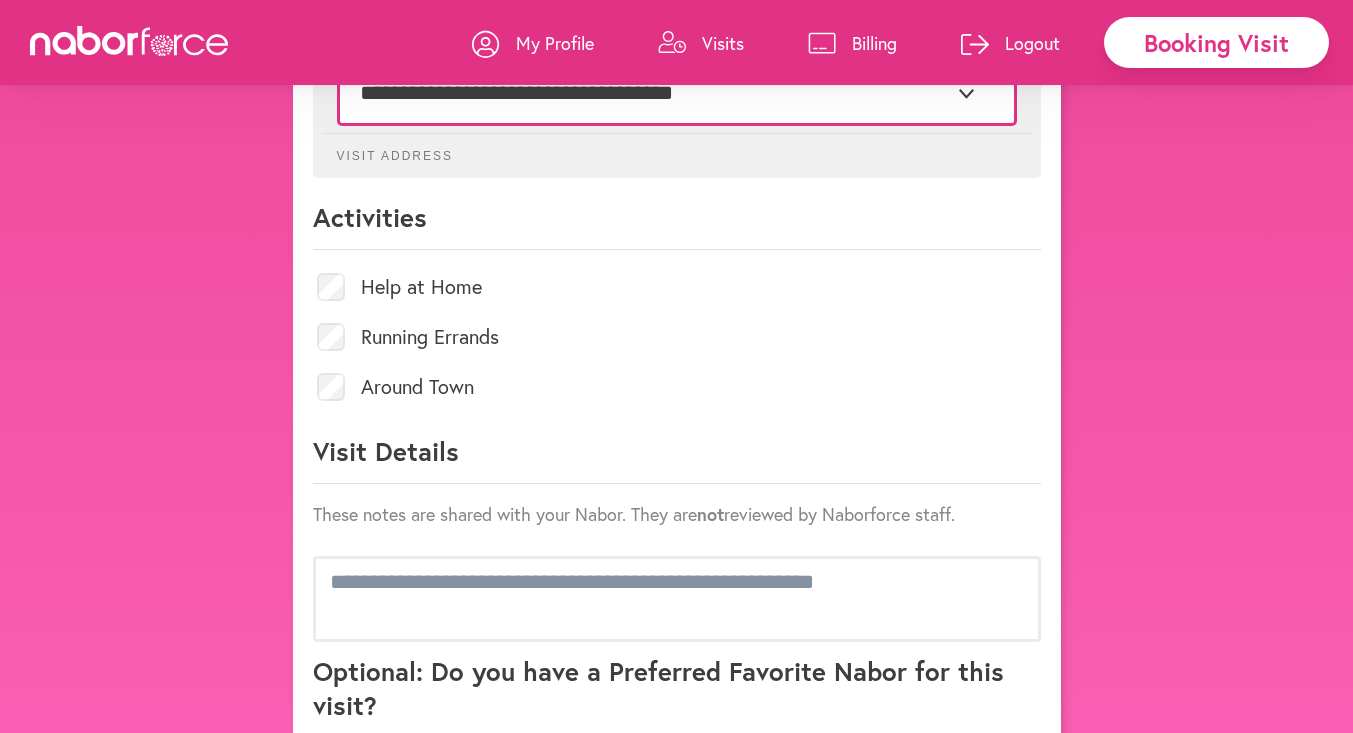 scroll, scrollTop: 784, scrollLeft: 0, axis: vertical 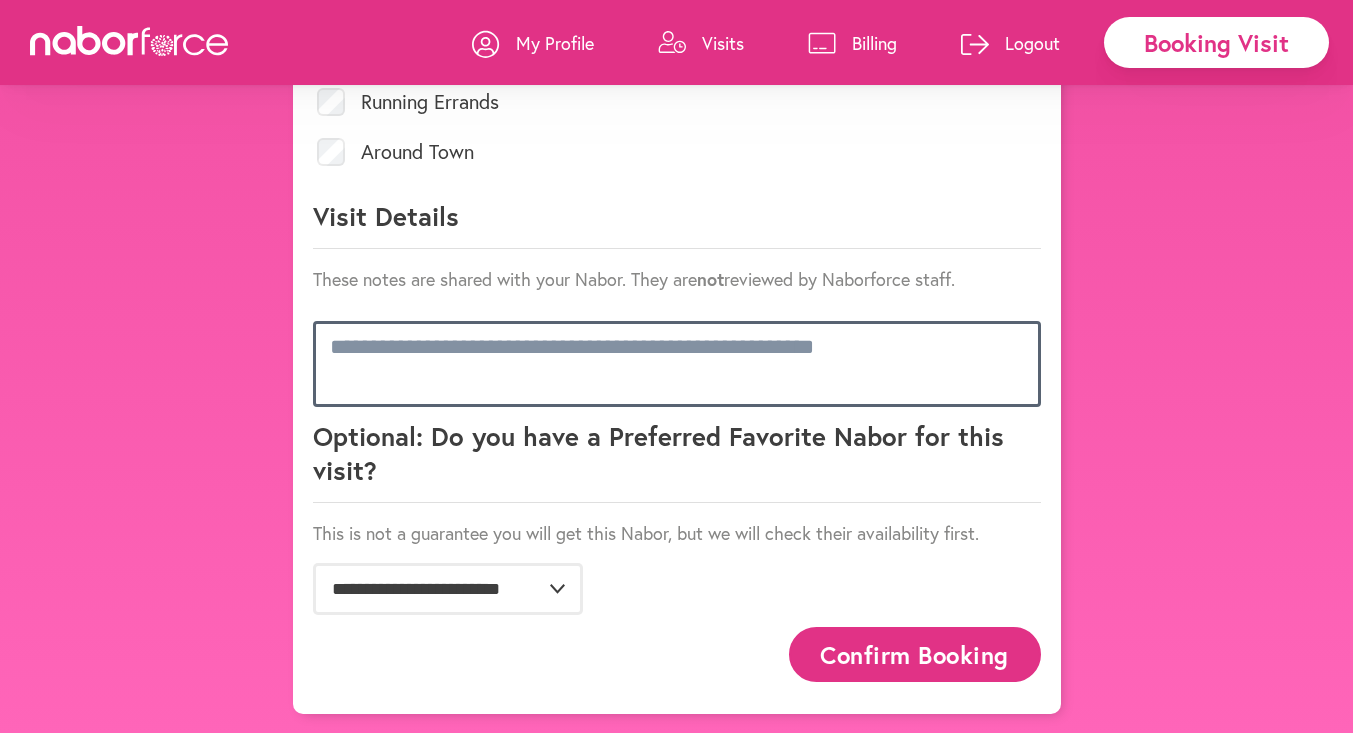 click at bounding box center (677, 364) 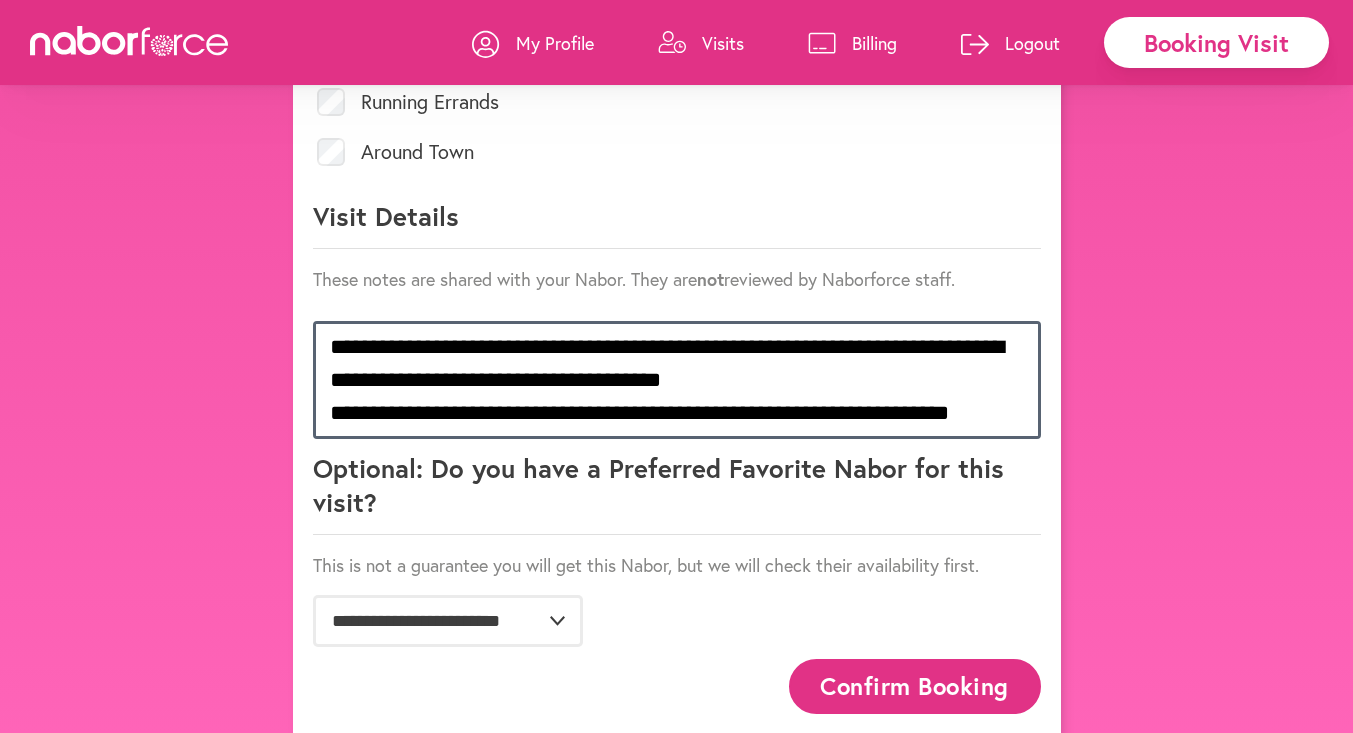 type on "**********" 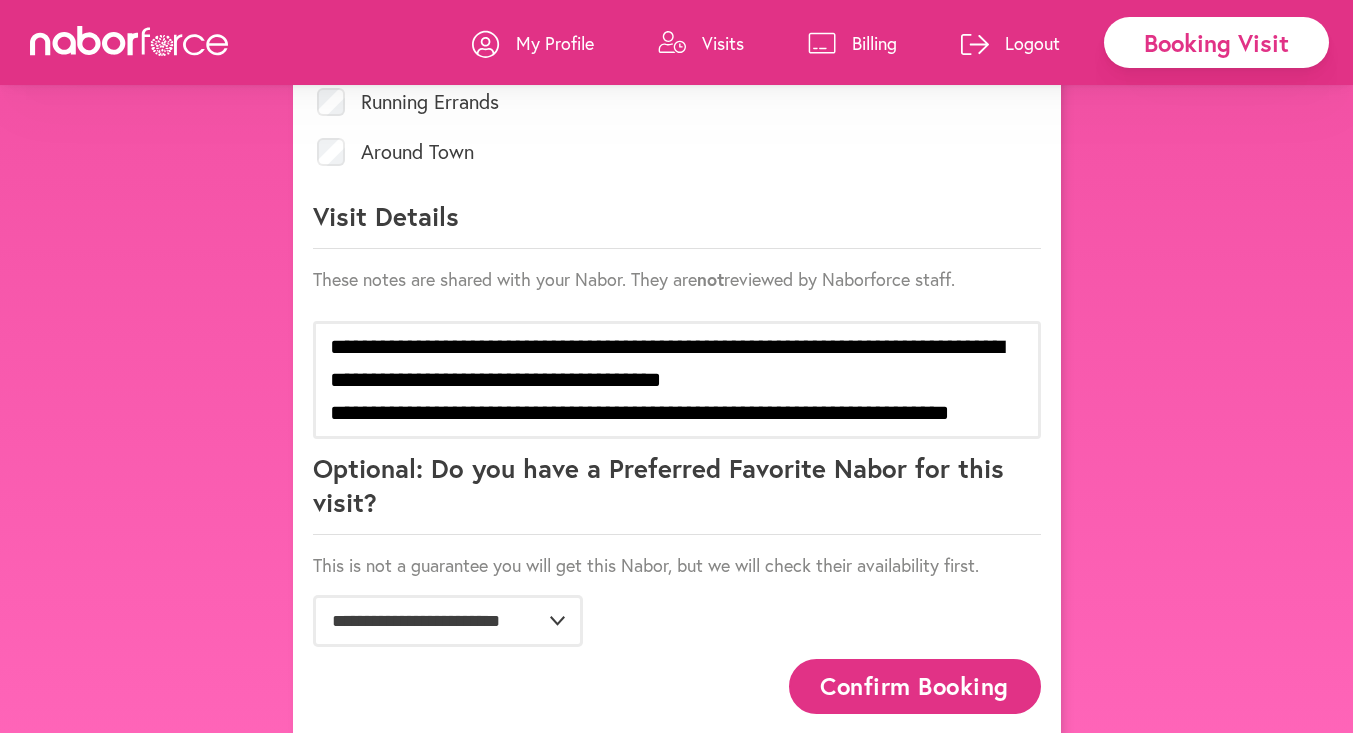 click on "Confirm Booking" at bounding box center [915, 686] 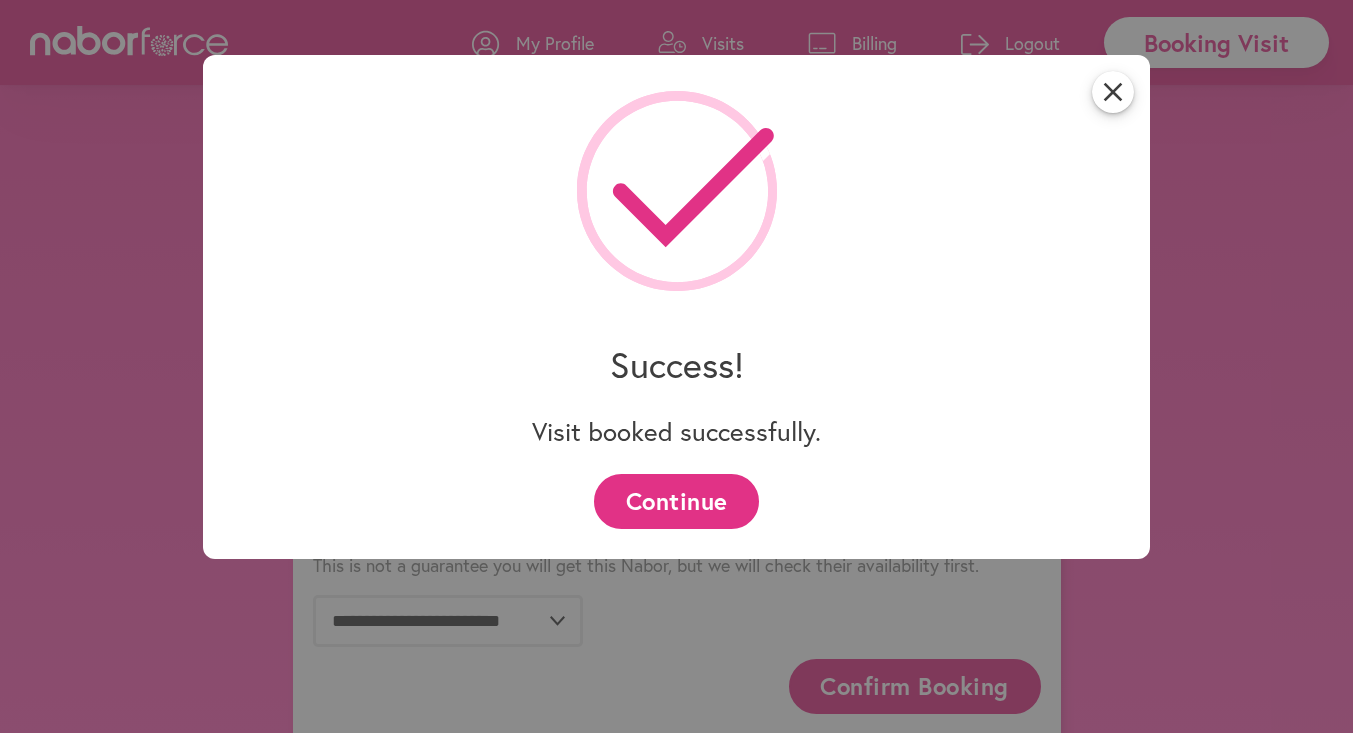 click on "Continue" at bounding box center [676, 501] 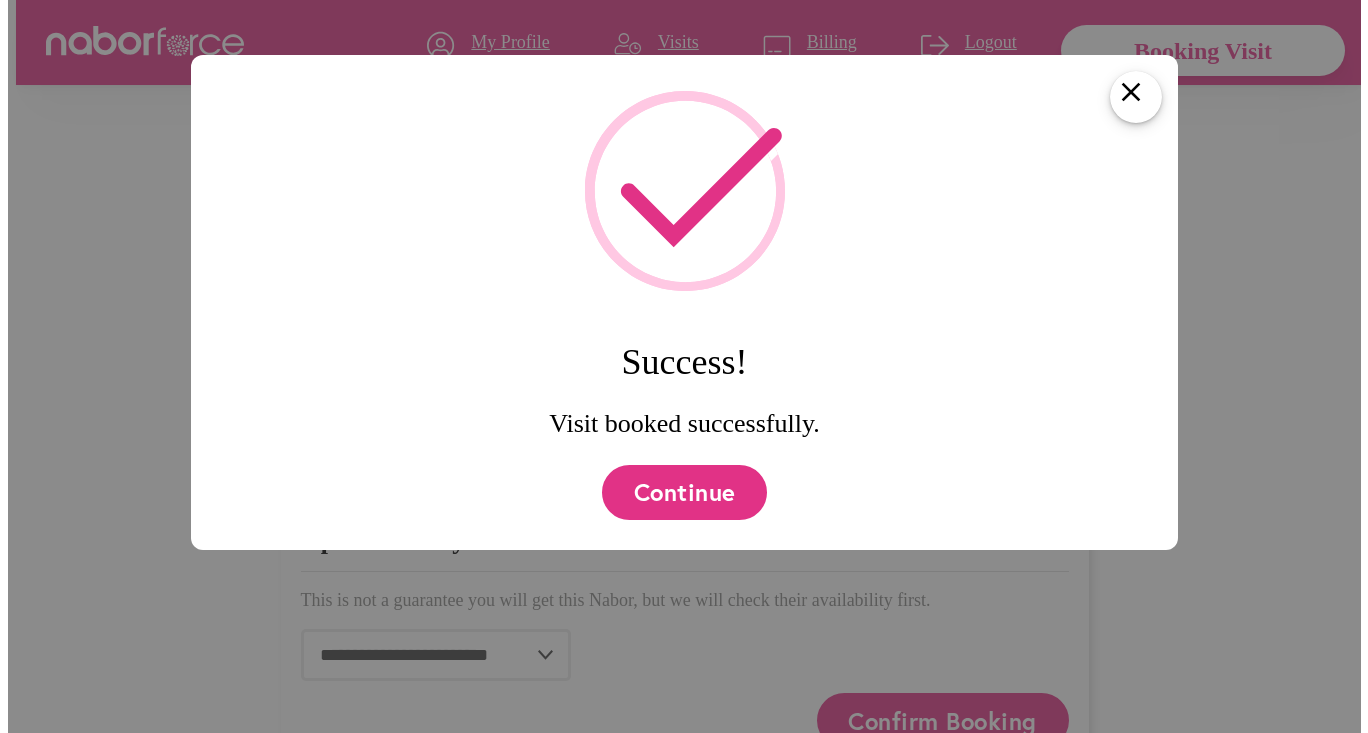 scroll, scrollTop: 0, scrollLeft: 0, axis: both 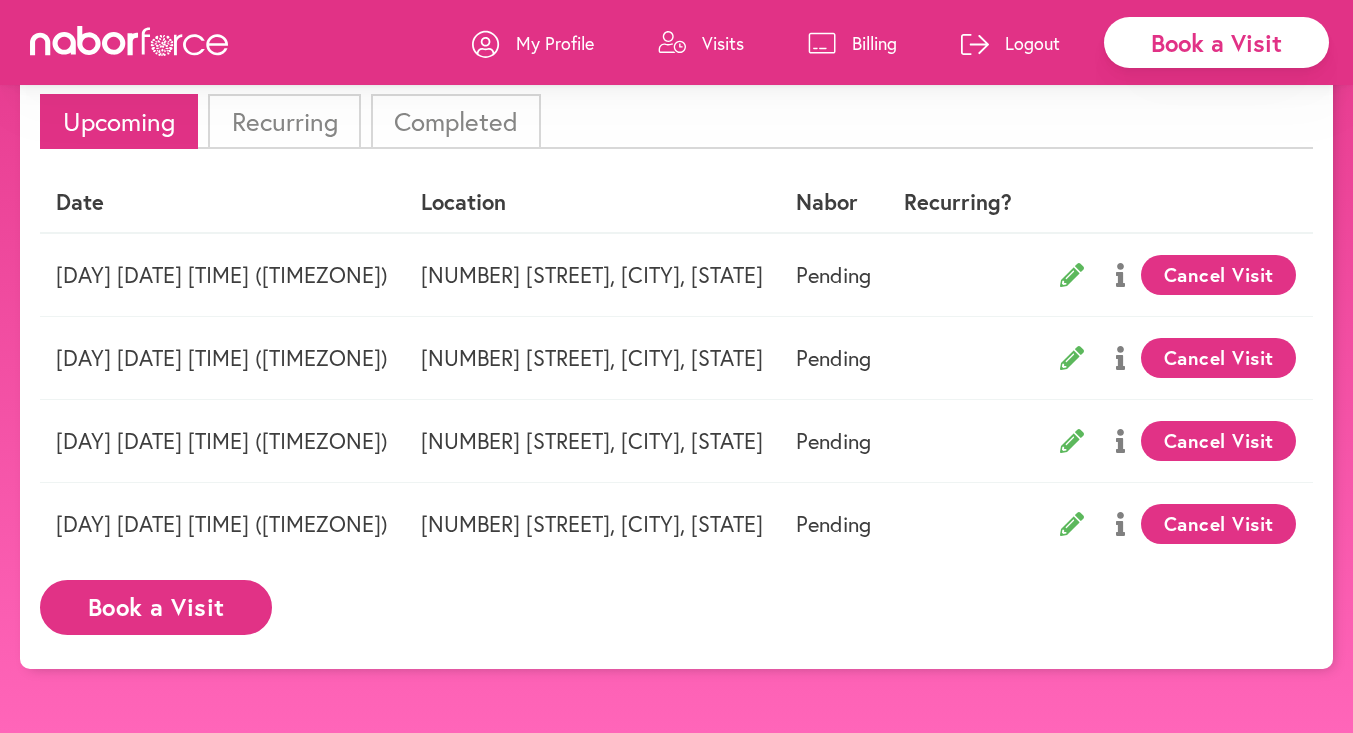 click on "Book a Visit" at bounding box center (156, 607) 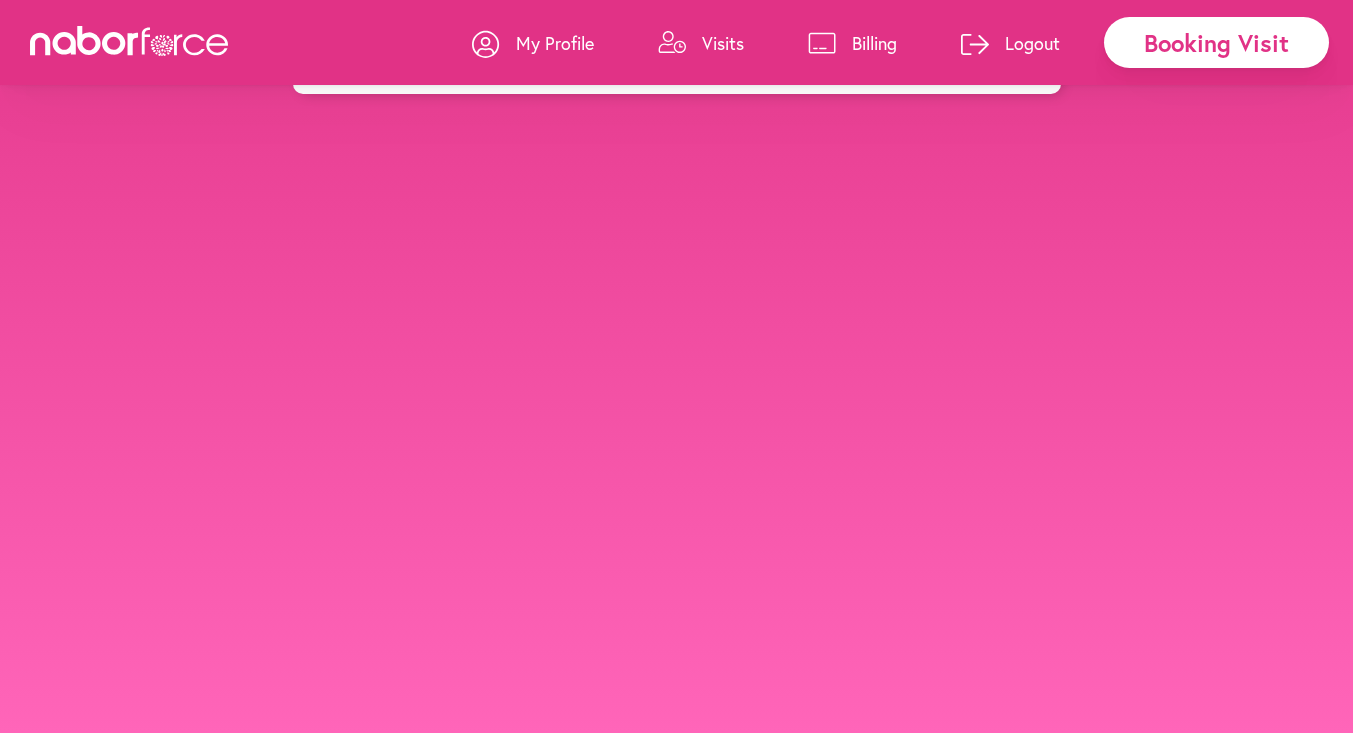 scroll, scrollTop: 0, scrollLeft: 0, axis: both 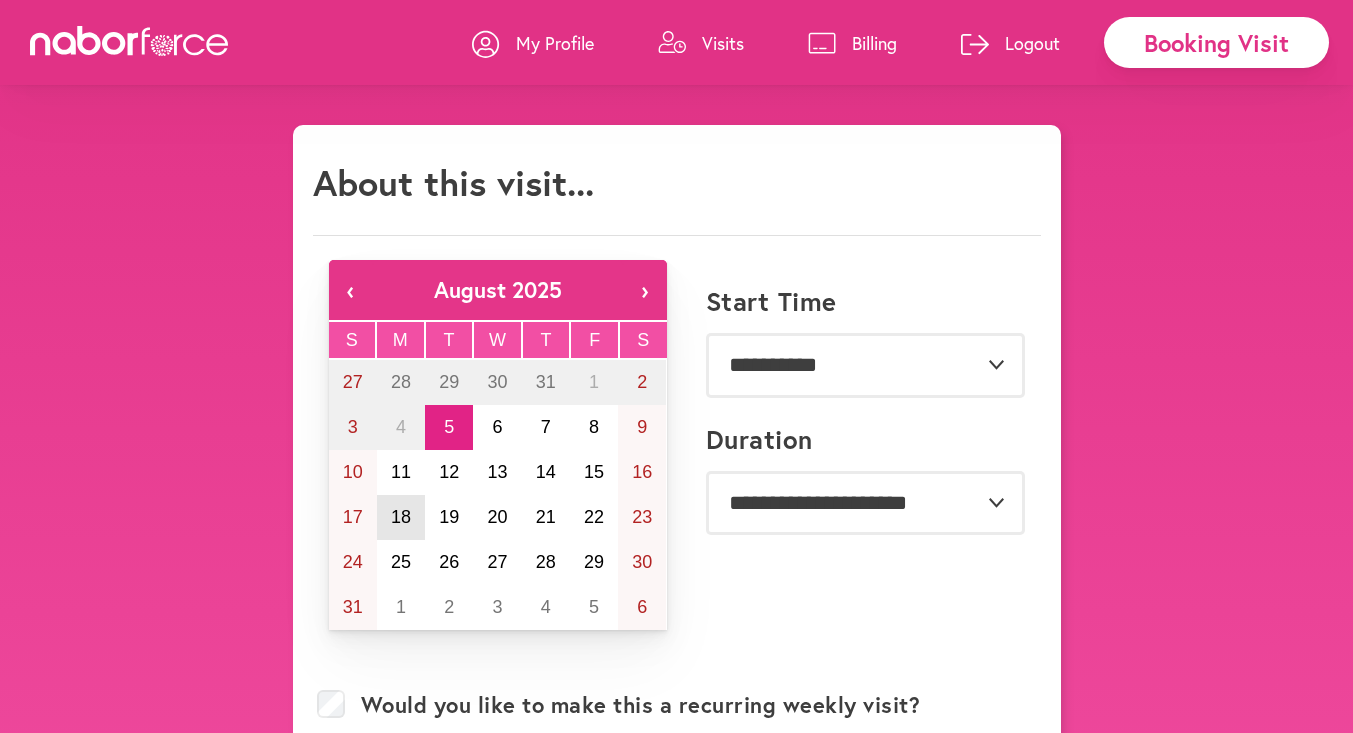click on "18" at bounding box center (401, 517) 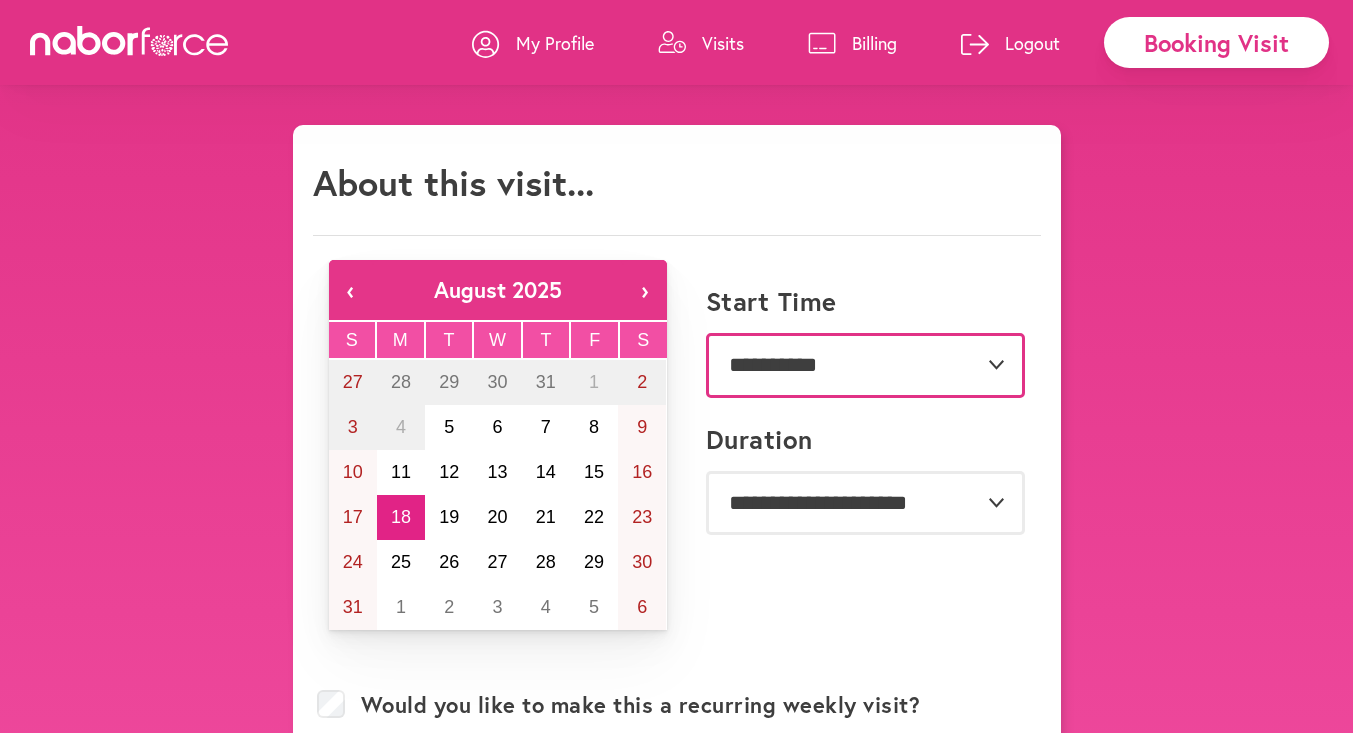 click on "**********" at bounding box center (865, 365) 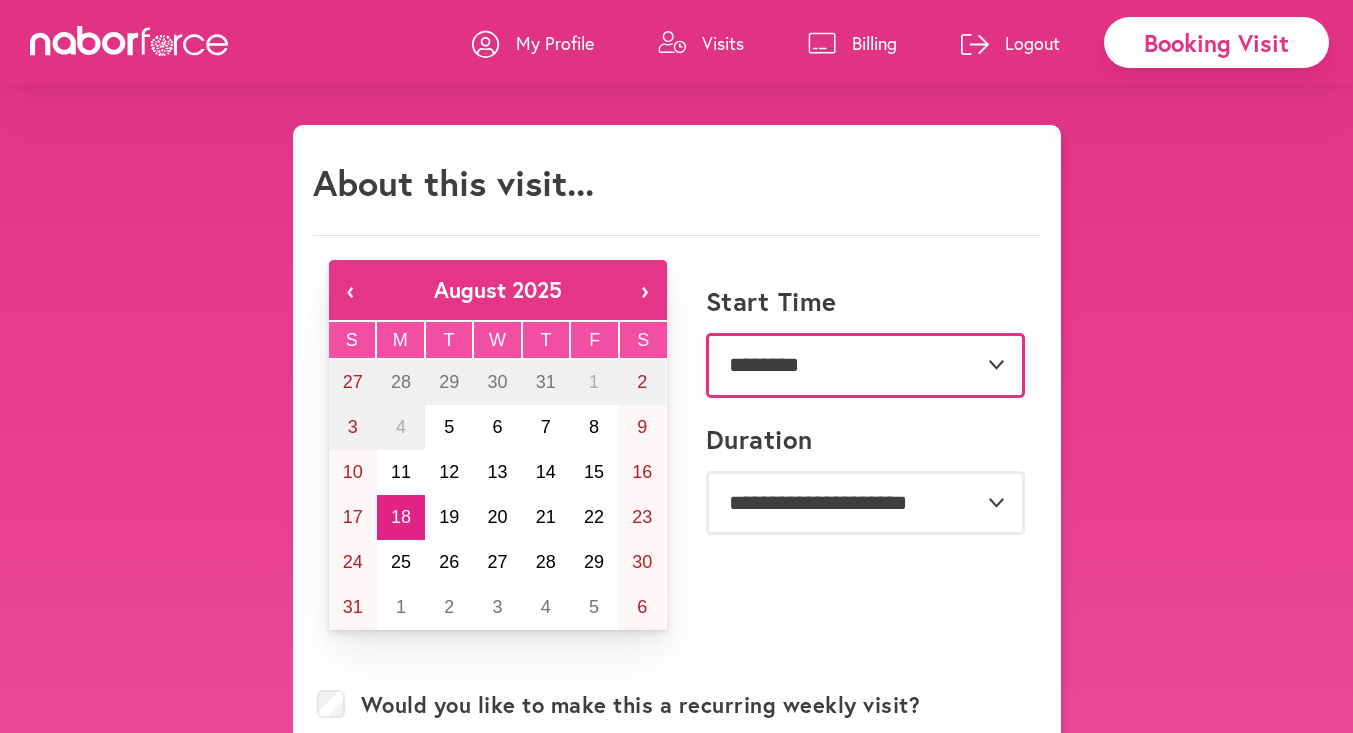 click on "**********" at bounding box center (865, 365) 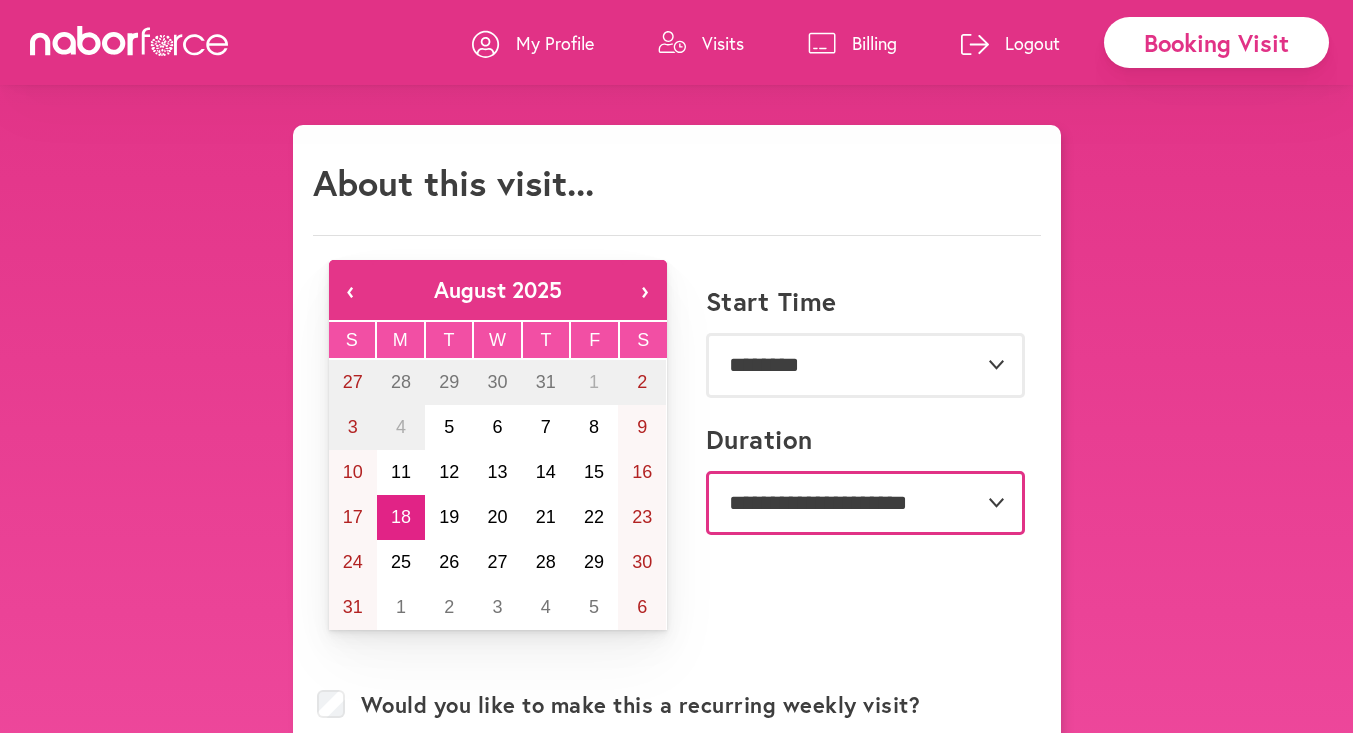 click on "**********" at bounding box center (865, 503) 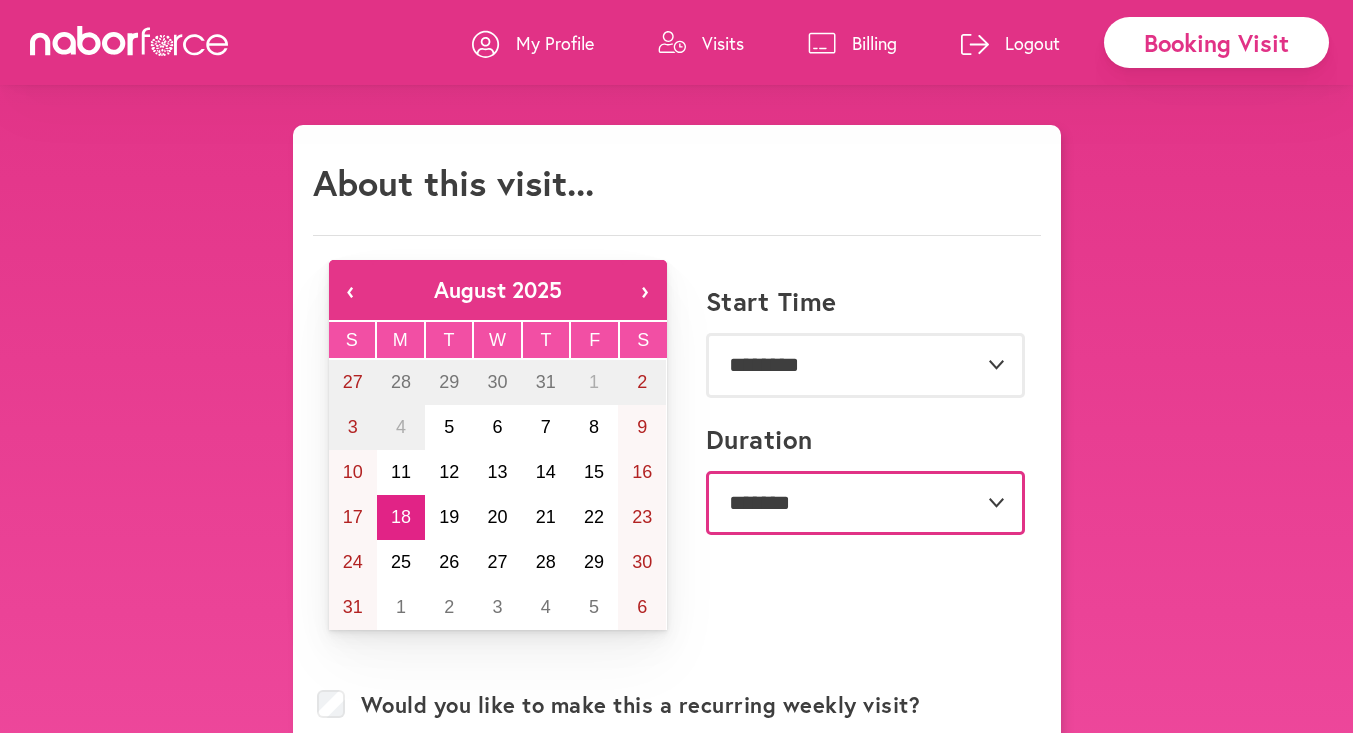 click on "**********" at bounding box center (865, 503) 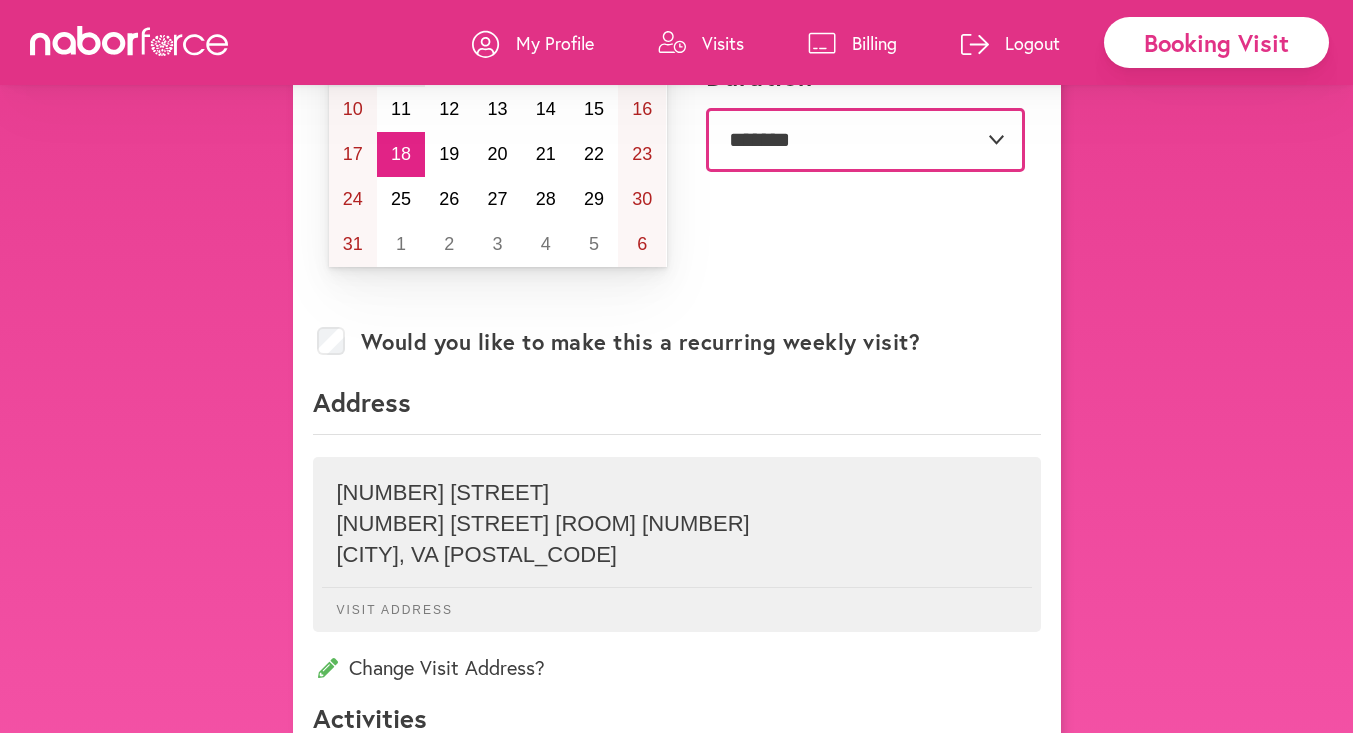 scroll, scrollTop: 365, scrollLeft: 0, axis: vertical 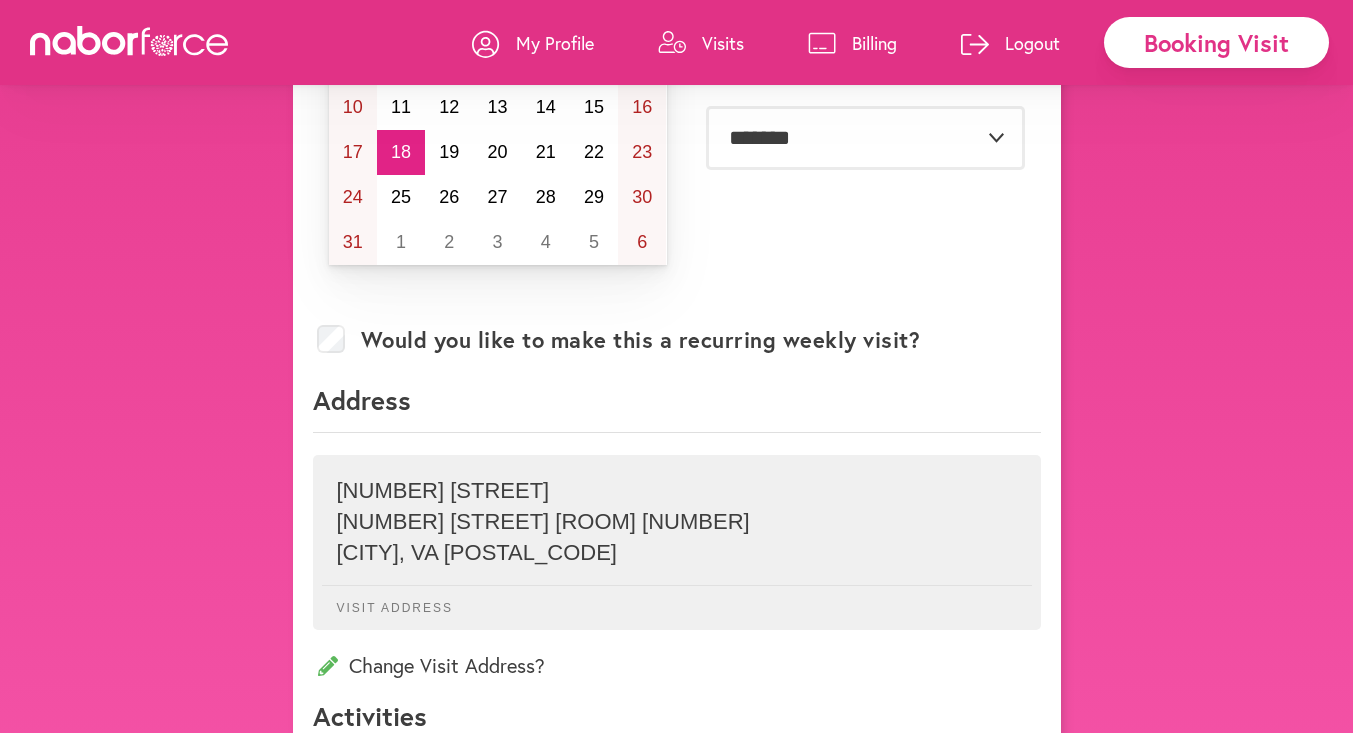 click 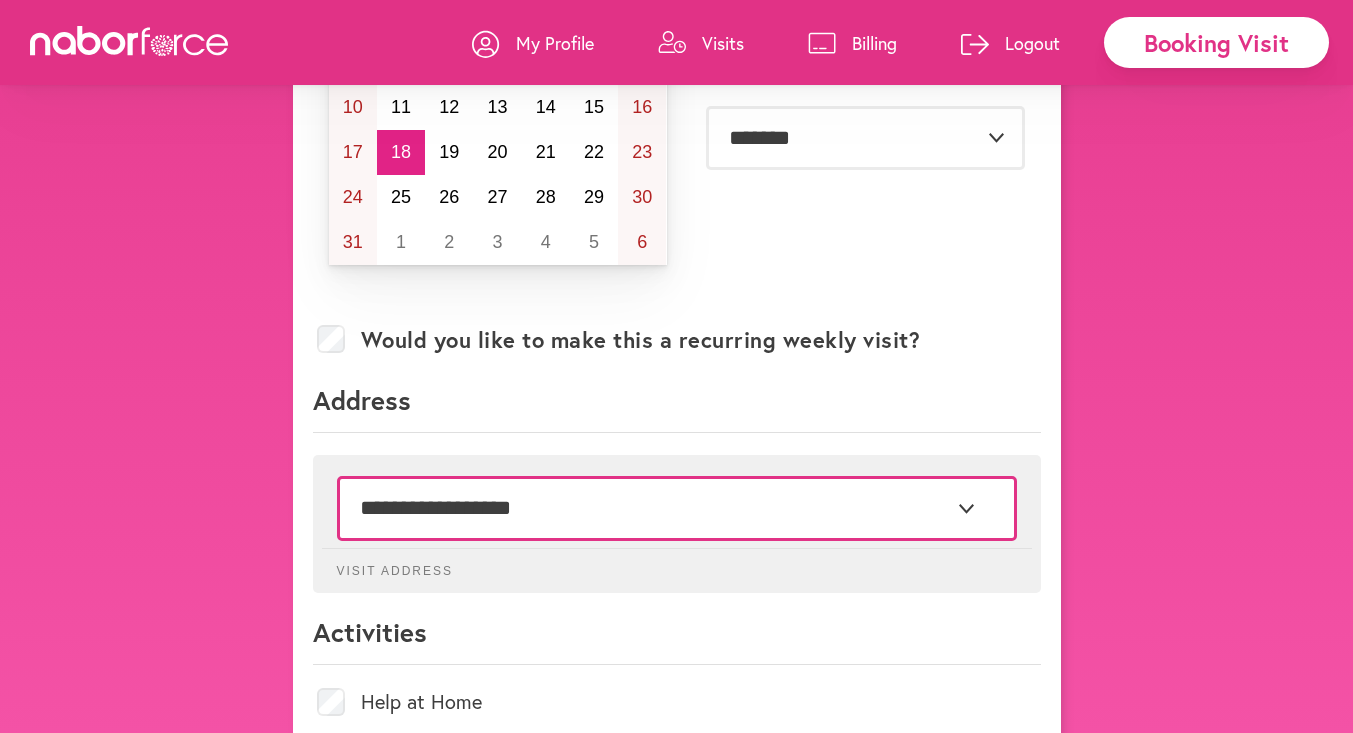 click on "**********" at bounding box center [677, 508] 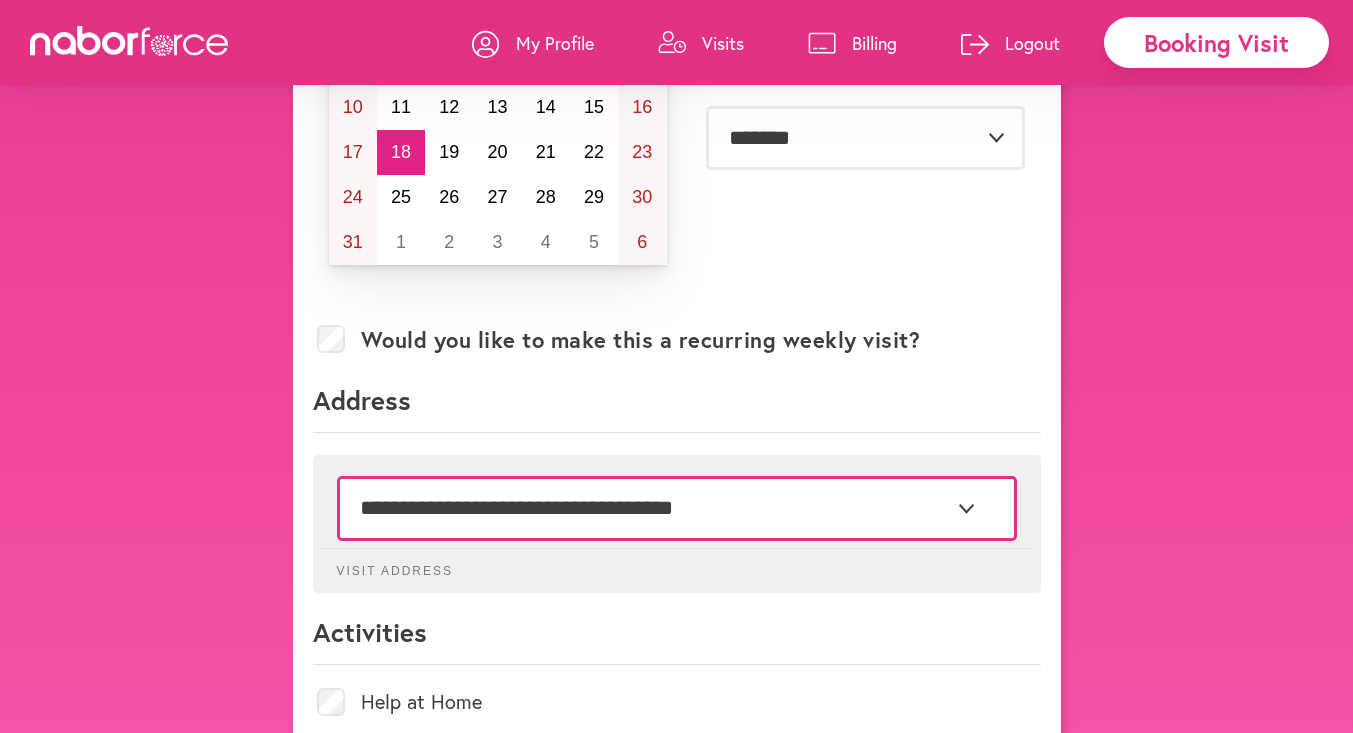 click on "**********" at bounding box center [677, 508] 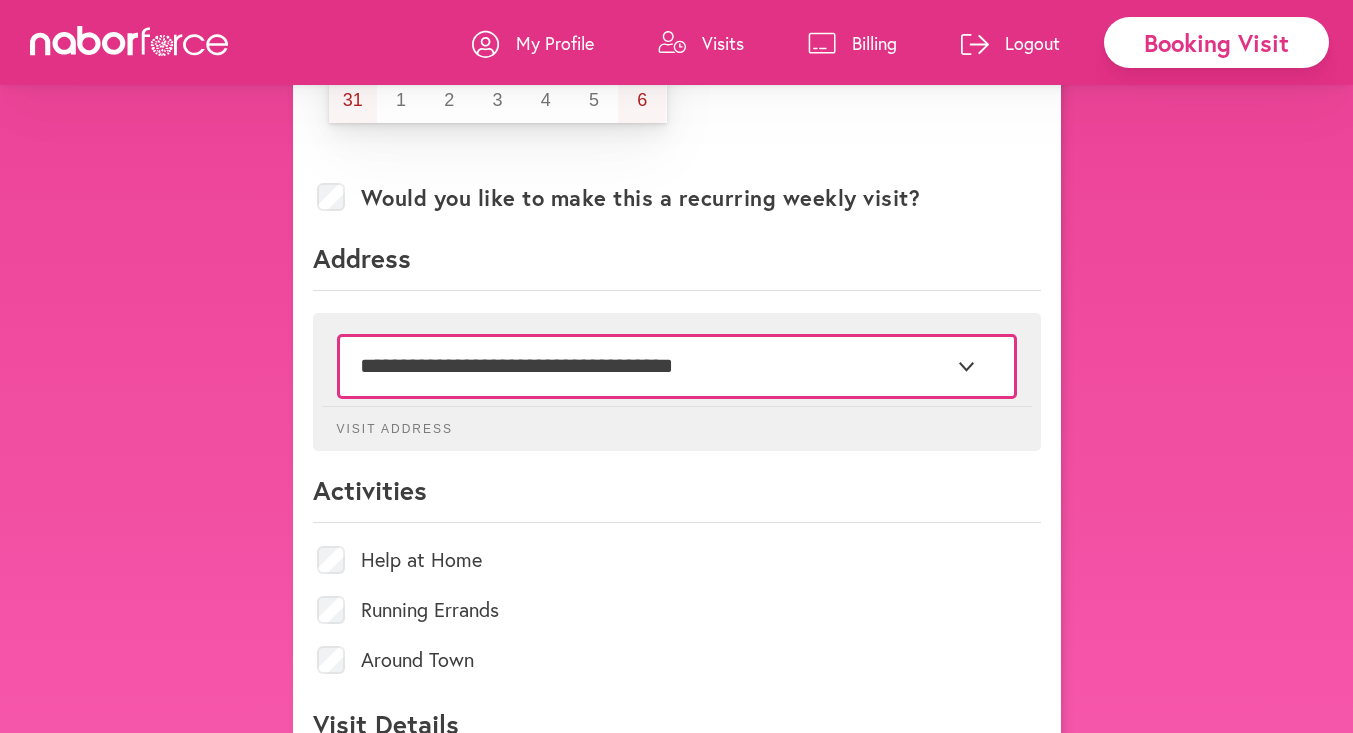 scroll, scrollTop: 508, scrollLeft: 0, axis: vertical 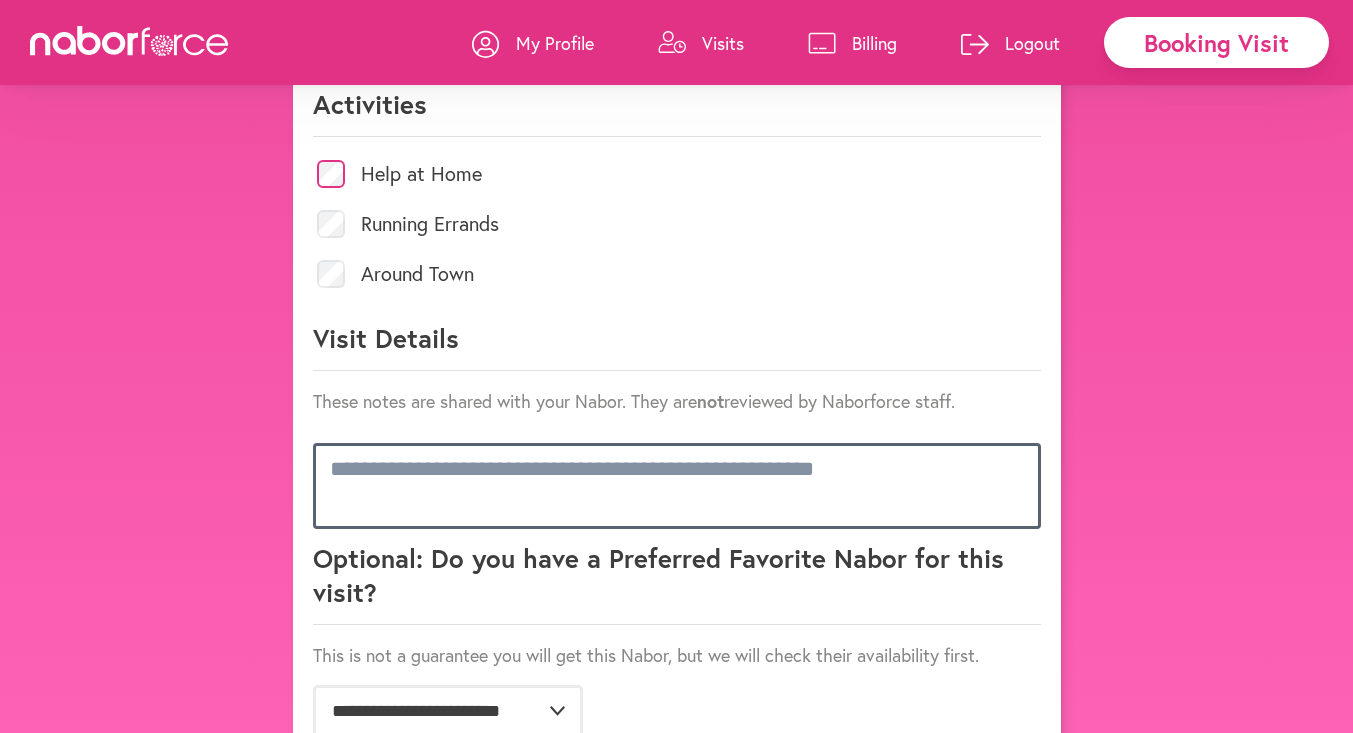 click at bounding box center (677, 486) 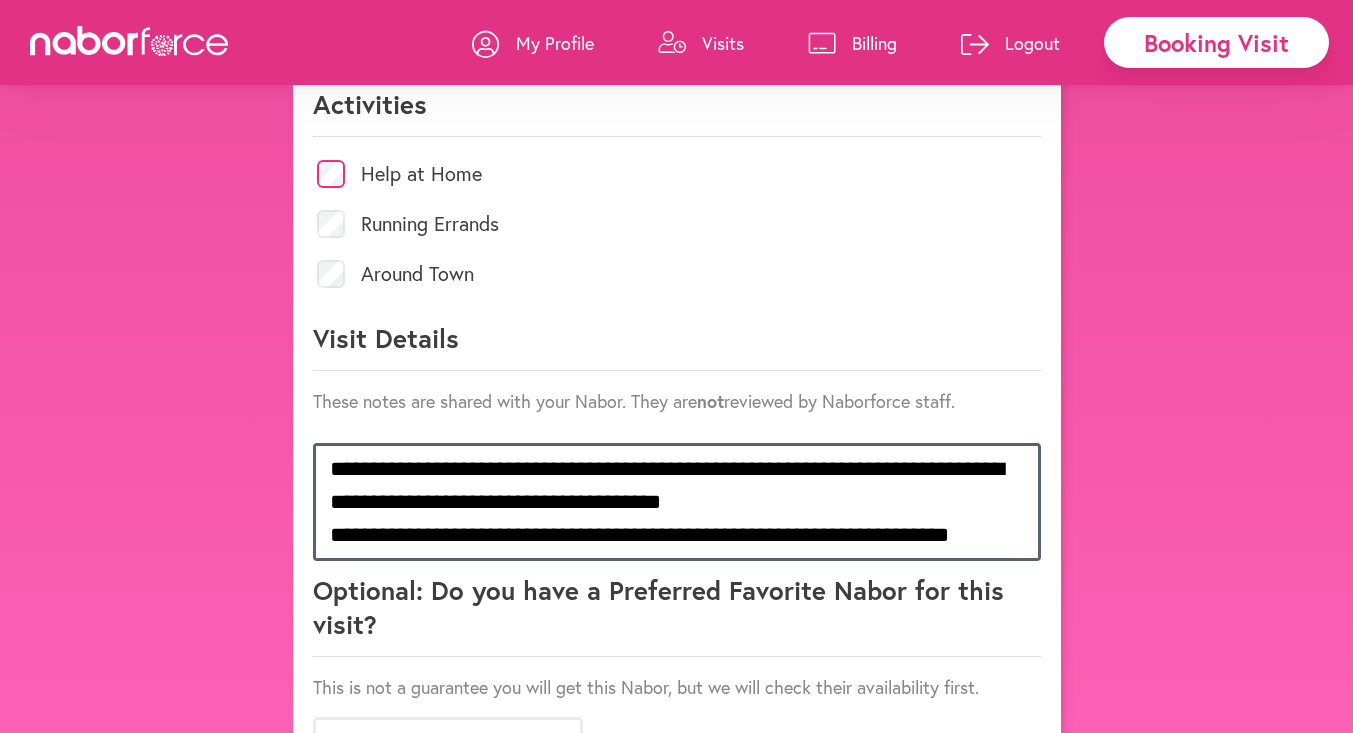 scroll, scrollTop: 1, scrollLeft: 0, axis: vertical 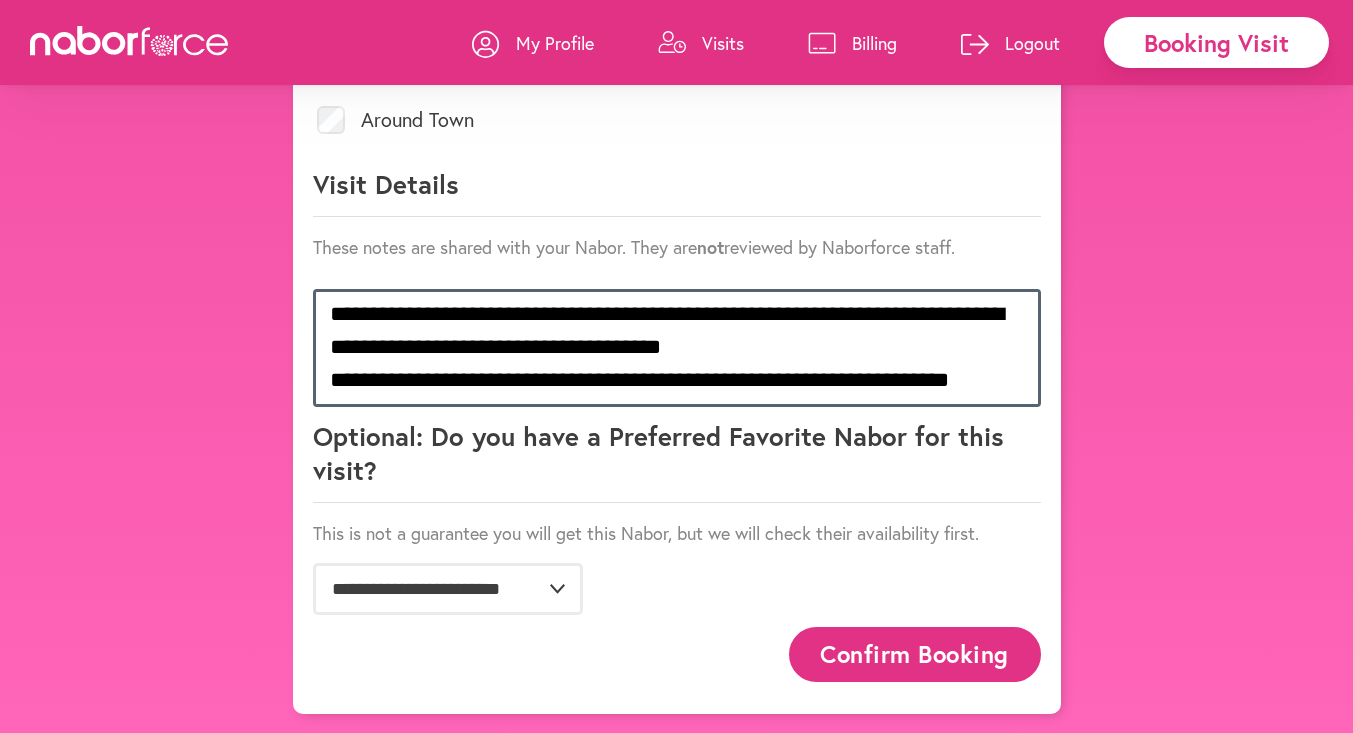 type on "**********" 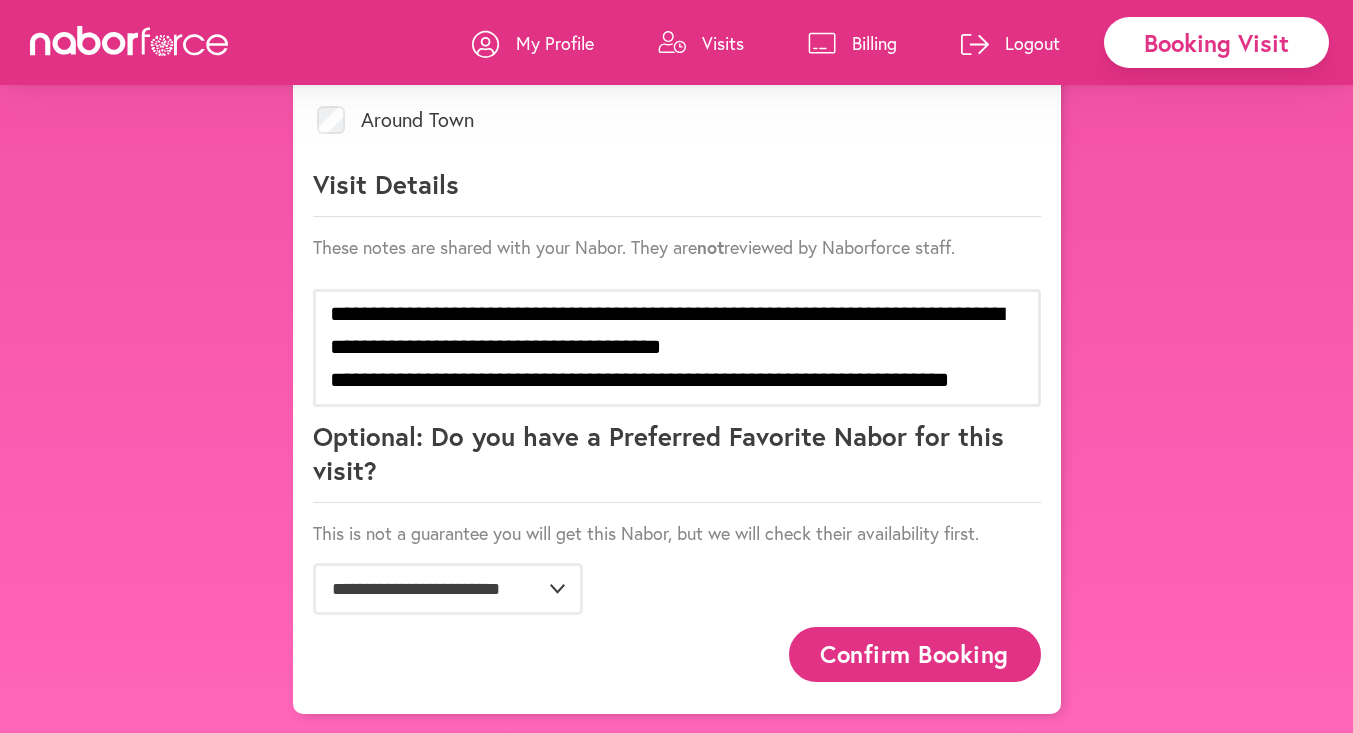 click on "Confirm Booking" at bounding box center (915, 654) 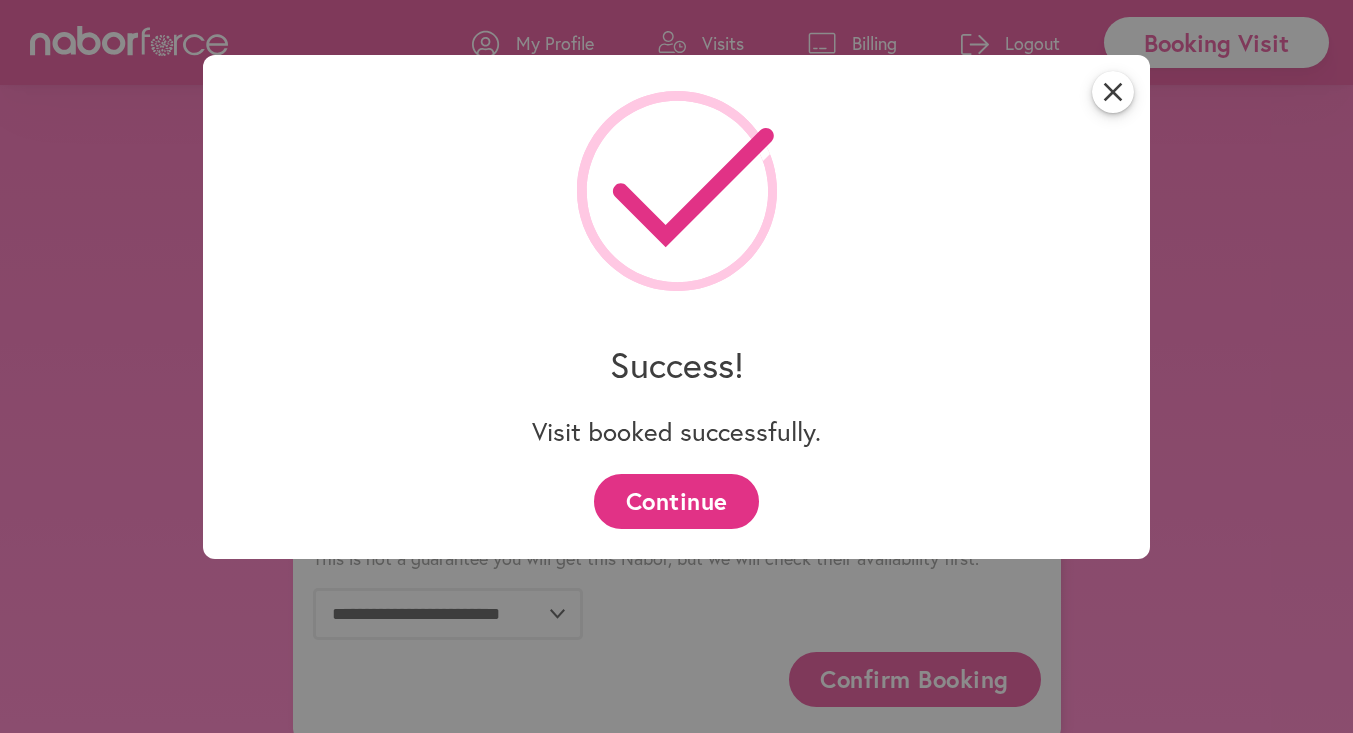 scroll, scrollTop: 1047, scrollLeft: 0, axis: vertical 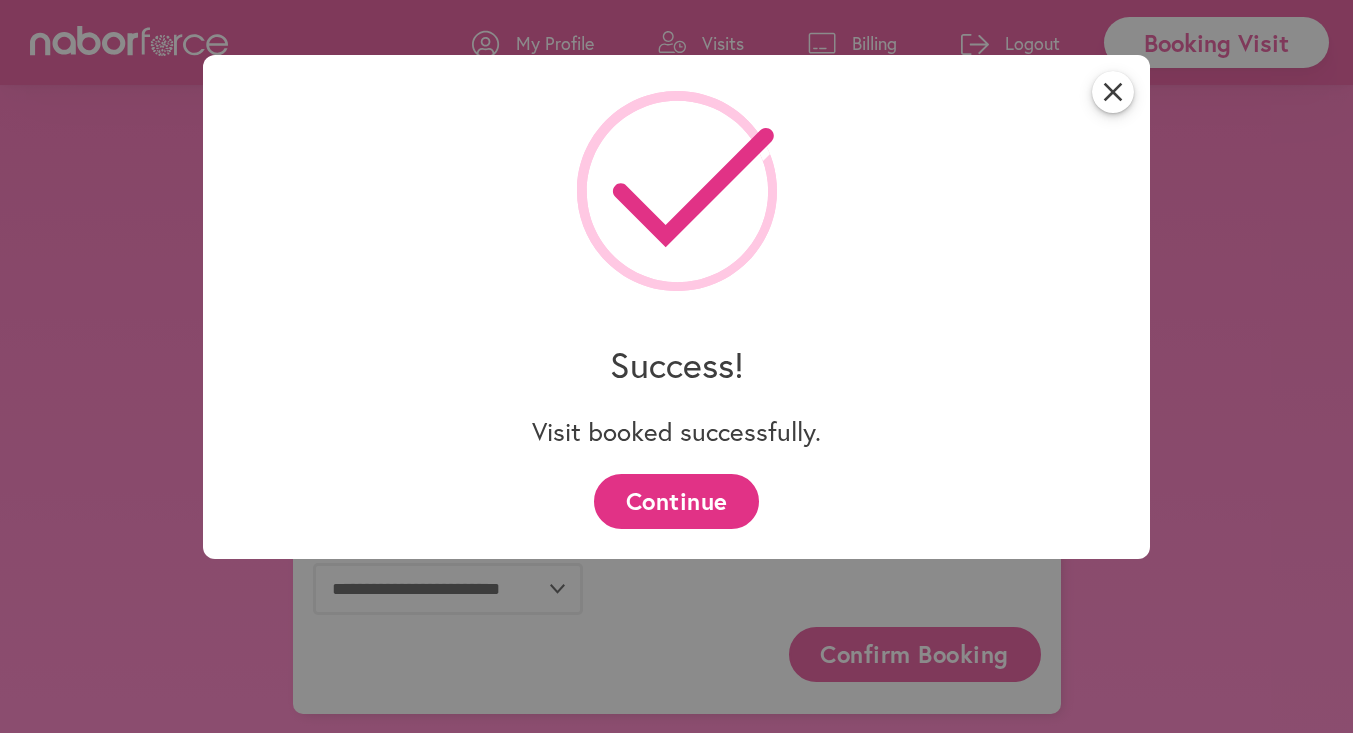 click on "Continue" at bounding box center [676, 501] 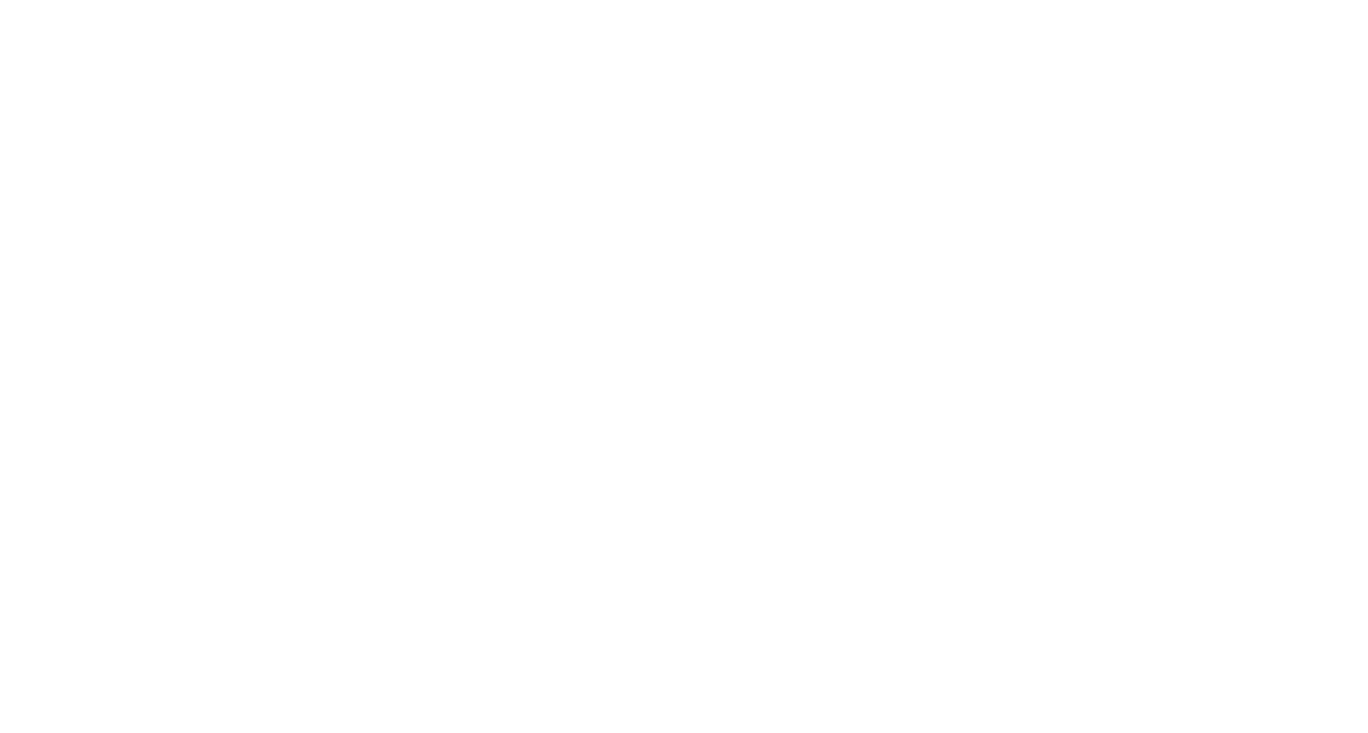 scroll, scrollTop: 0, scrollLeft: 0, axis: both 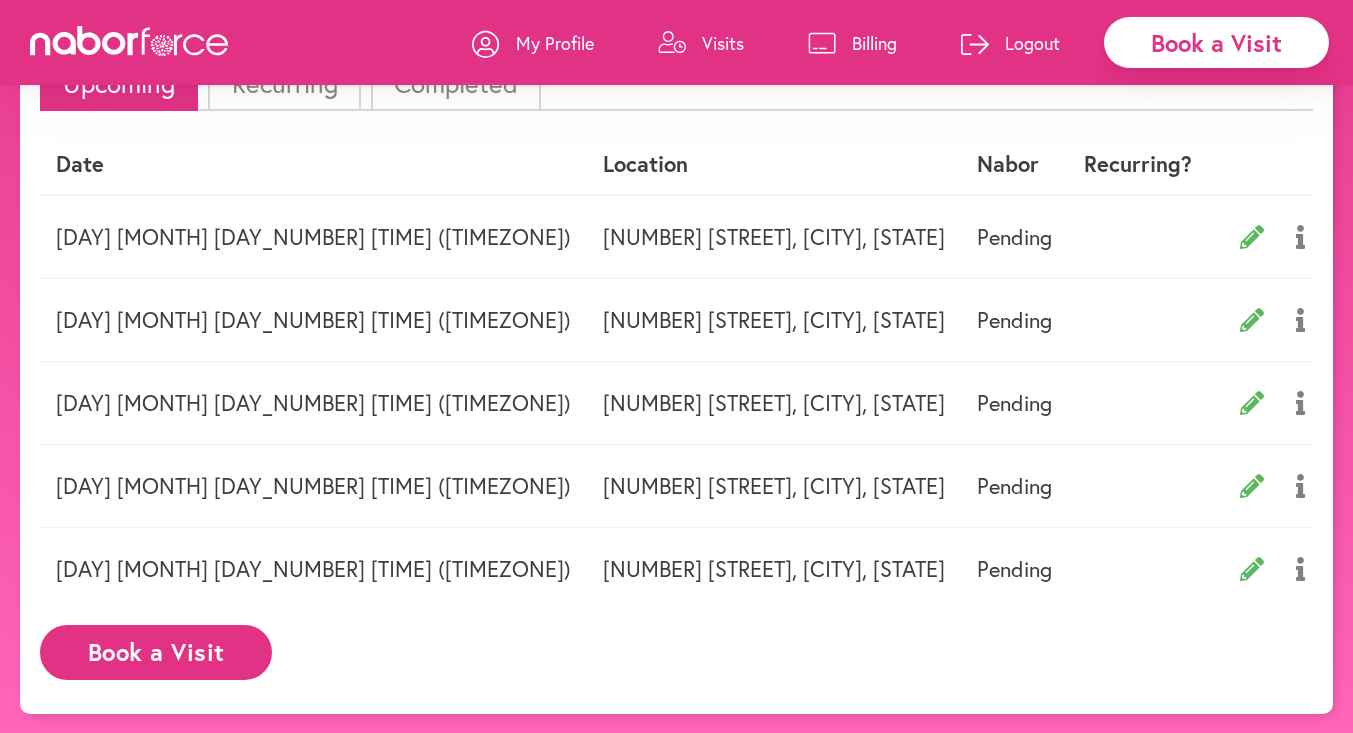 click on "Book a Visit" at bounding box center [156, 652] 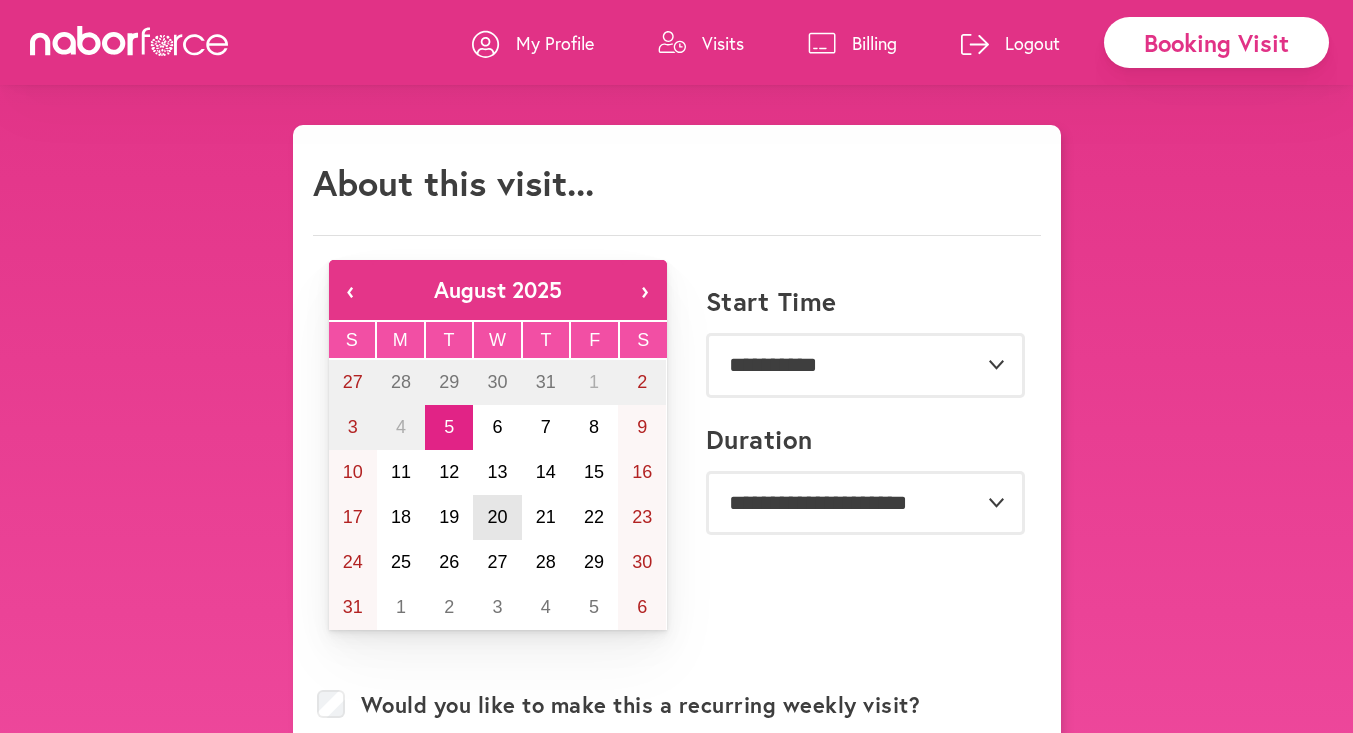 click on "20" at bounding box center [497, 517] 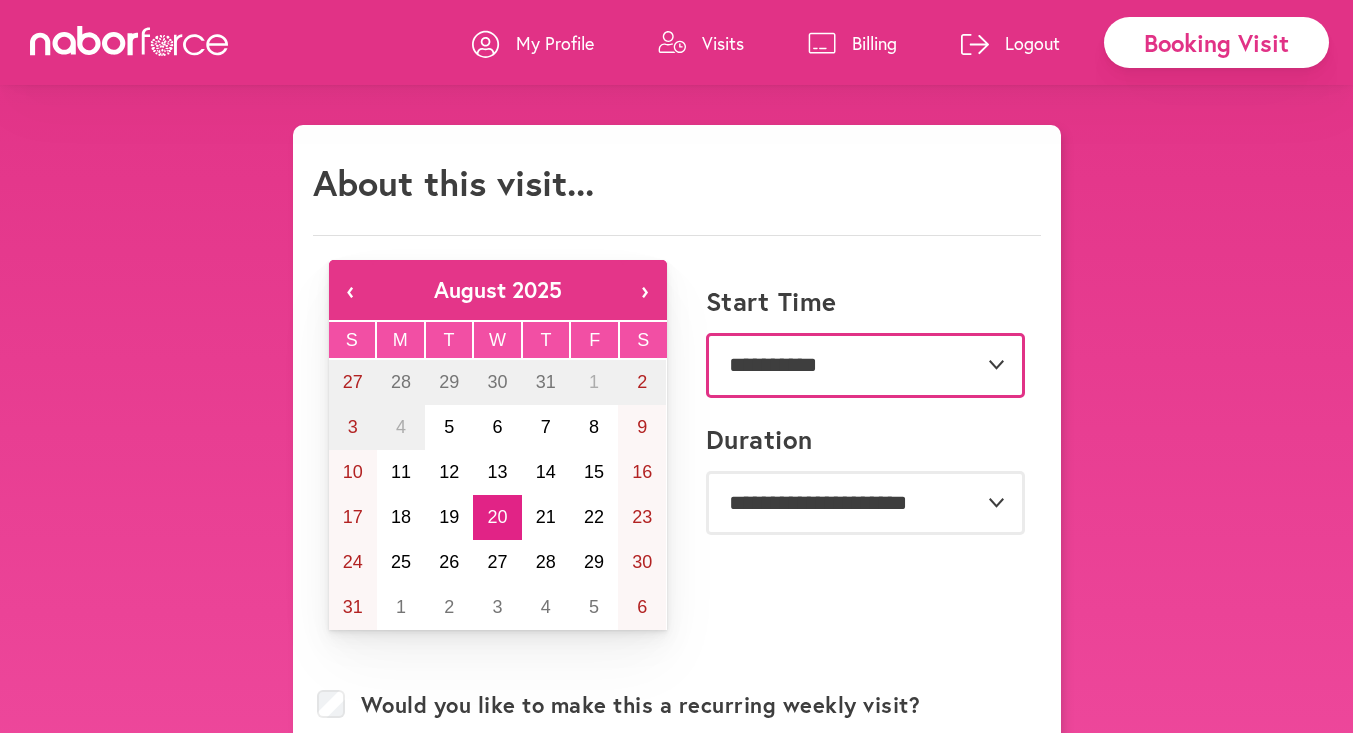 click on "**********" at bounding box center [865, 365] 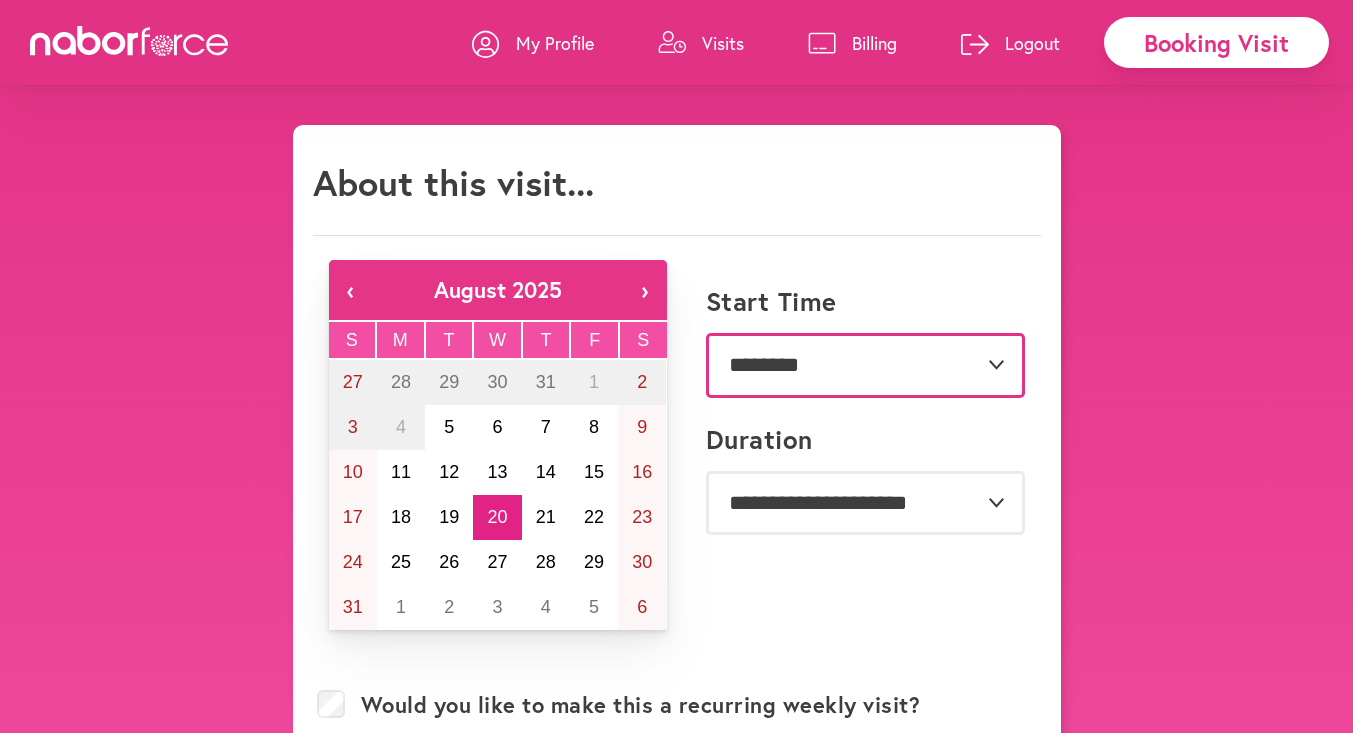 click on "**********" at bounding box center [865, 365] 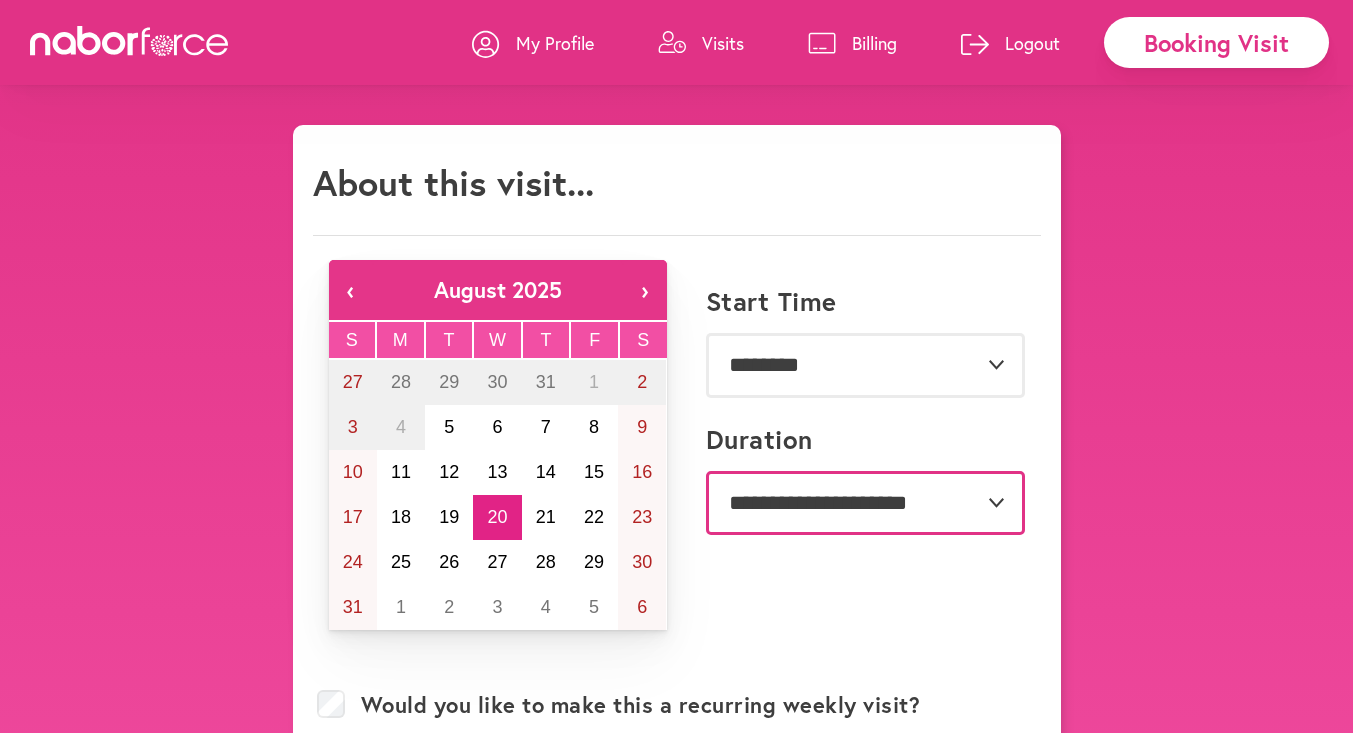 click on "**********" at bounding box center (865, 503) 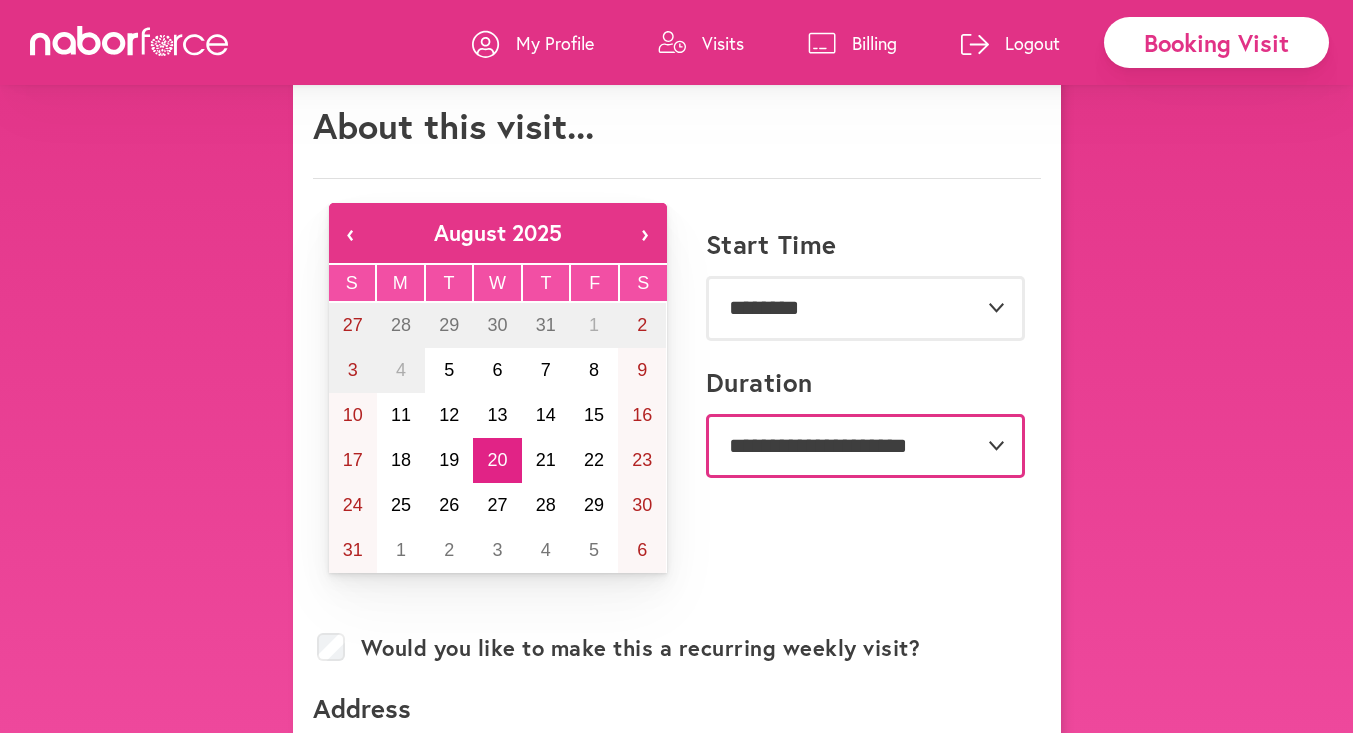 scroll, scrollTop: 0, scrollLeft: 0, axis: both 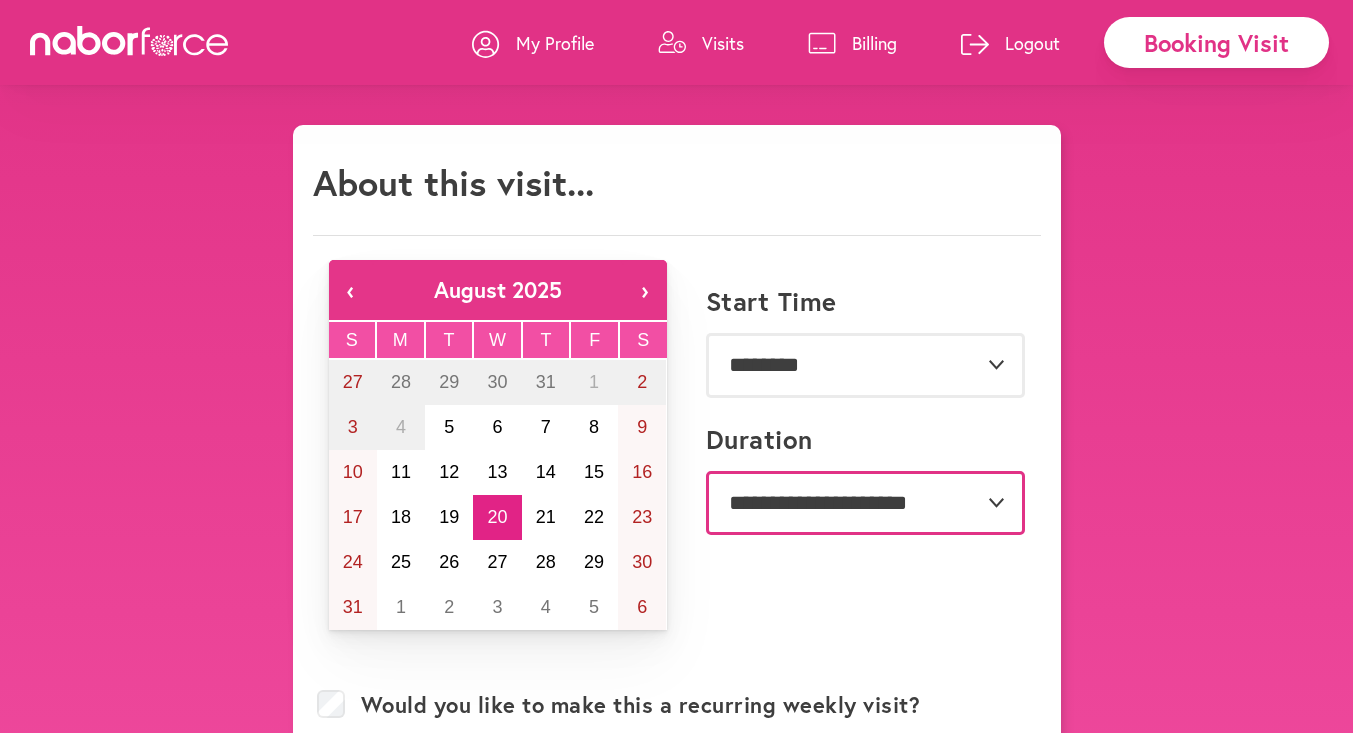 click on "**********" at bounding box center (865, 503) 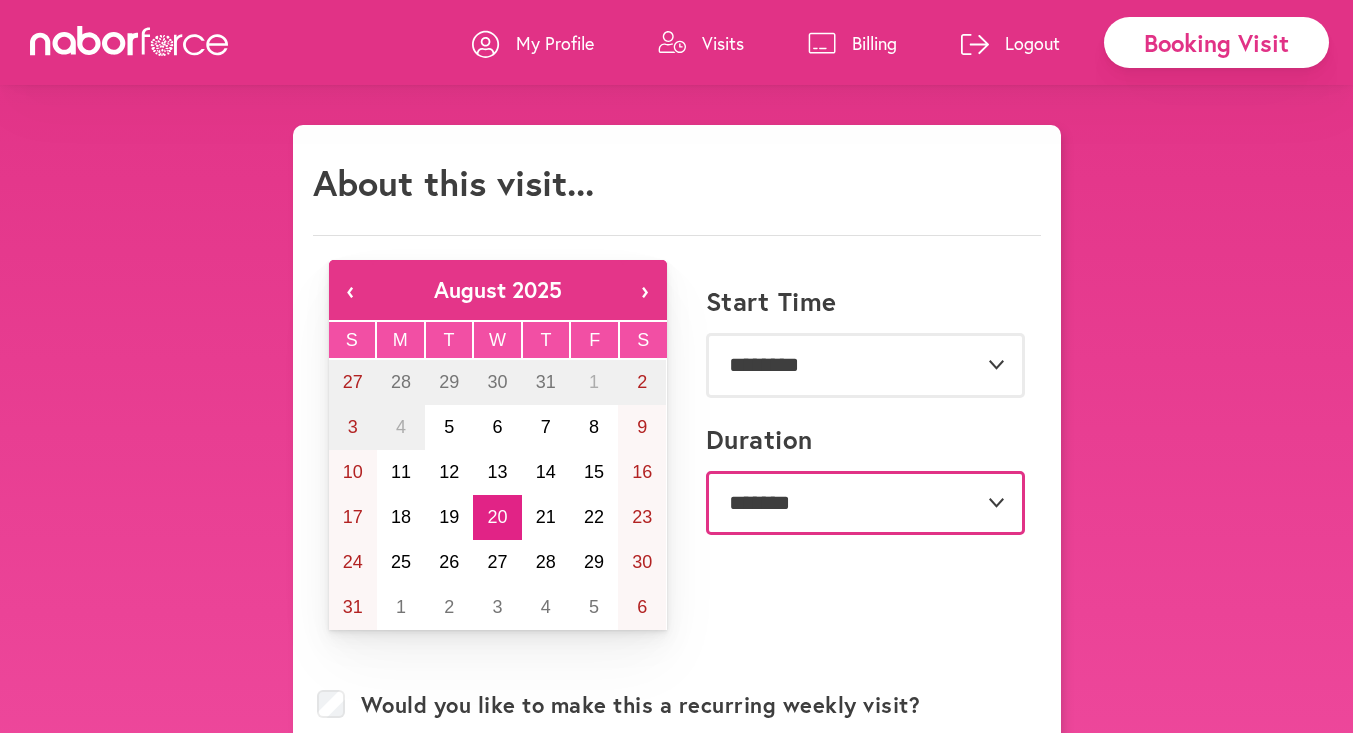 click on "**********" at bounding box center [865, 503] 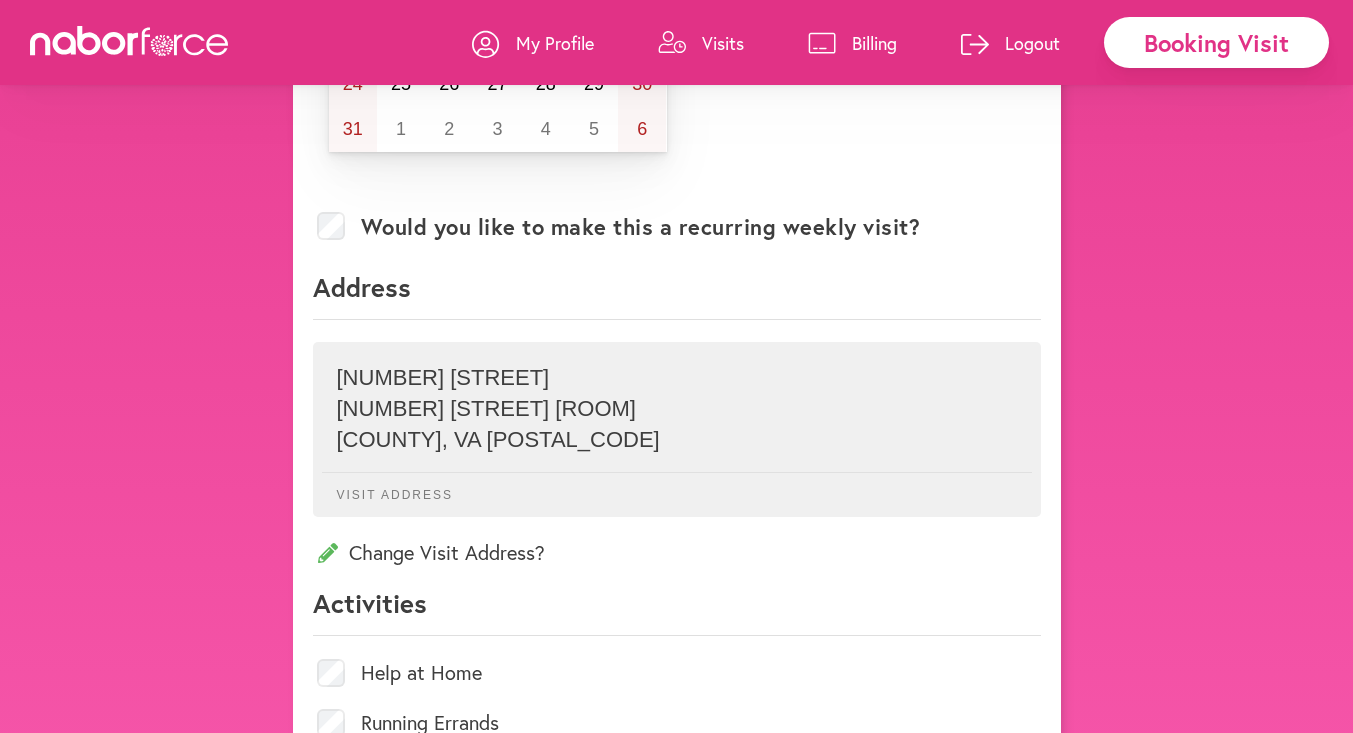 scroll, scrollTop: 479, scrollLeft: 0, axis: vertical 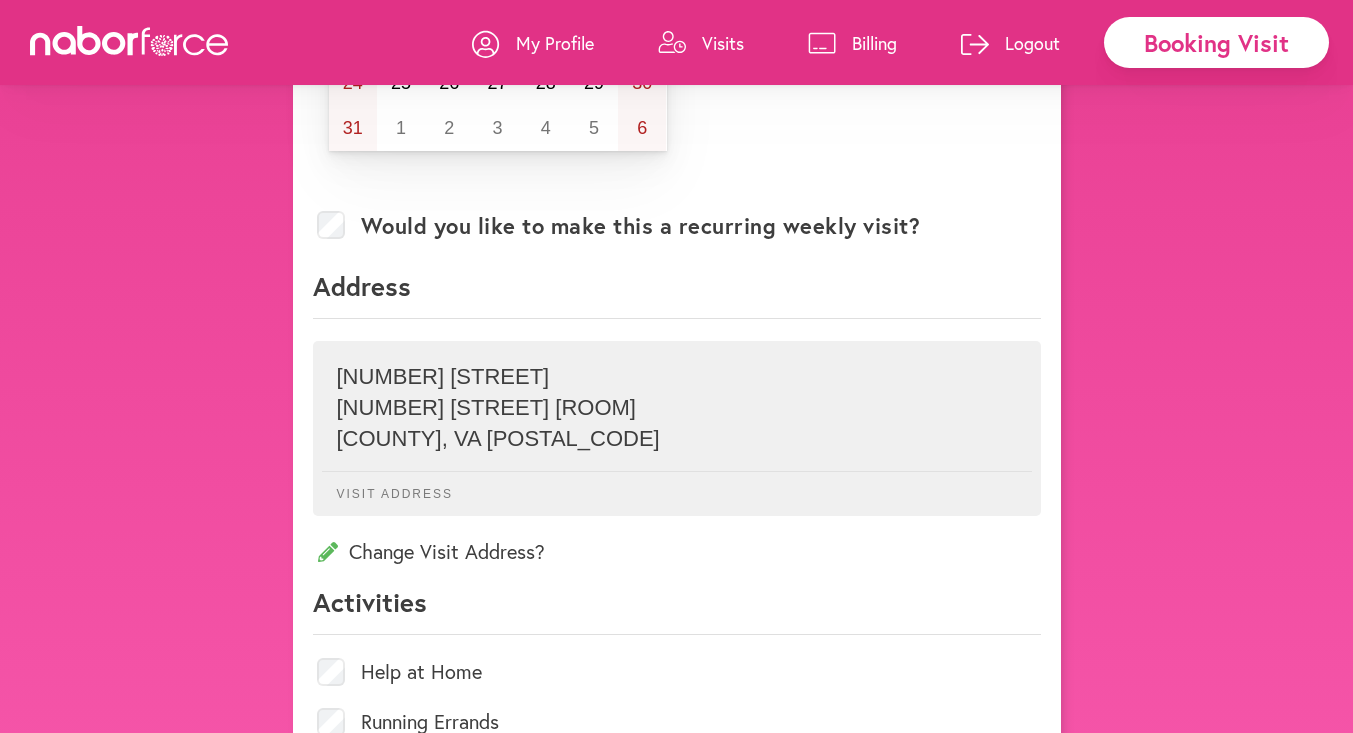 click 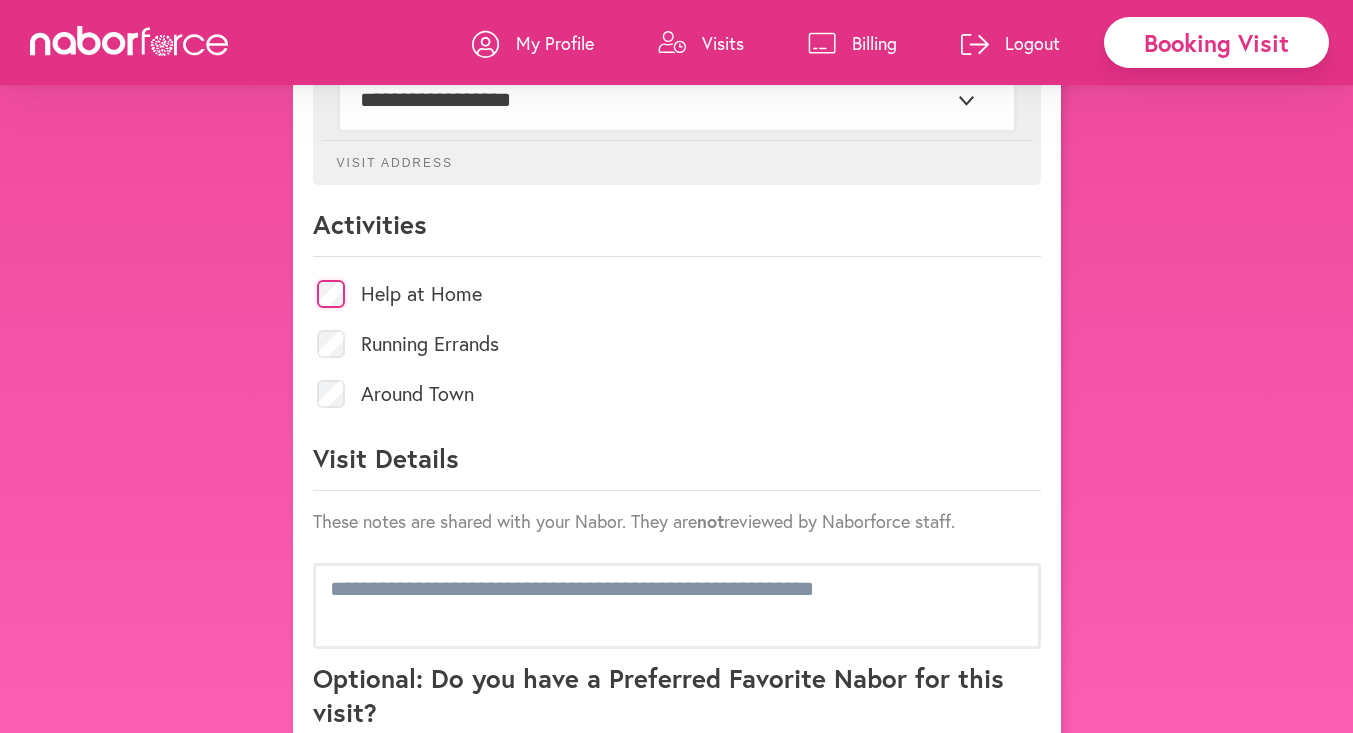 scroll, scrollTop: 774, scrollLeft: 0, axis: vertical 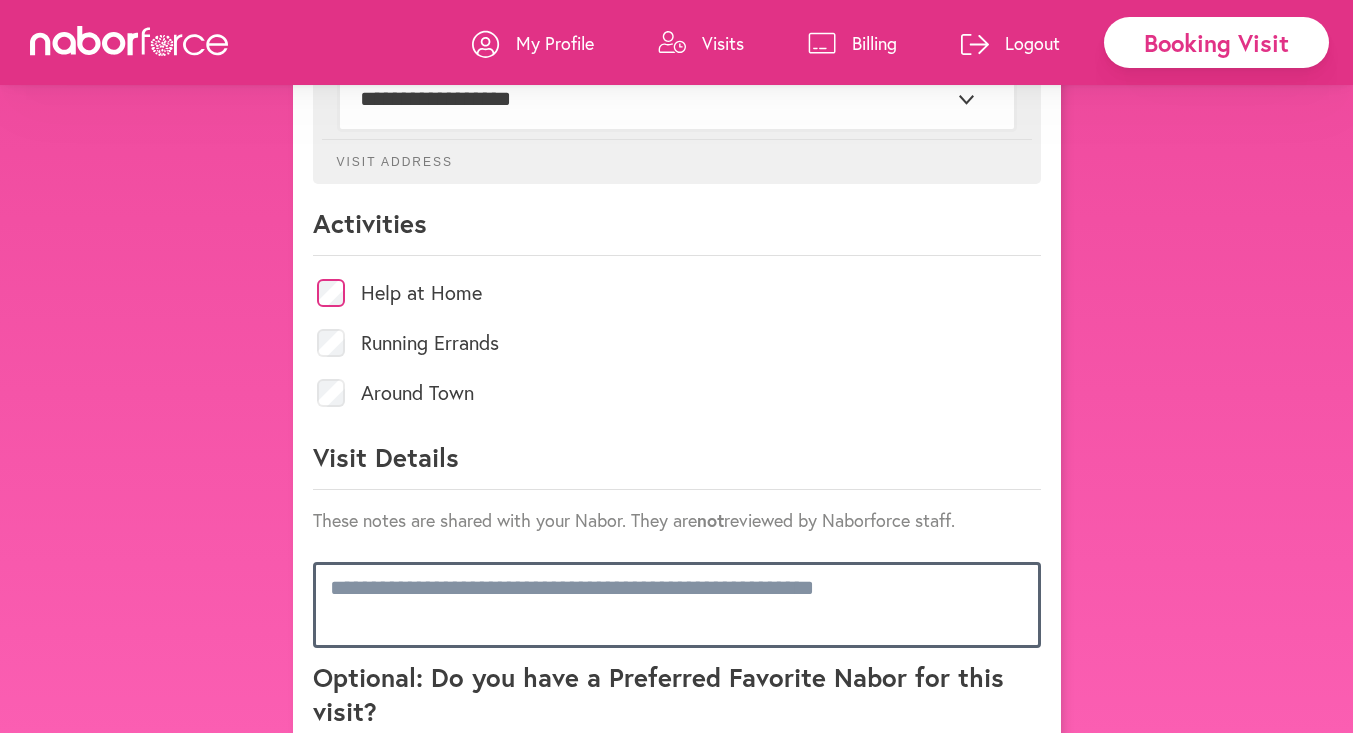click at bounding box center (677, 605) 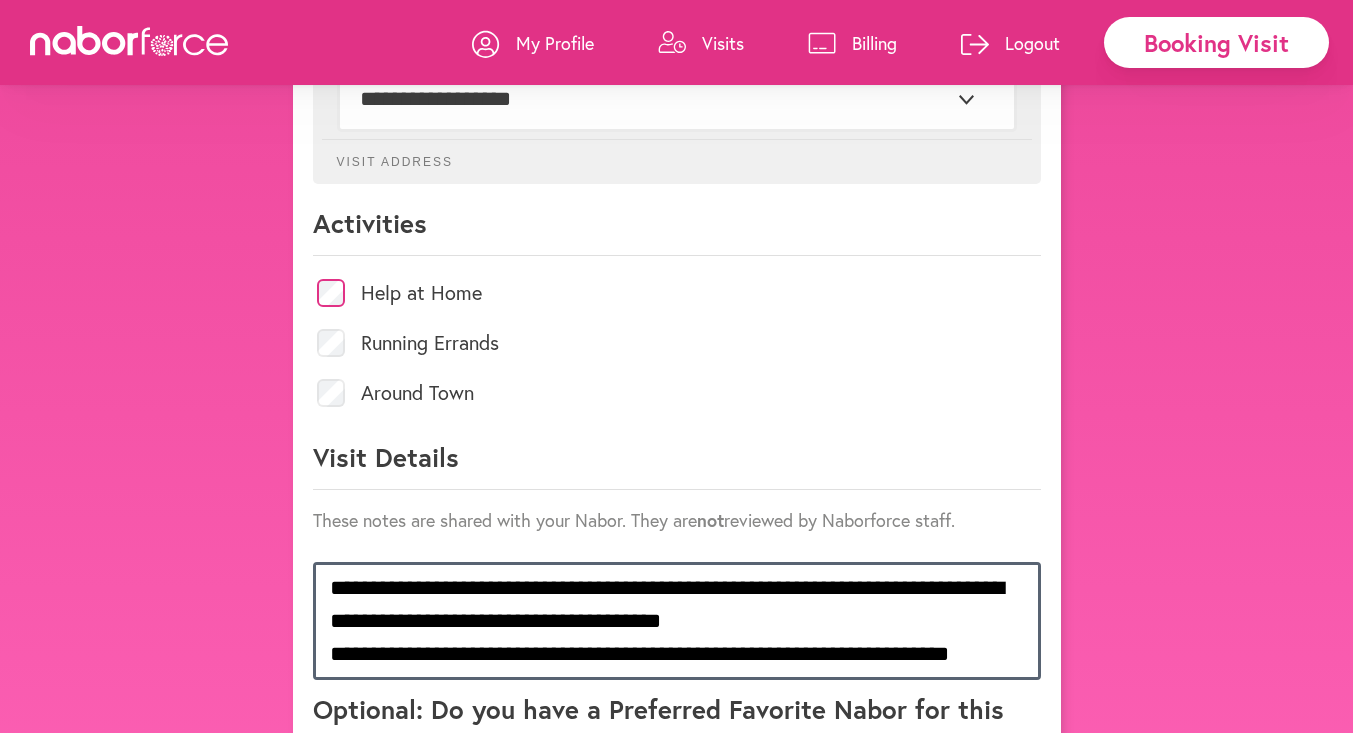 scroll, scrollTop: 1, scrollLeft: 0, axis: vertical 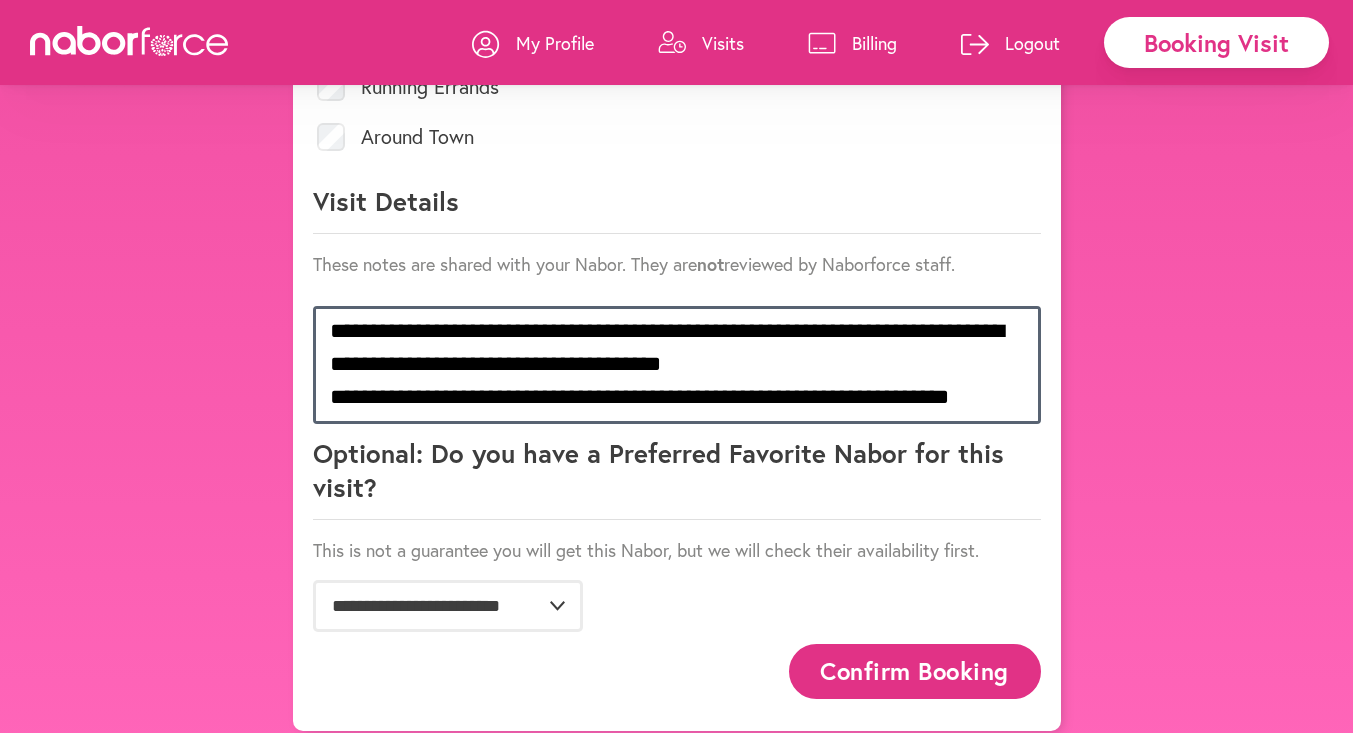 type on "**********" 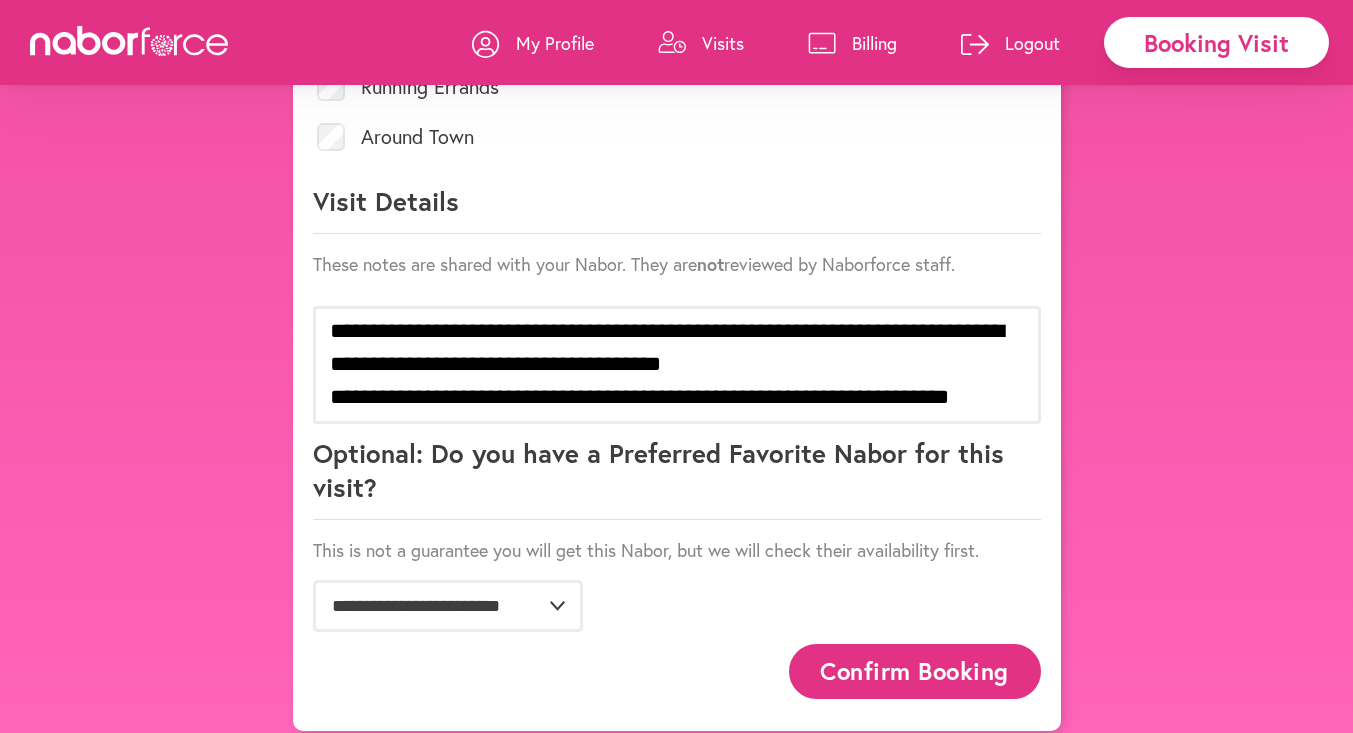 click on "Confirm Booking" at bounding box center (915, 671) 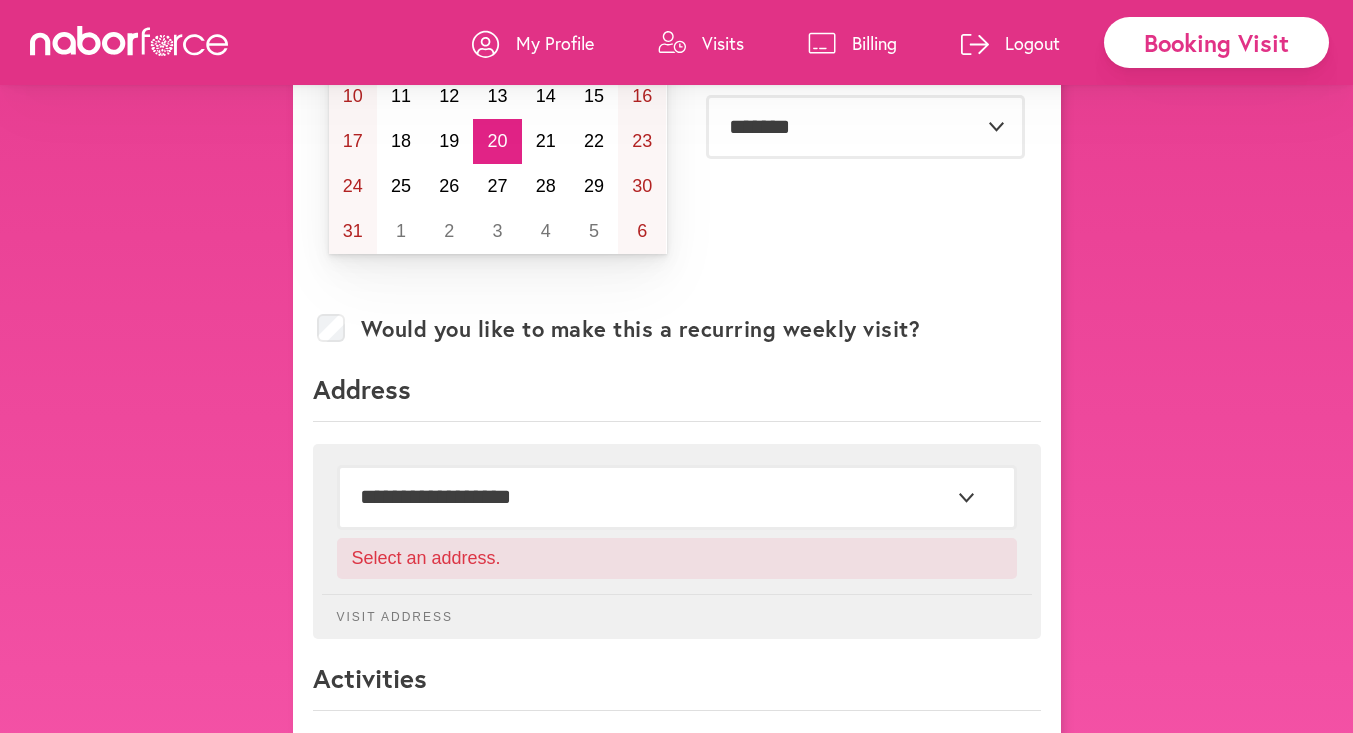 scroll, scrollTop: 377, scrollLeft: 0, axis: vertical 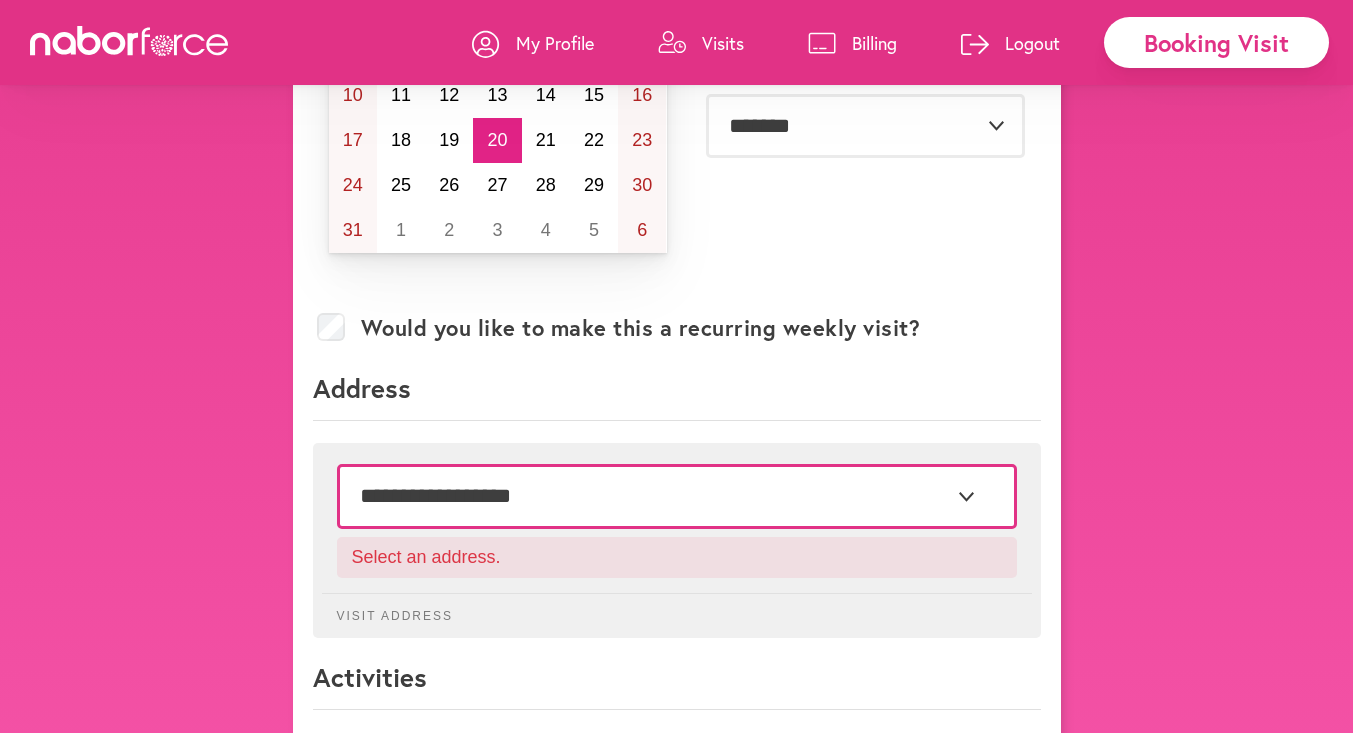 click on "**********" at bounding box center (677, 496) 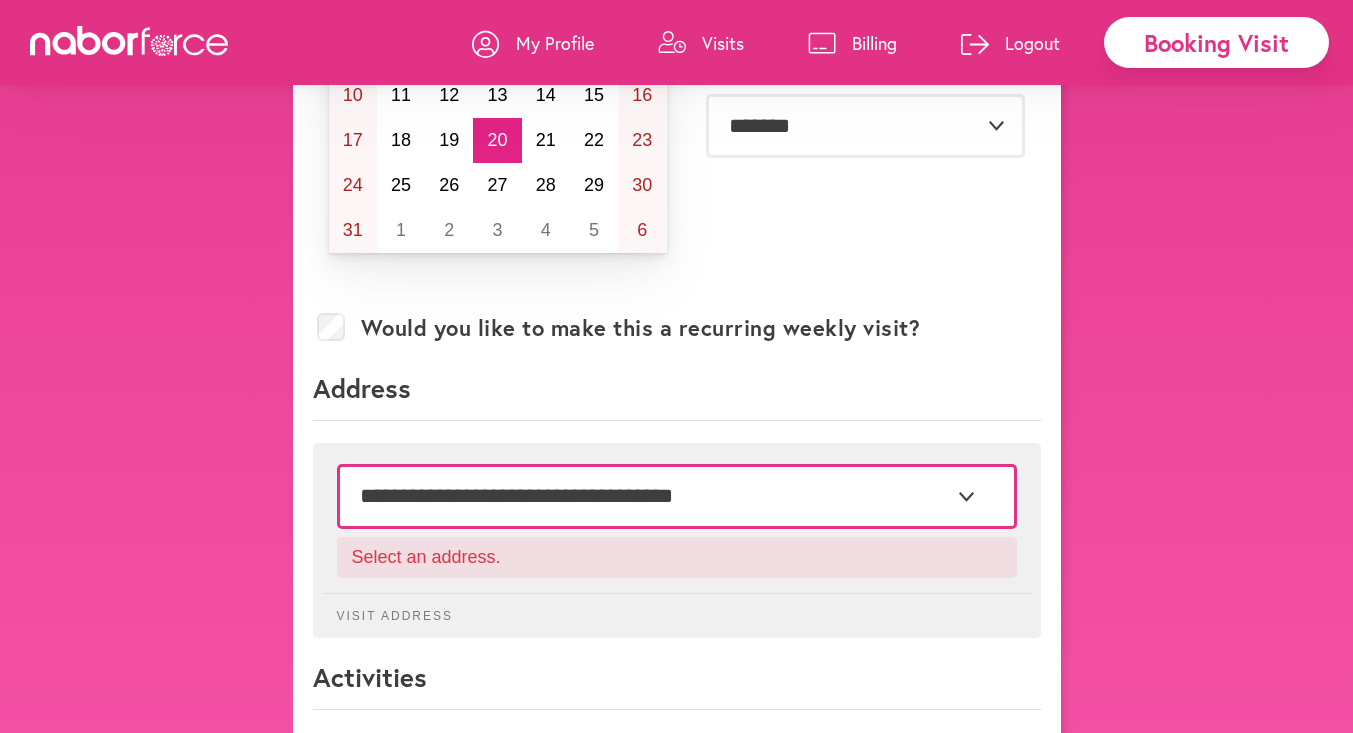 click on "**********" at bounding box center (677, 496) 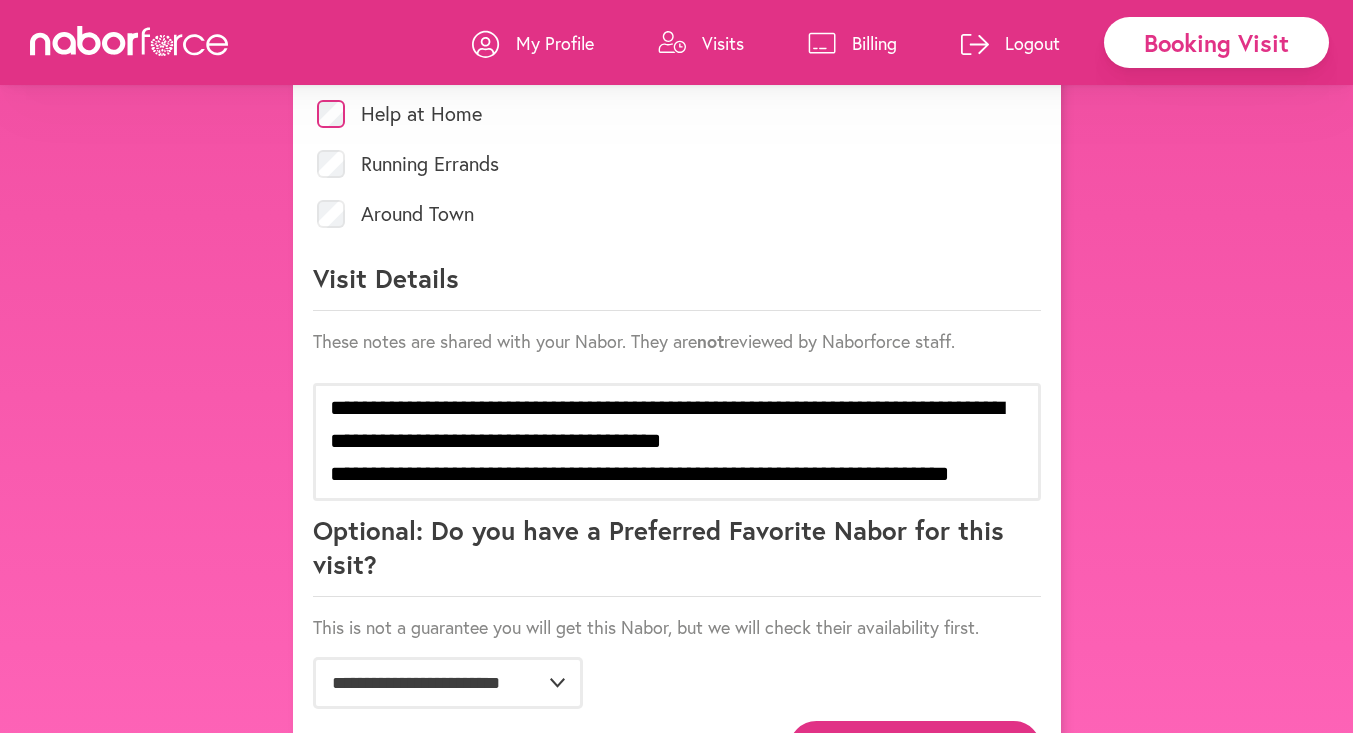 scroll, scrollTop: 1104, scrollLeft: 0, axis: vertical 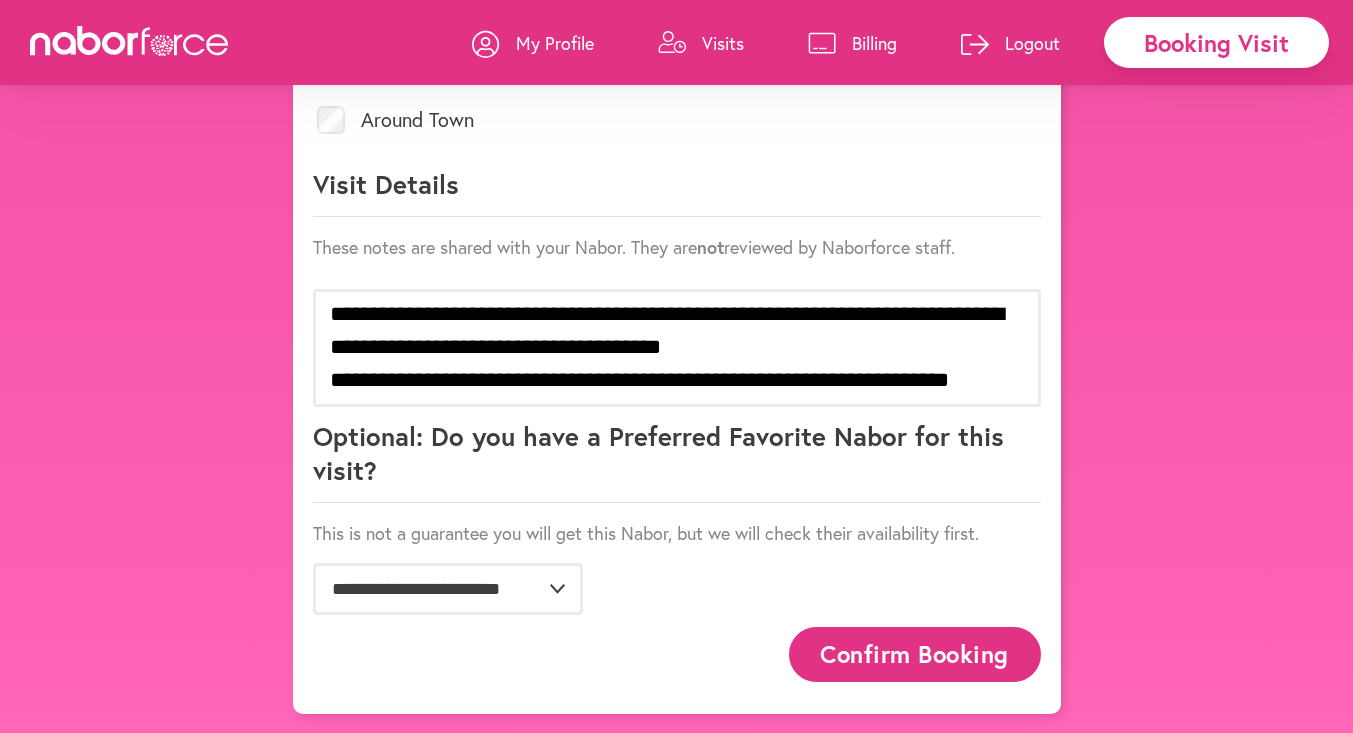 click on "Confirm Booking" at bounding box center (915, 654) 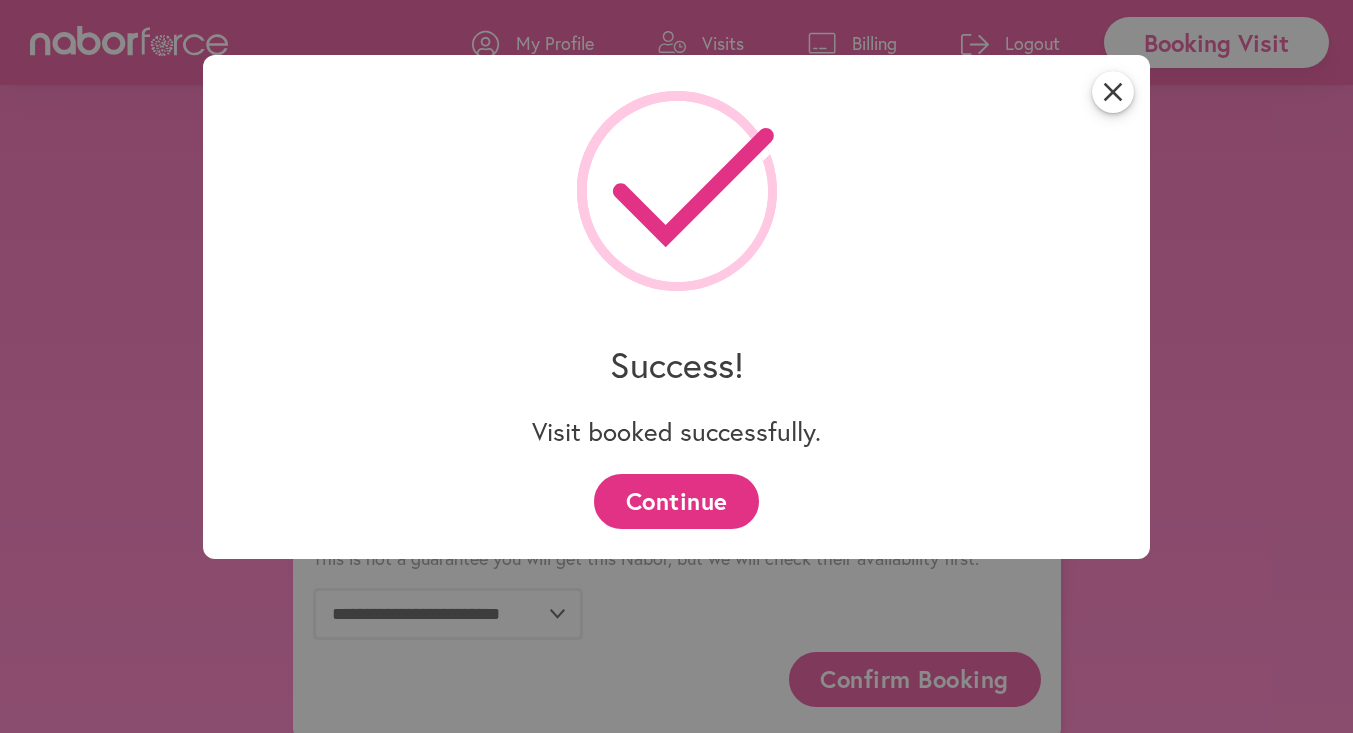 scroll, scrollTop: 1104, scrollLeft: 0, axis: vertical 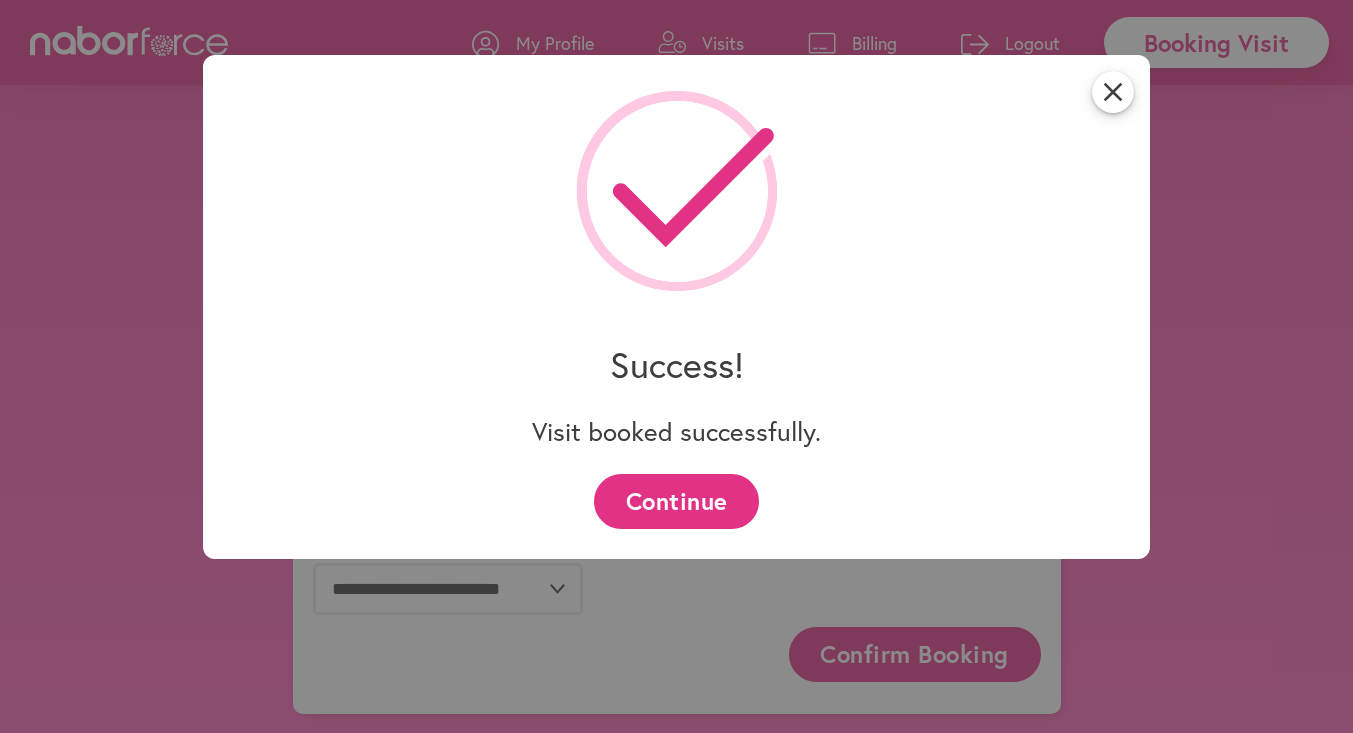 click on "Continue" at bounding box center [676, 501] 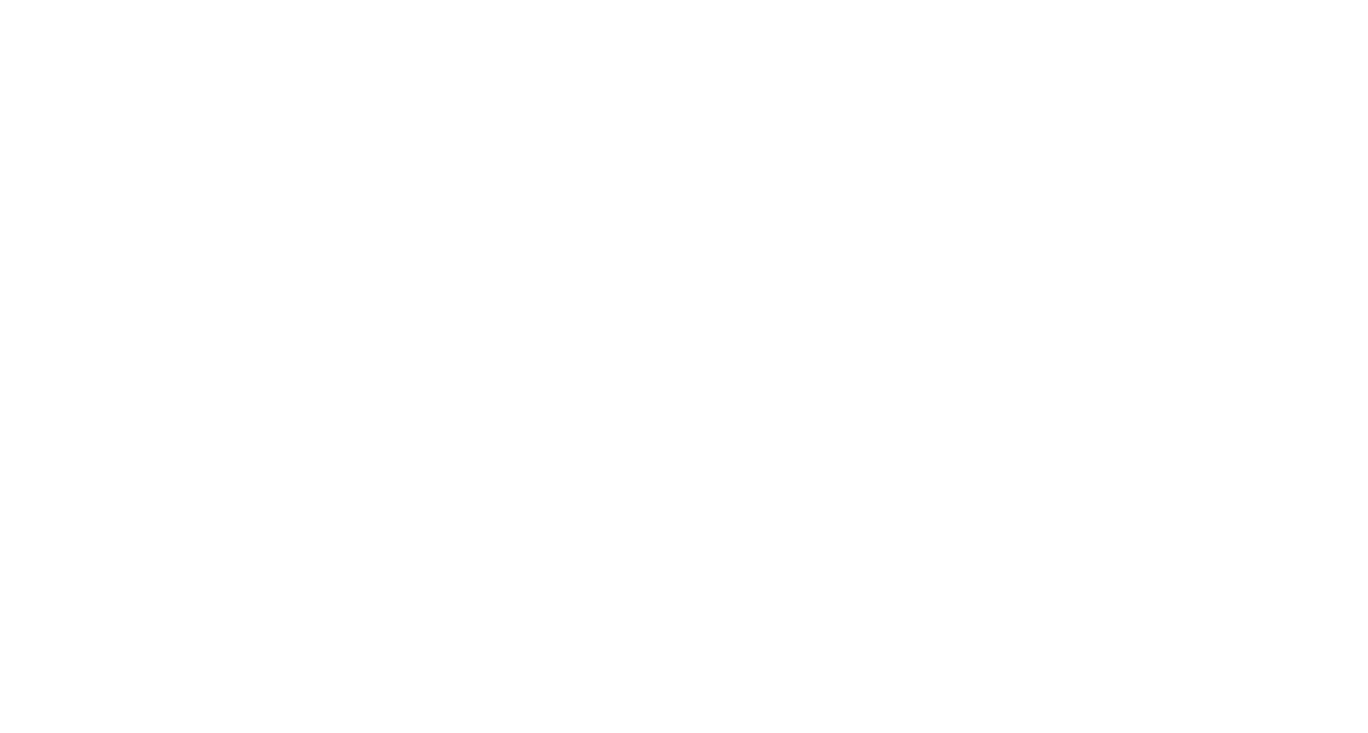 scroll, scrollTop: 0, scrollLeft: 0, axis: both 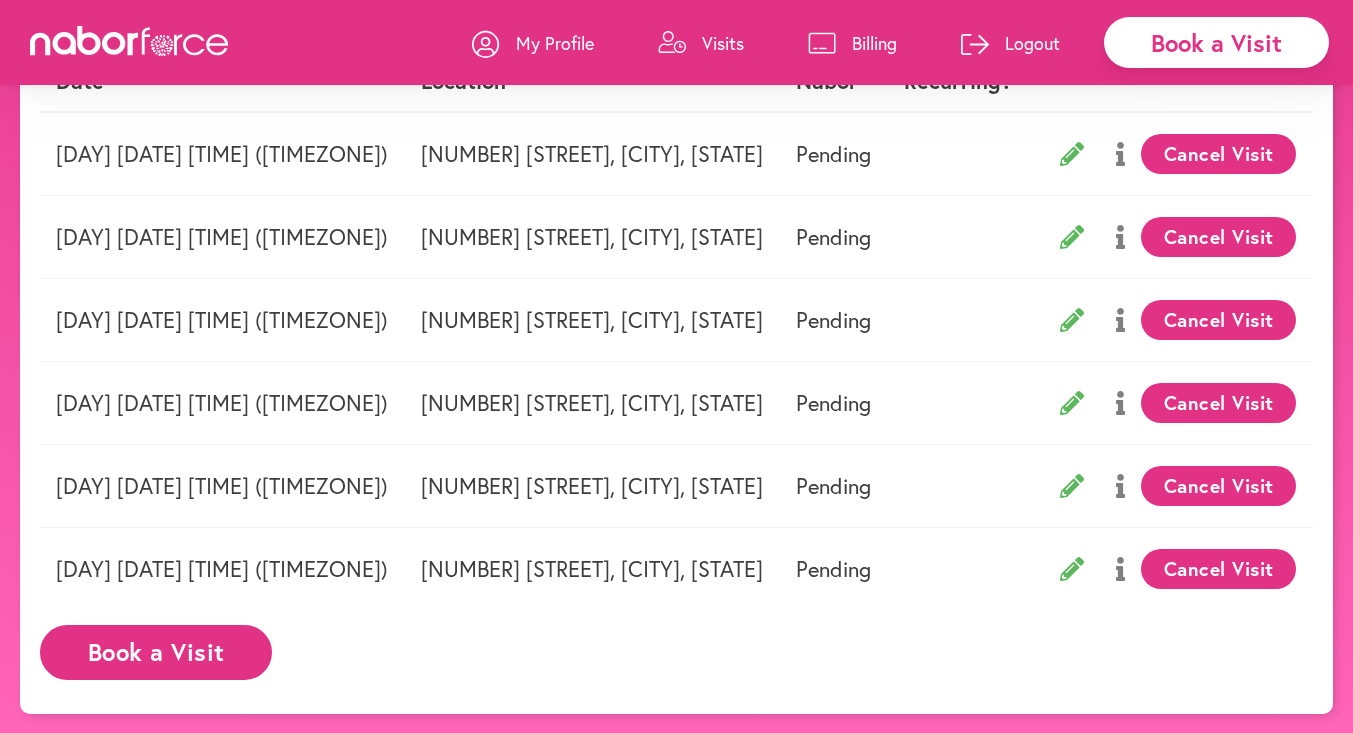 click on "Book a Visit" at bounding box center [156, 652] 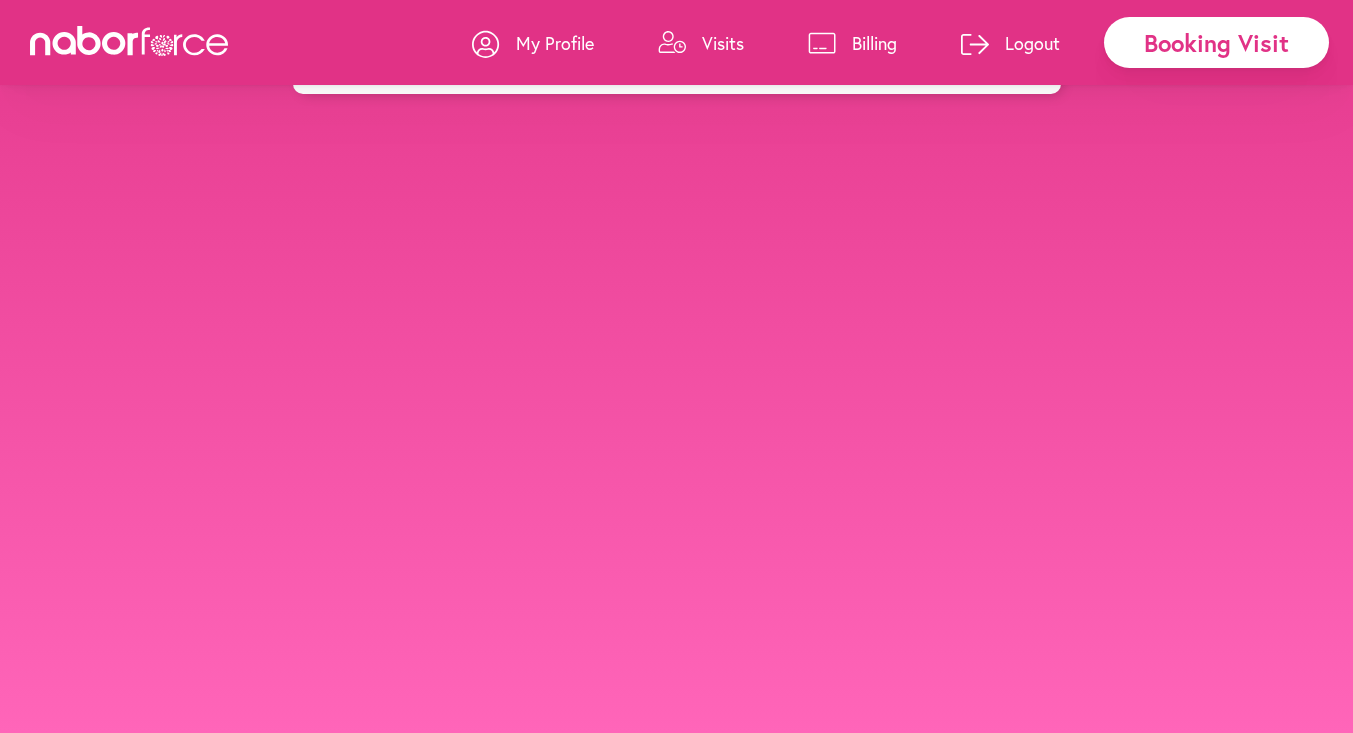 scroll, scrollTop: 0, scrollLeft: 0, axis: both 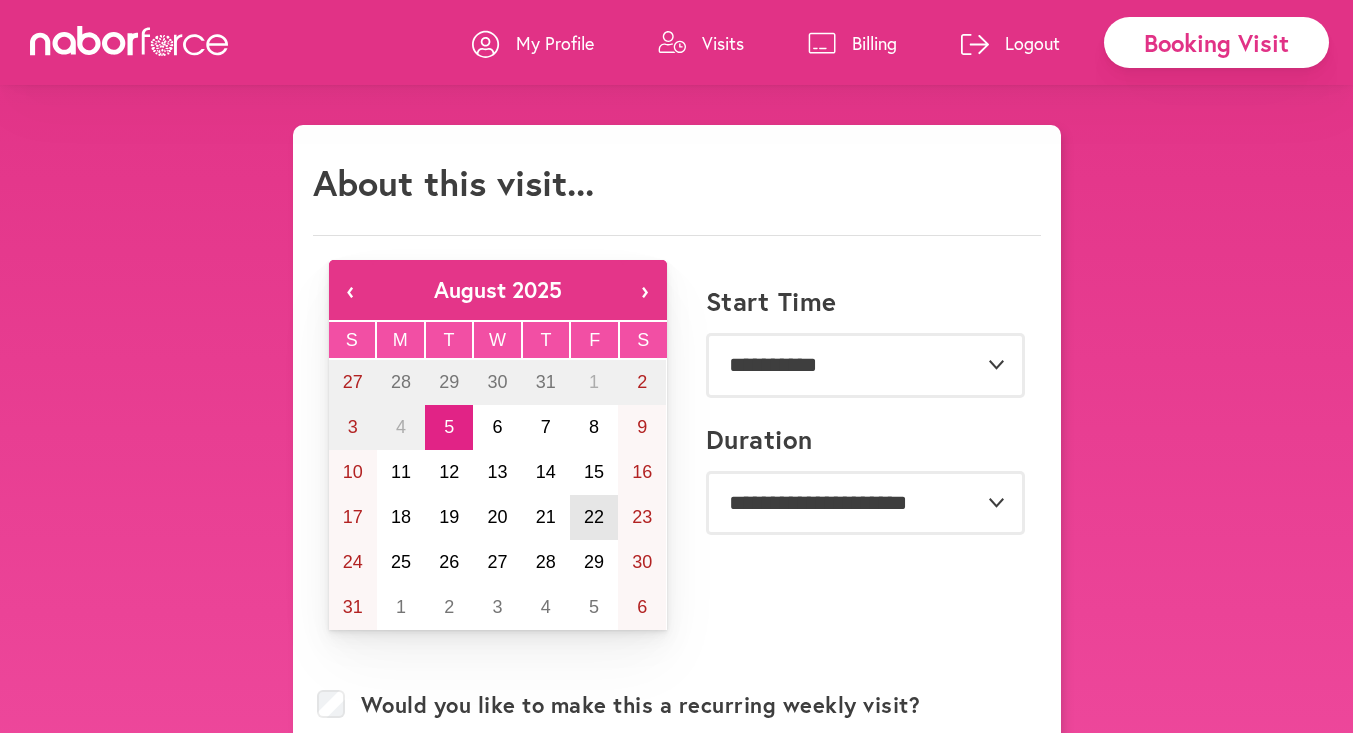 click on "22" at bounding box center (594, 517) 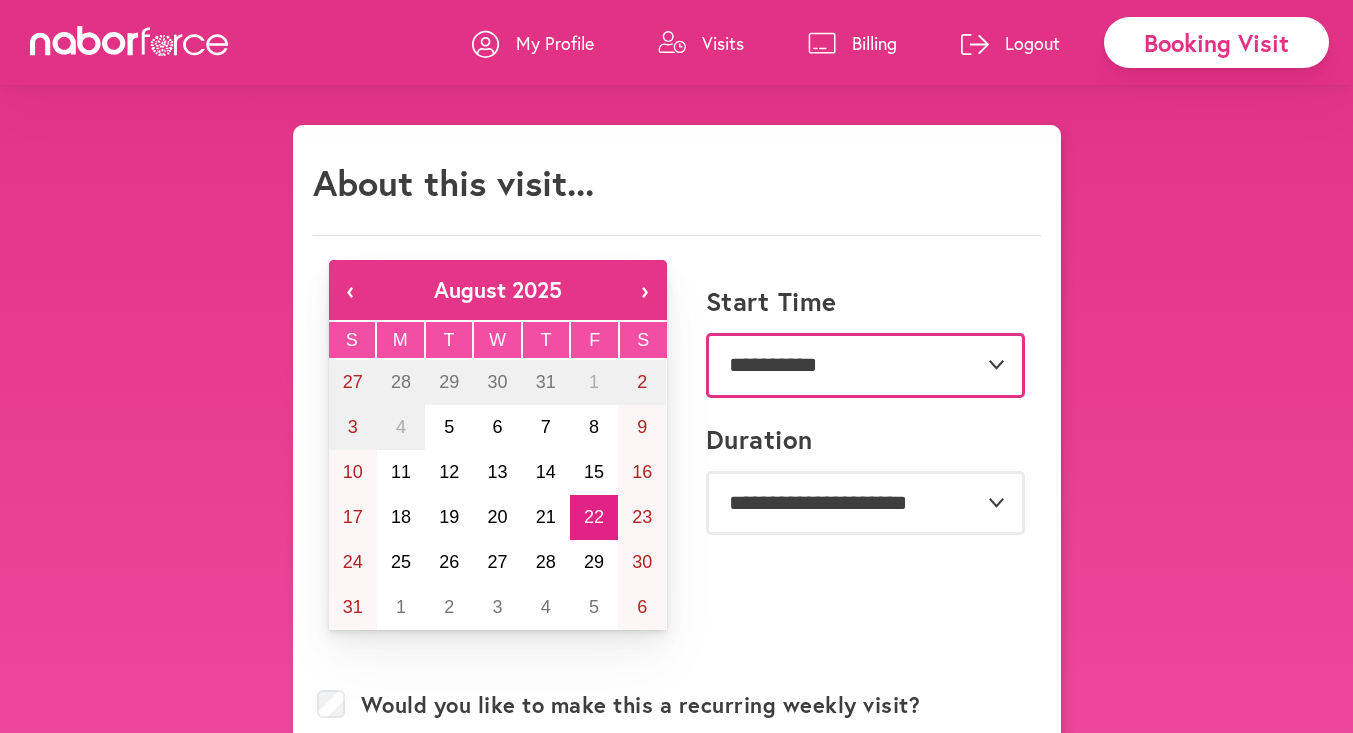 click on "**********" at bounding box center [865, 365] 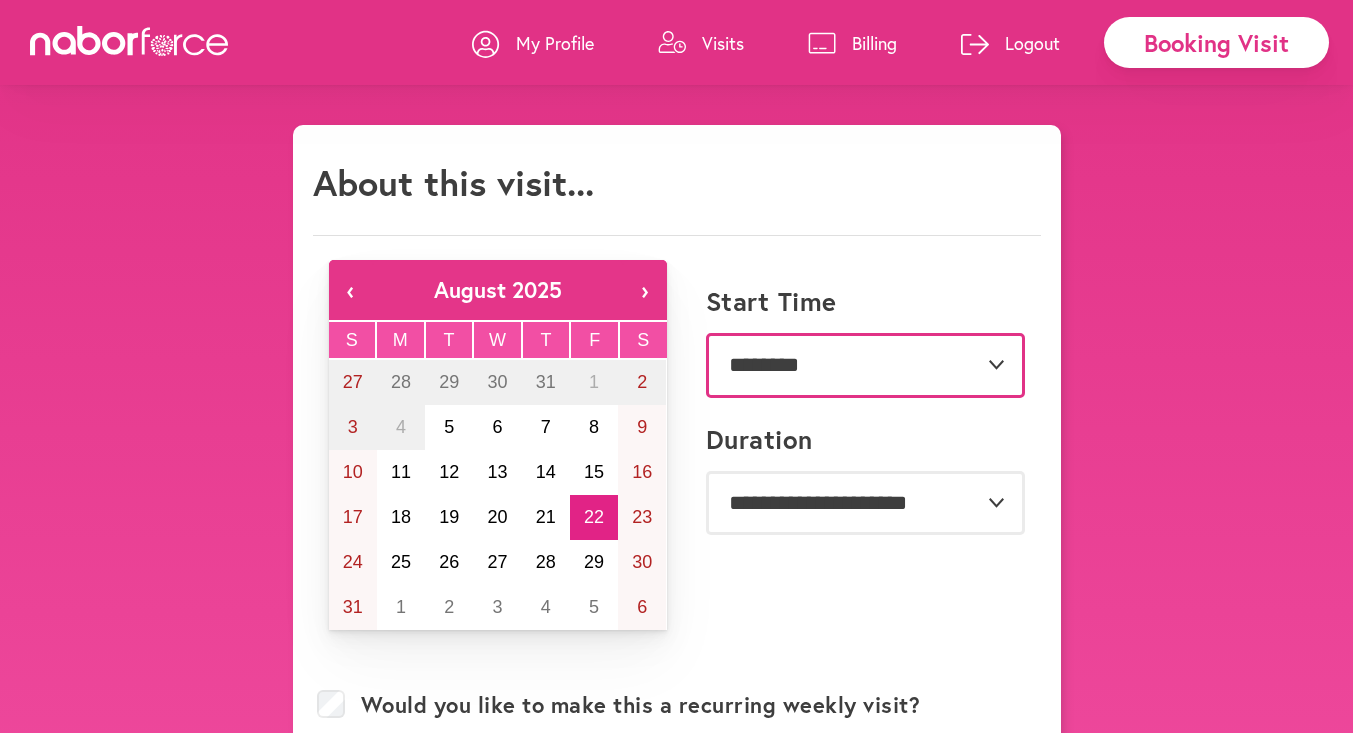 click on "**********" at bounding box center [865, 365] 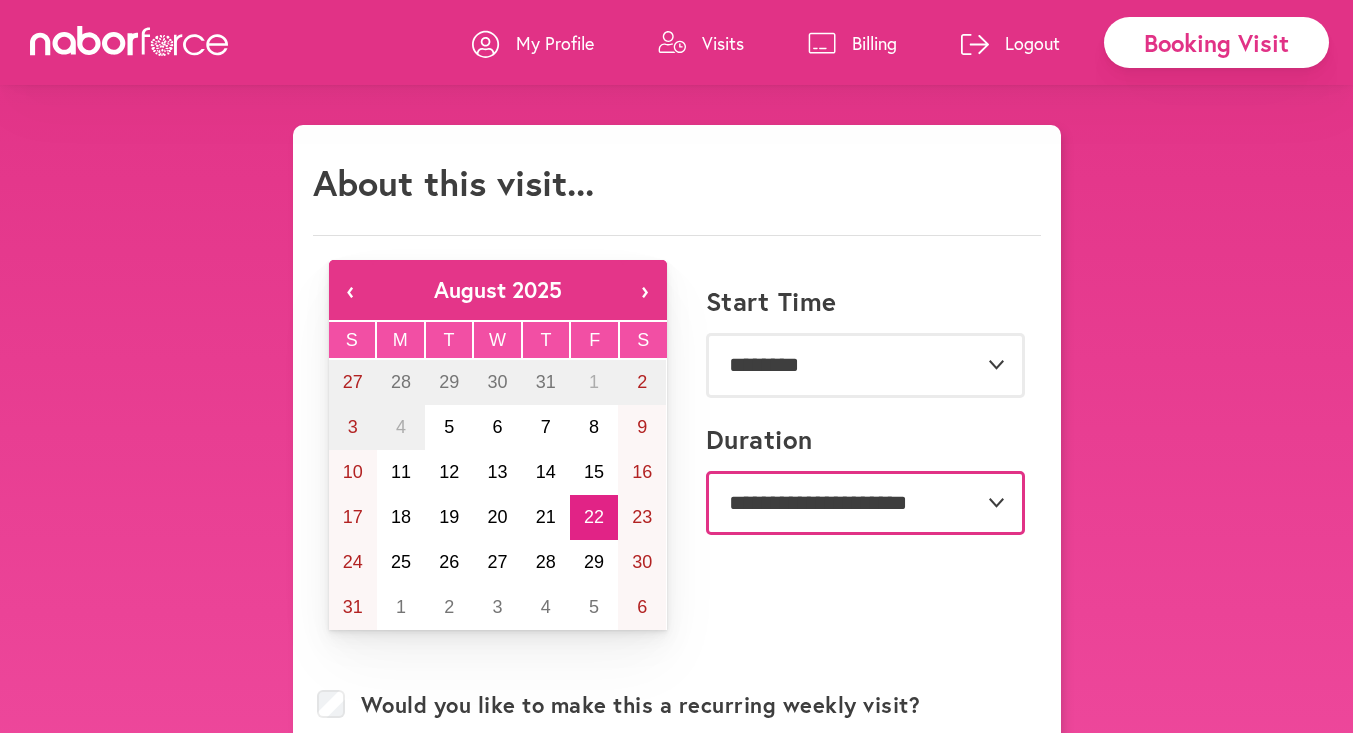 click on "**********" at bounding box center (865, 503) 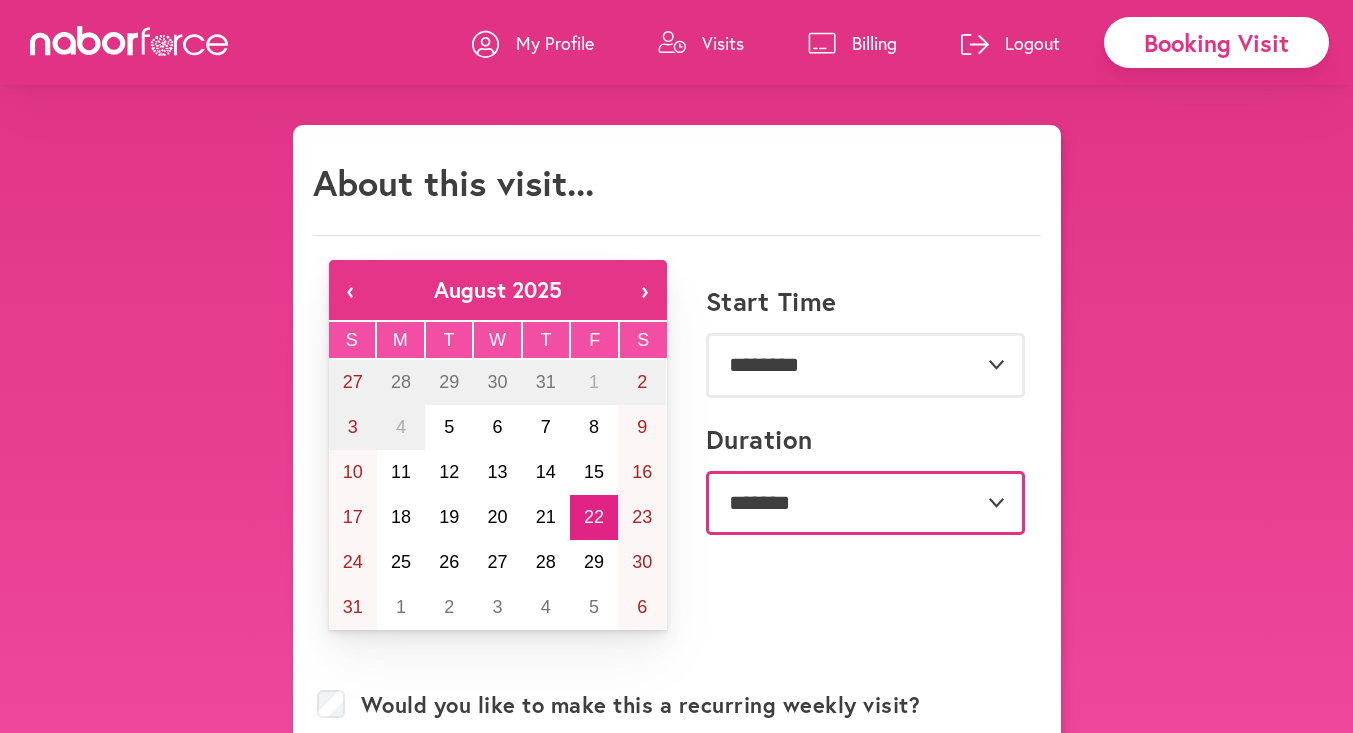 click on "**********" at bounding box center (865, 503) 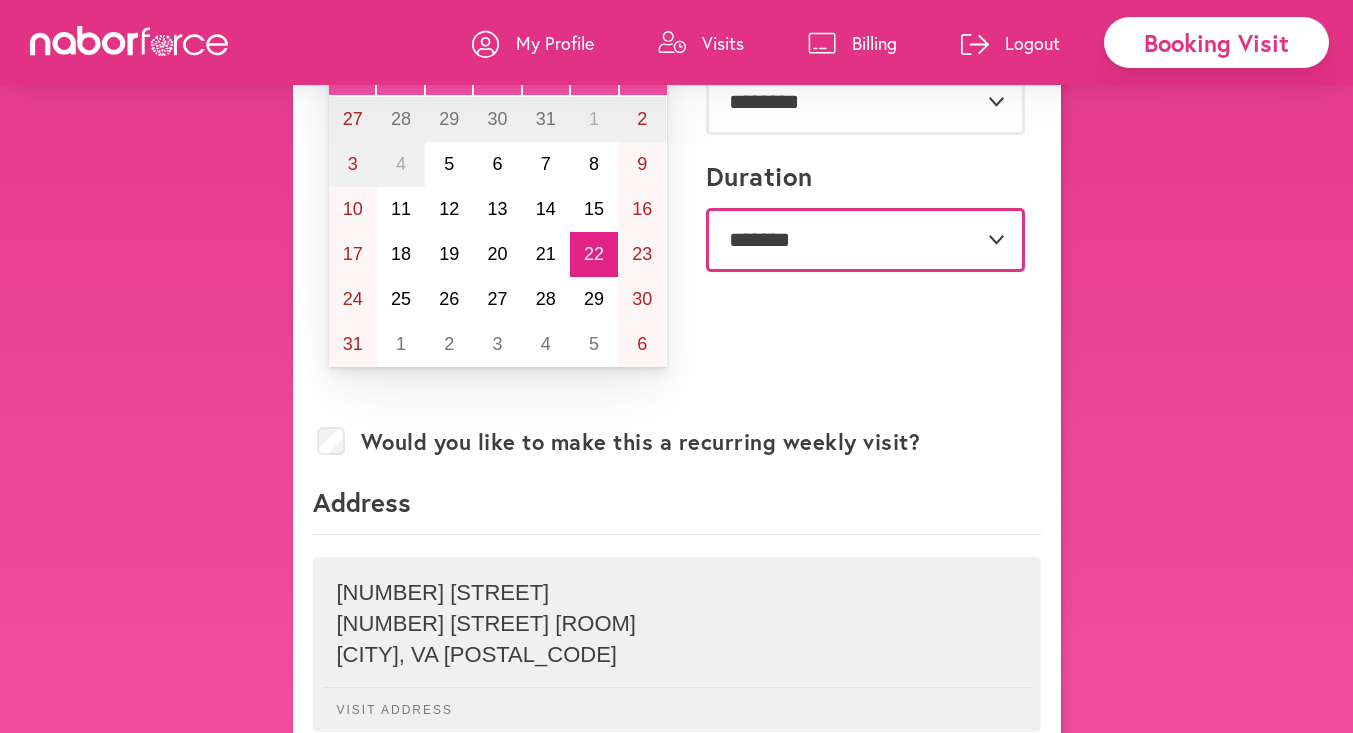scroll, scrollTop: 459, scrollLeft: 0, axis: vertical 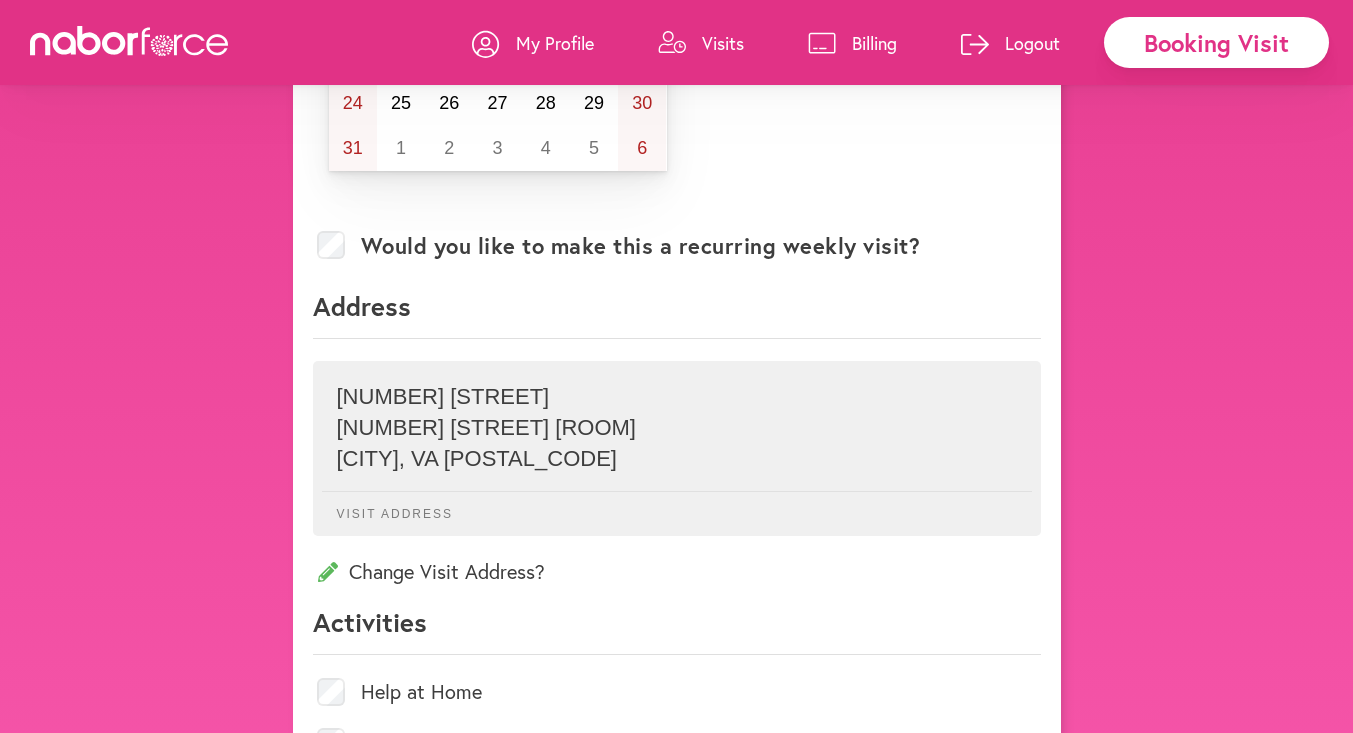 click on "Change Visit Address?" at bounding box center (677, 571) 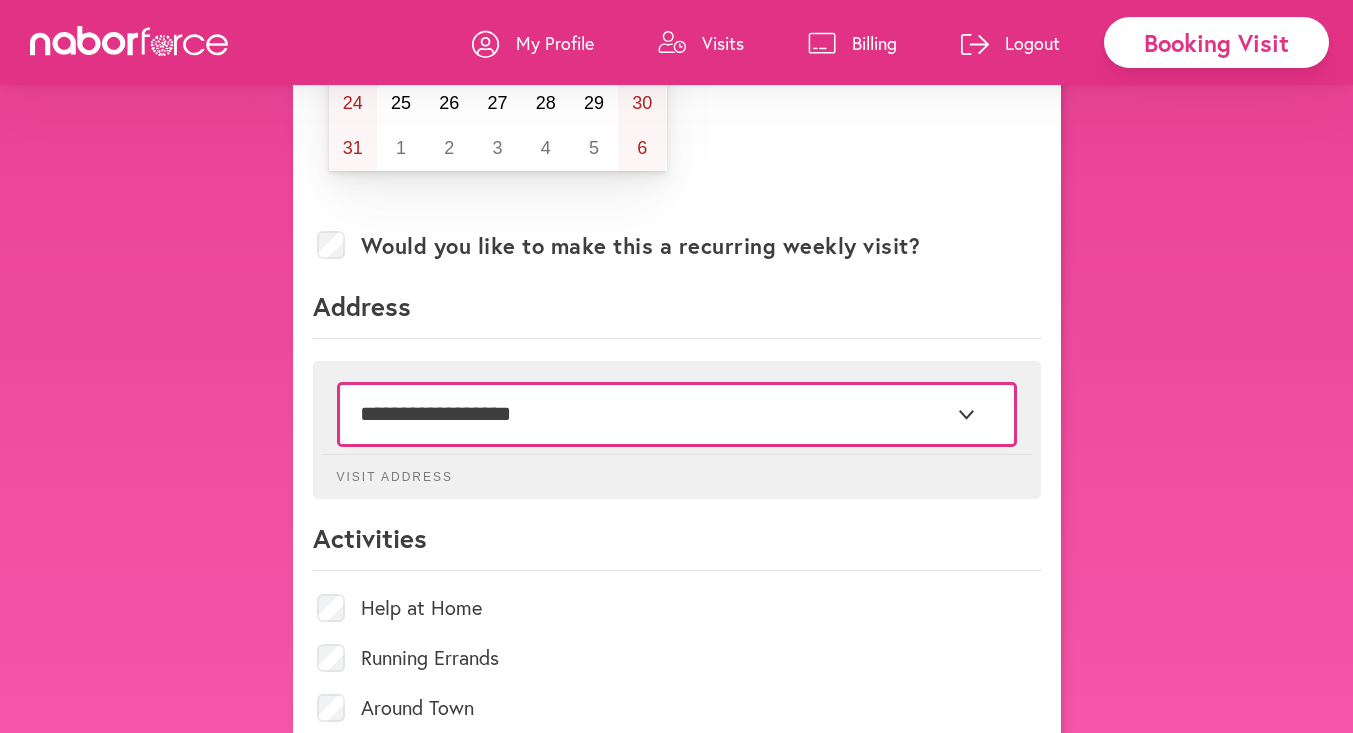 click on "**********" at bounding box center (677, 414) 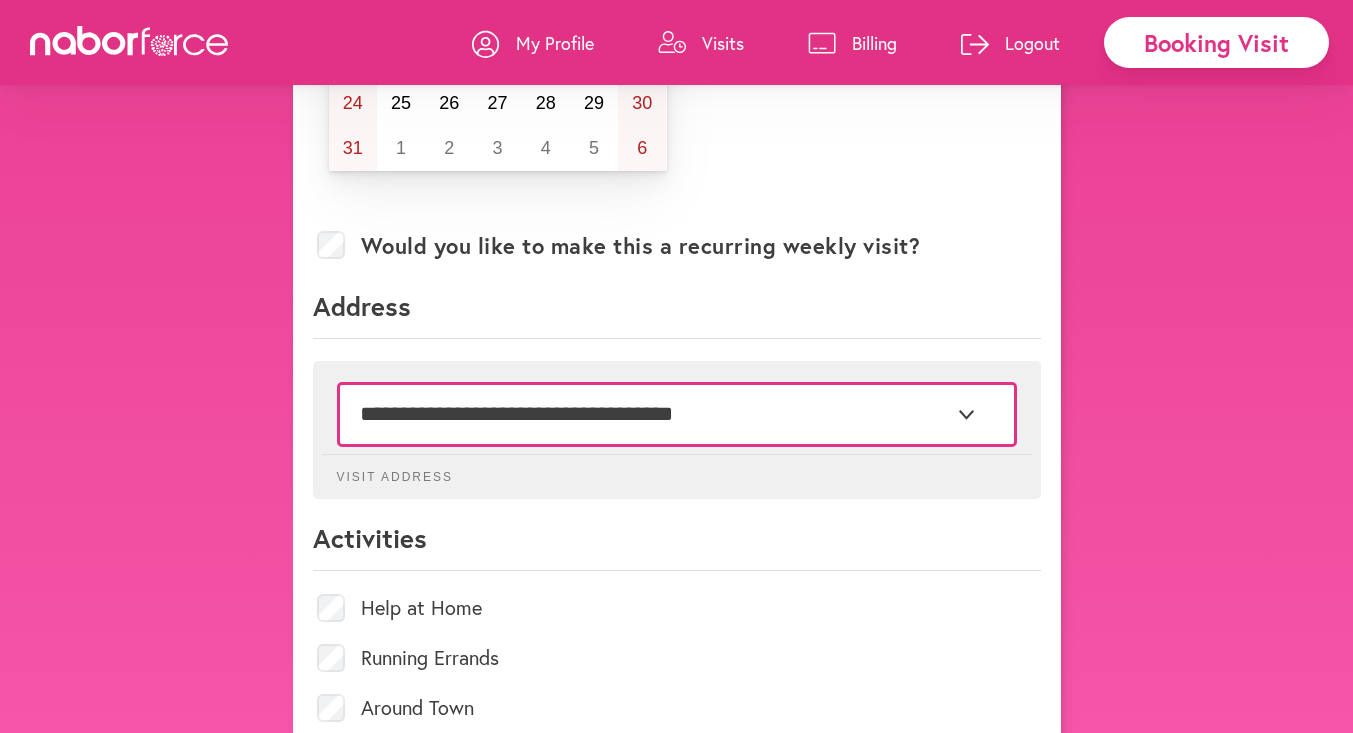 click on "**********" at bounding box center [677, 414] 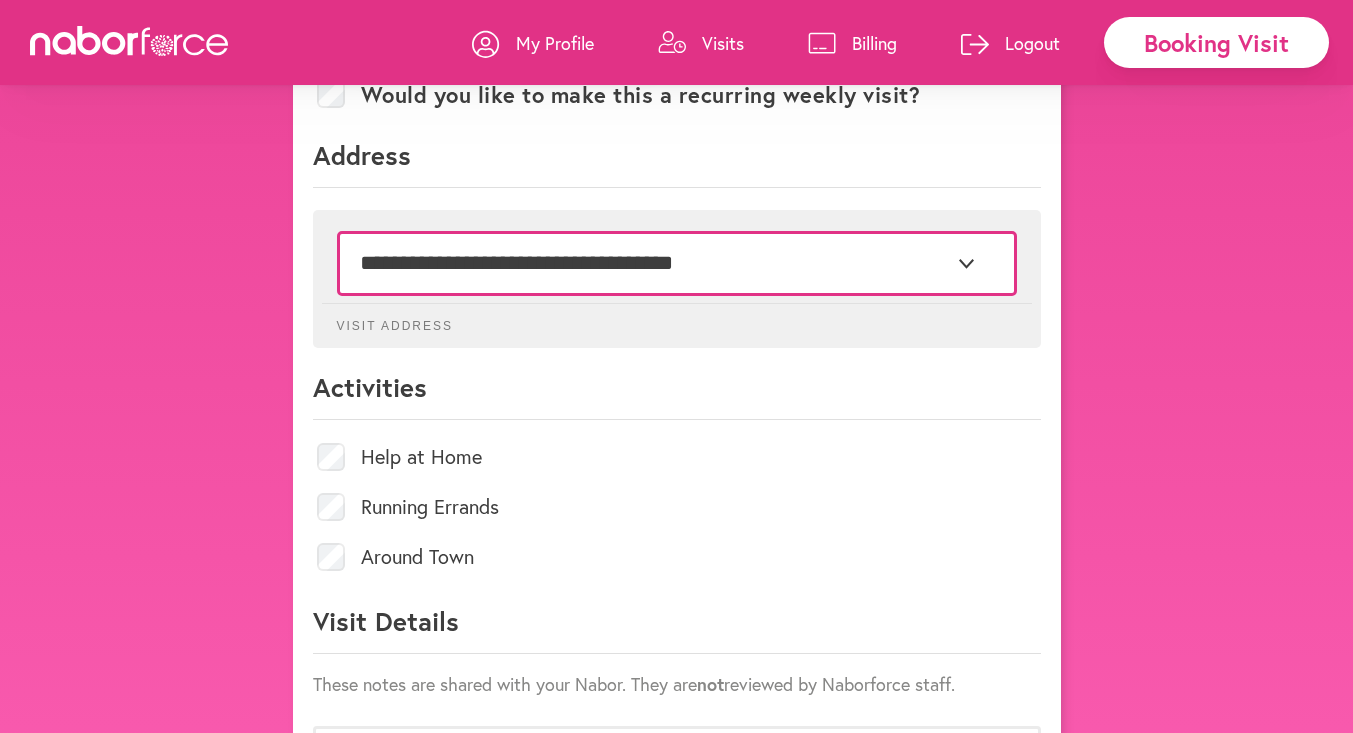 scroll, scrollTop: 611, scrollLeft: 0, axis: vertical 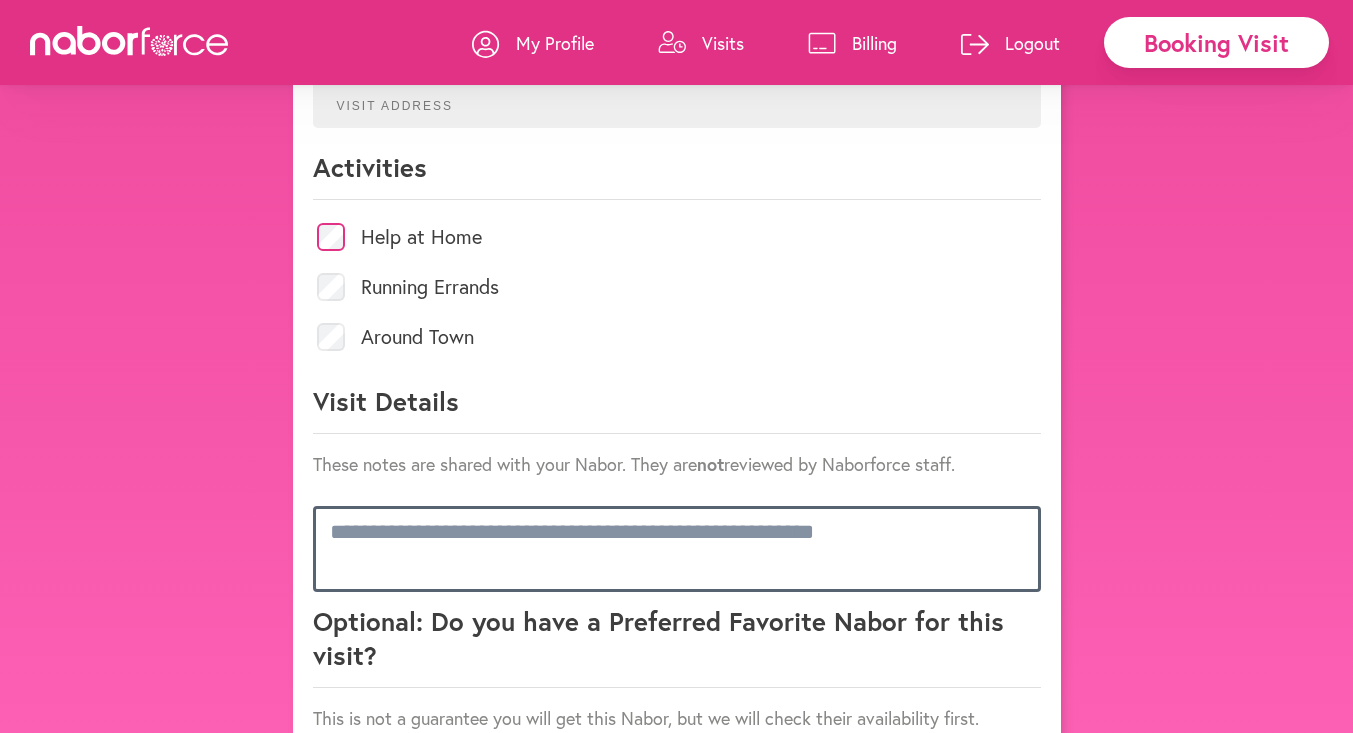 click at bounding box center [677, 549] 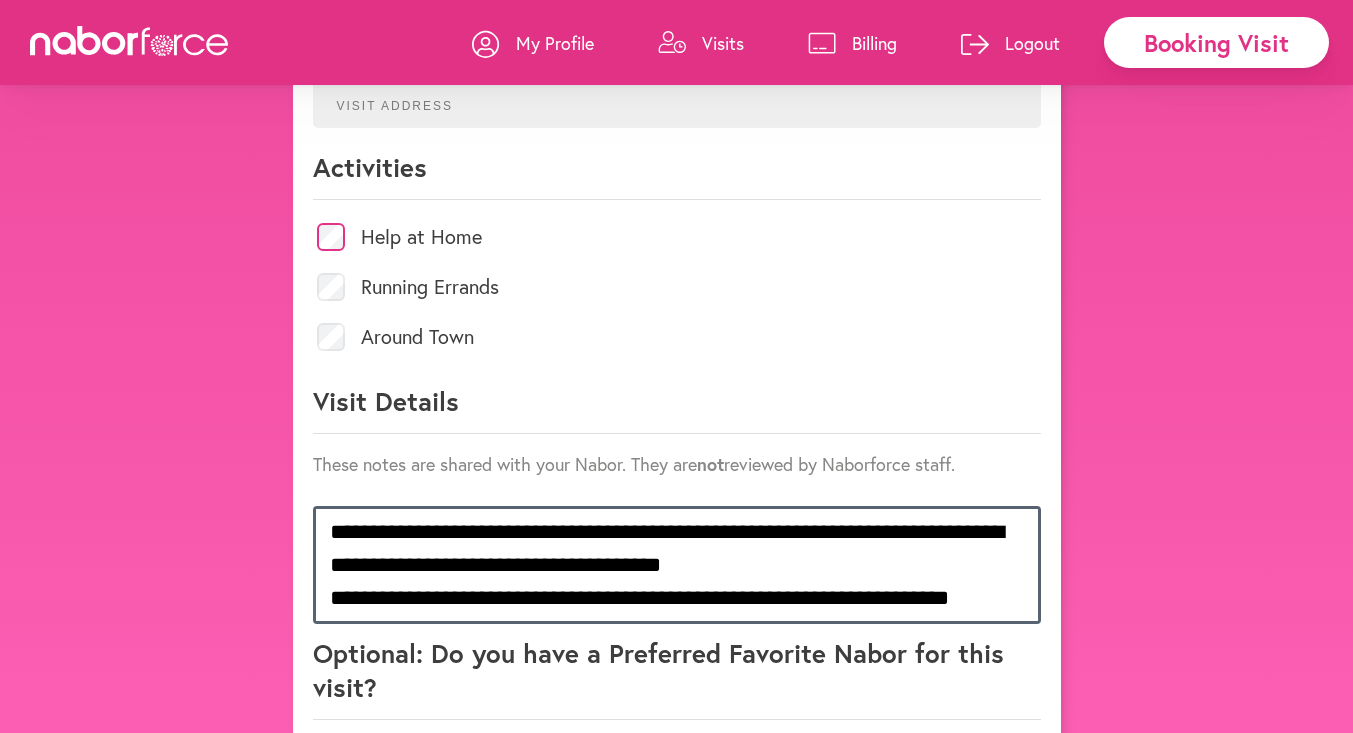 scroll, scrollTop: 1047, scrollLeft: 0, axis: vertical 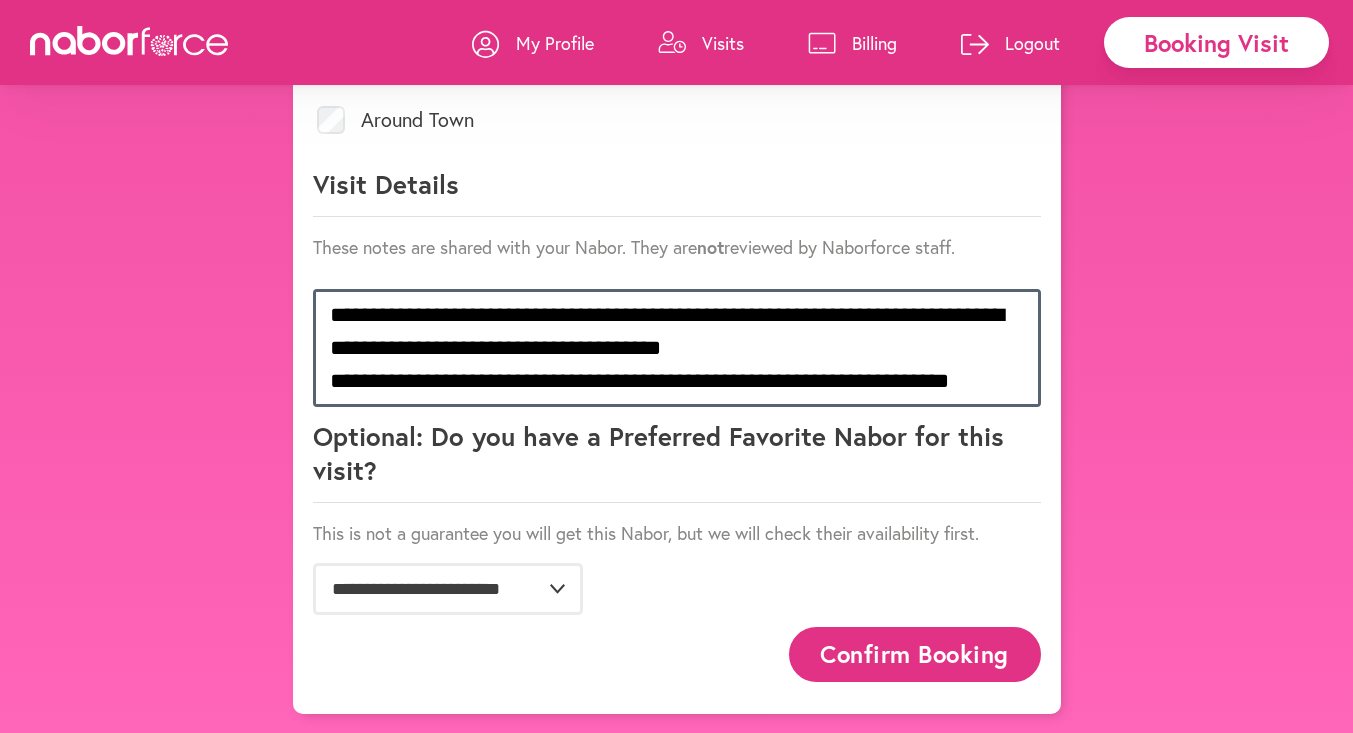 type on "**********" 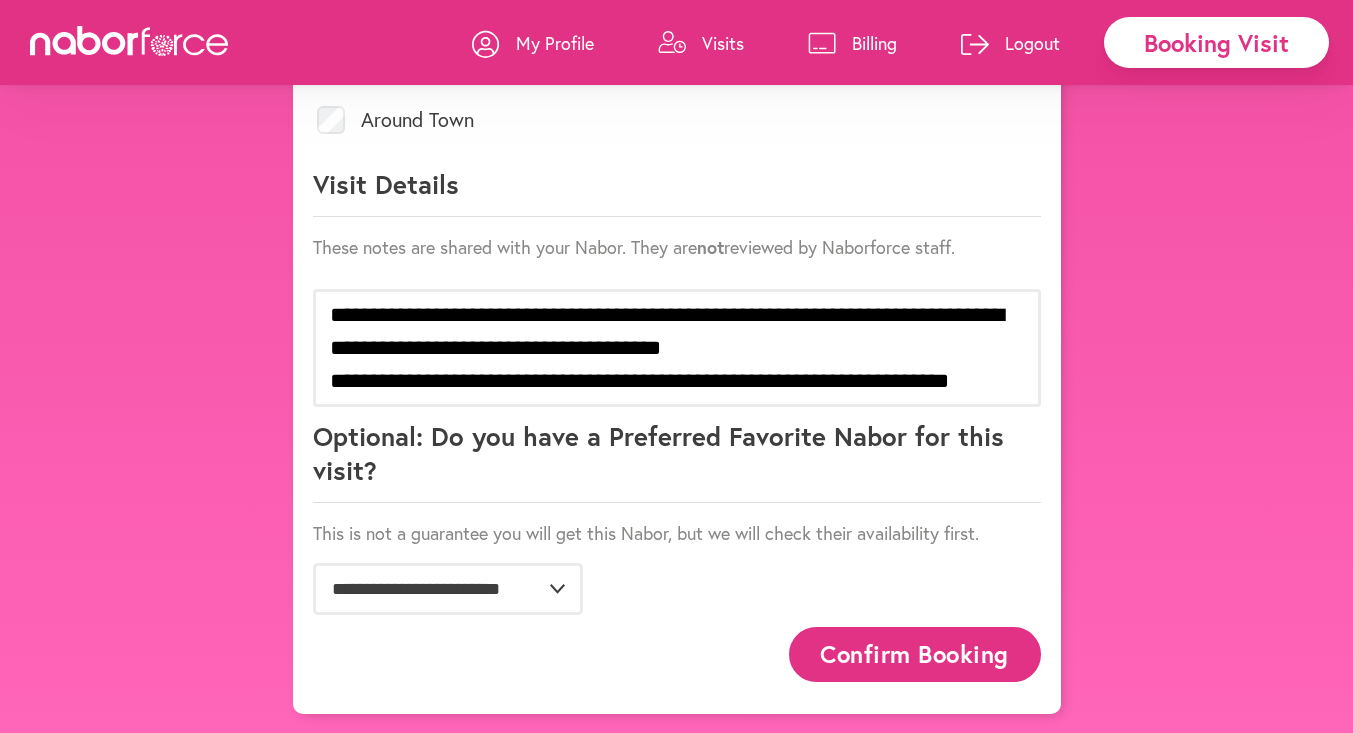 click on "Confirm Booking" at bounding box center (915, 654) 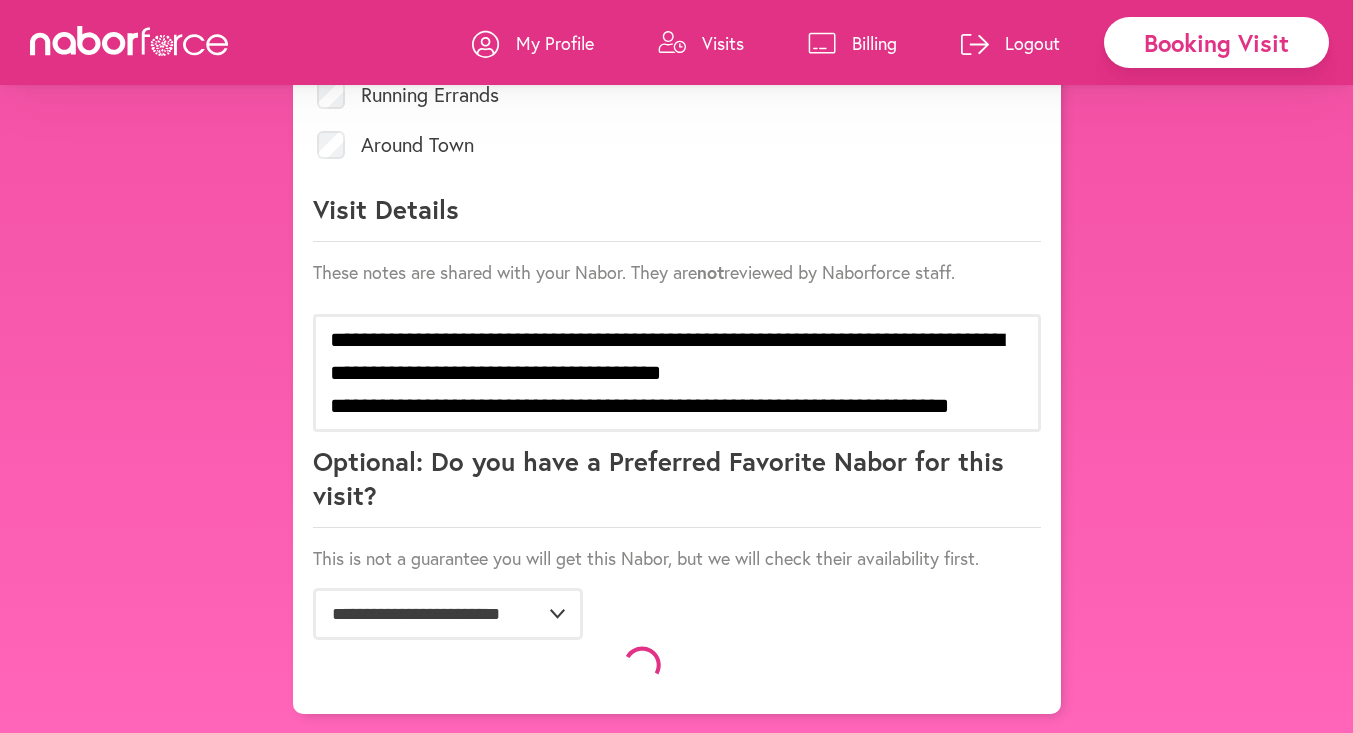 scroll, scrollTop: 1047, scrollLeft: 0, axis: vertical 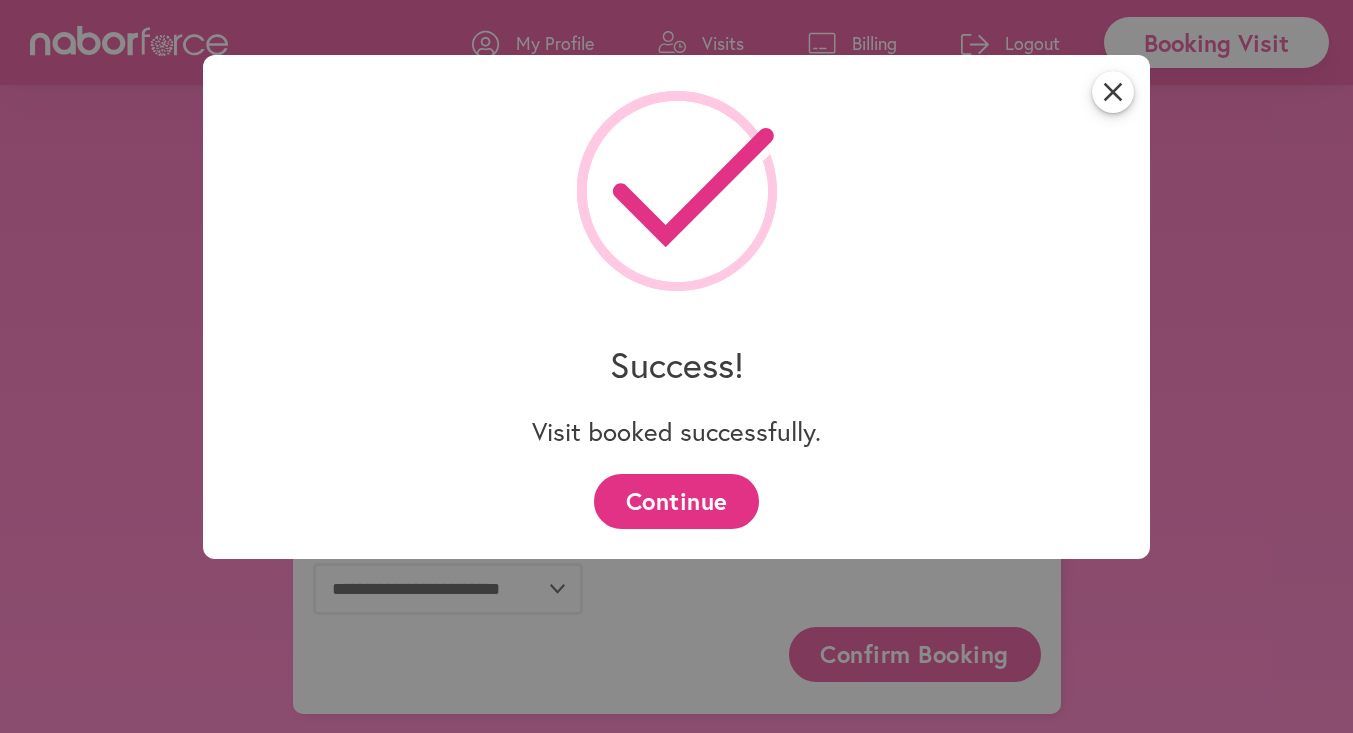 click on "Continue" at bounding box center (676, 501) 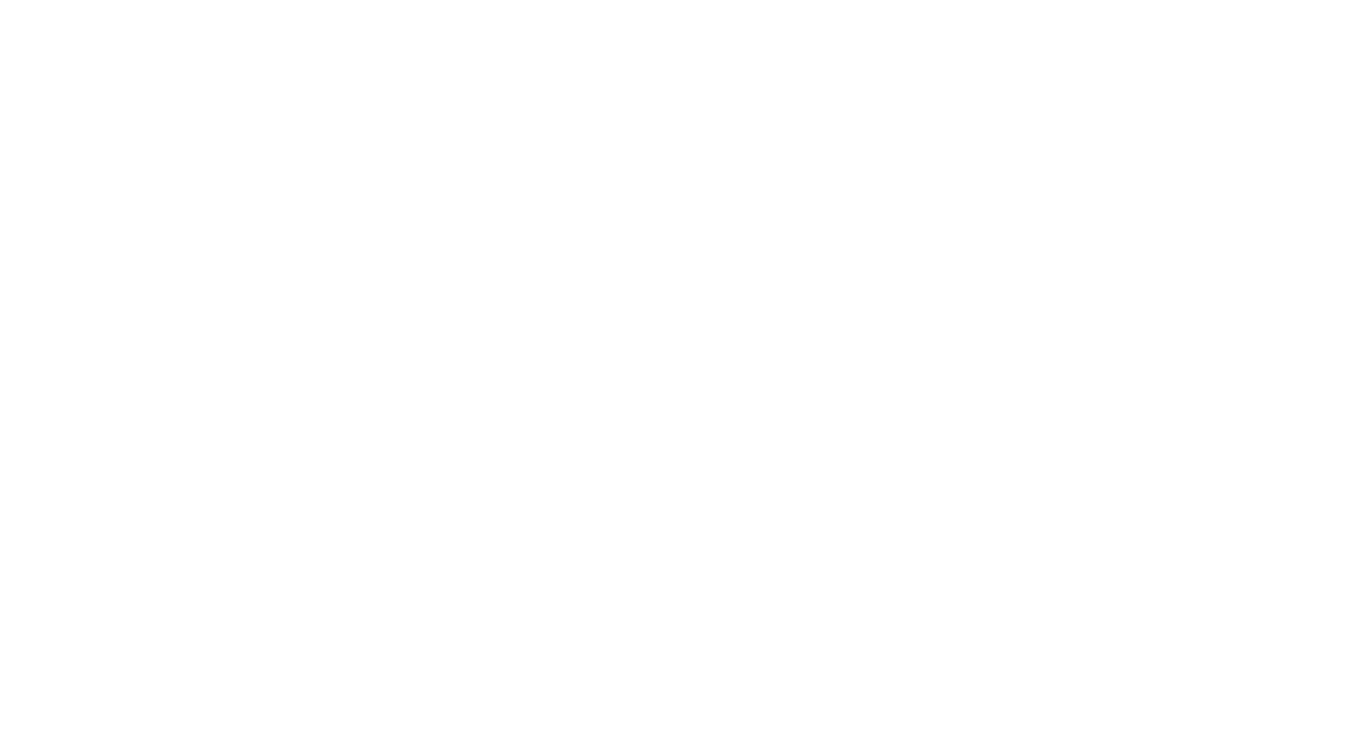 scroll, scrollTop: 0, scrollLeft: 0, axis: both 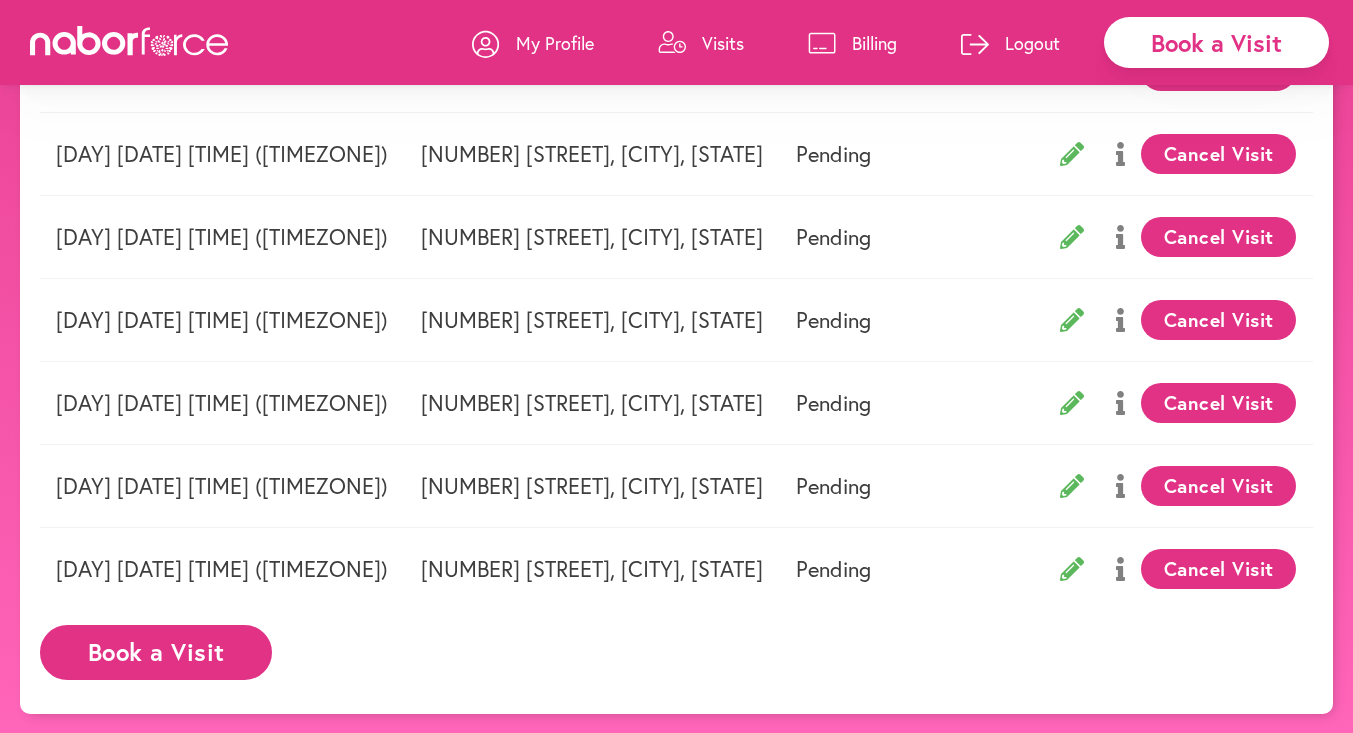 click on "Book a Visit" at bounding box center (156, 652) 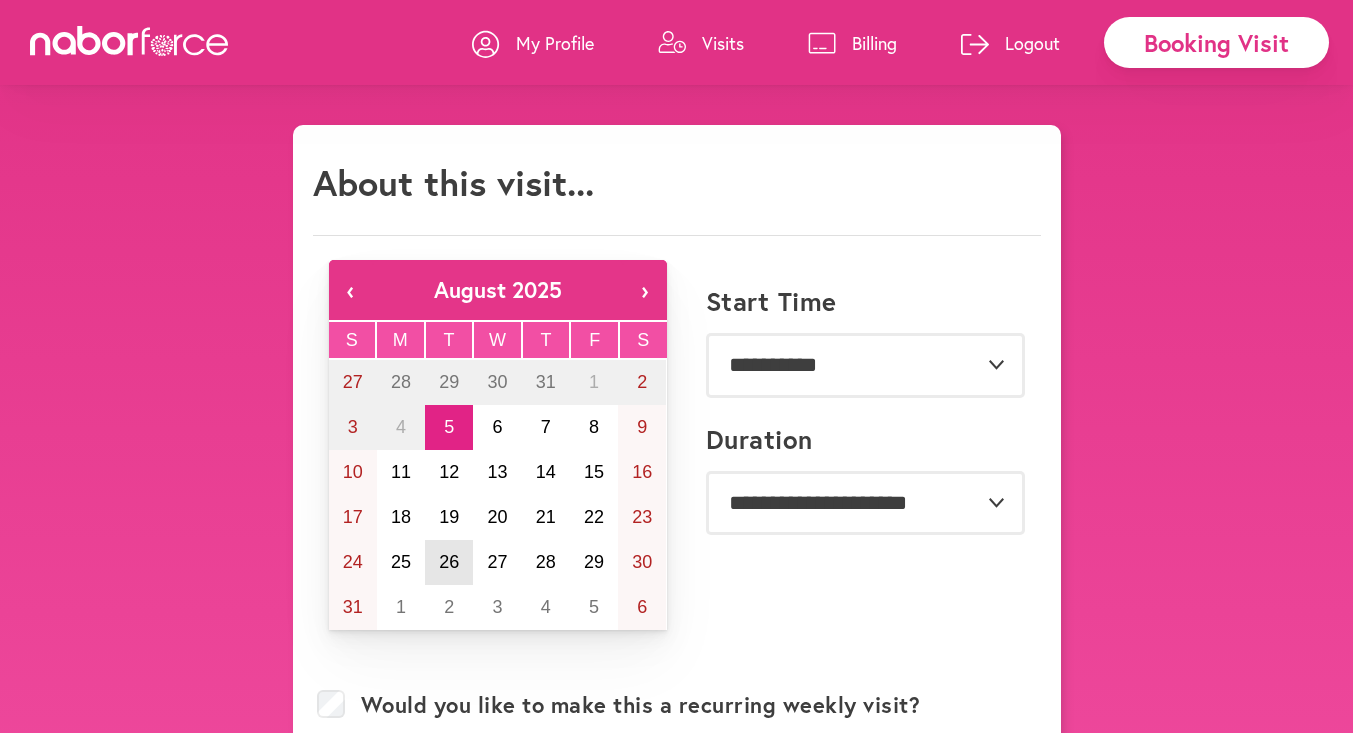 click on "26" at bounding box center (449, 562) 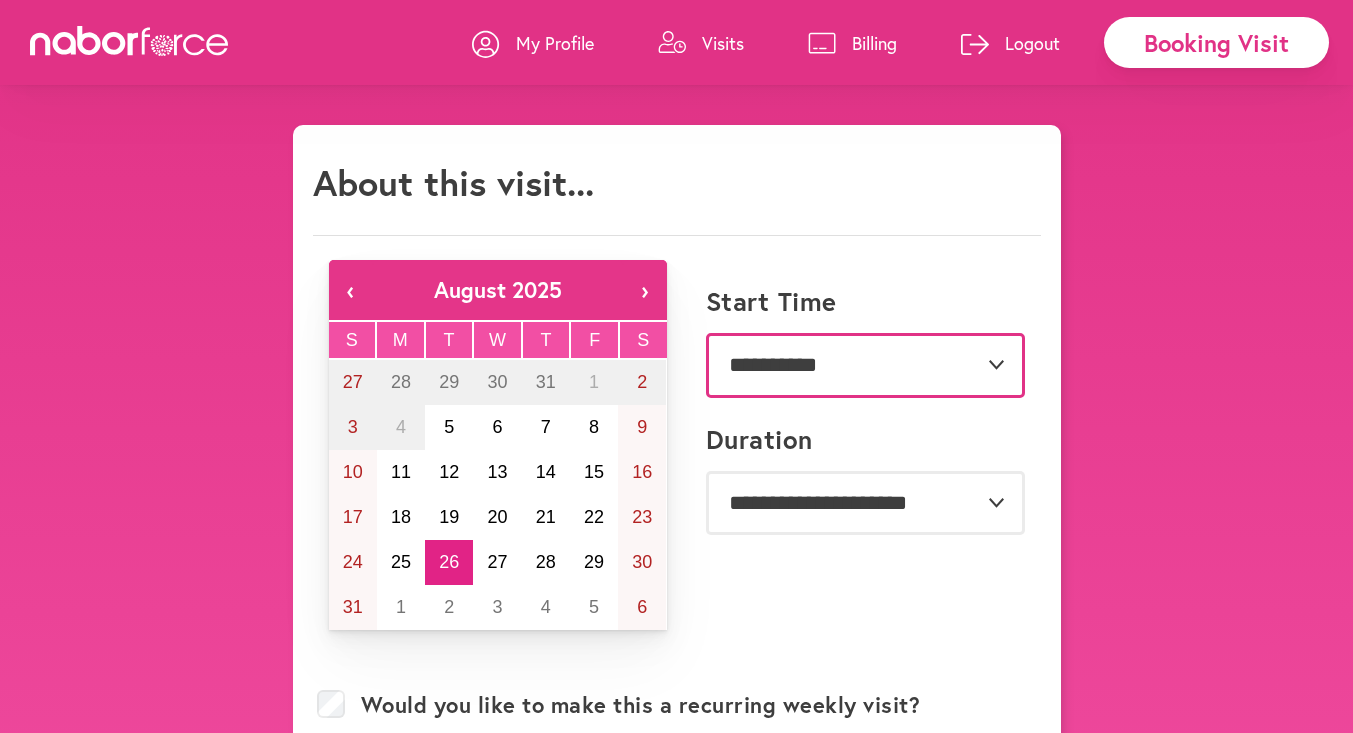 click on "**********" at bounding box center (865, 365) 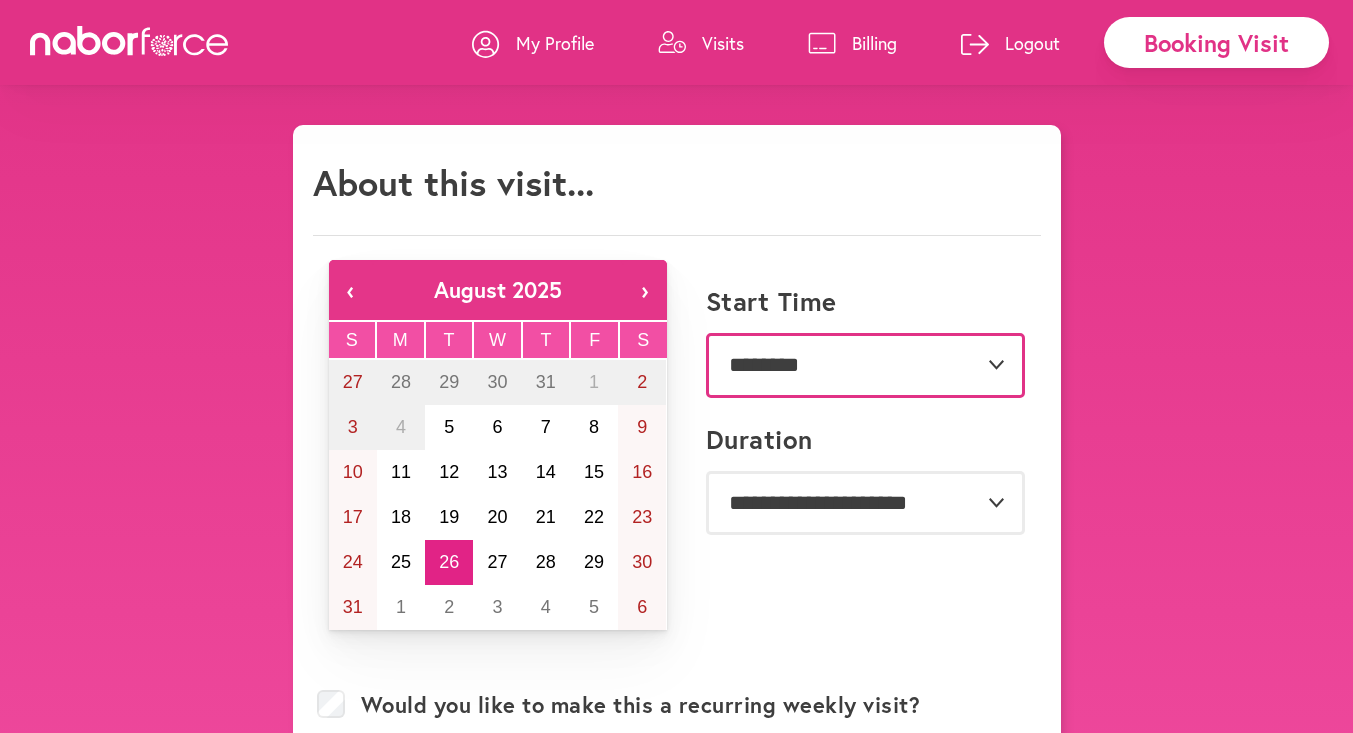 click on "**********" at bounding box center [865, 365] 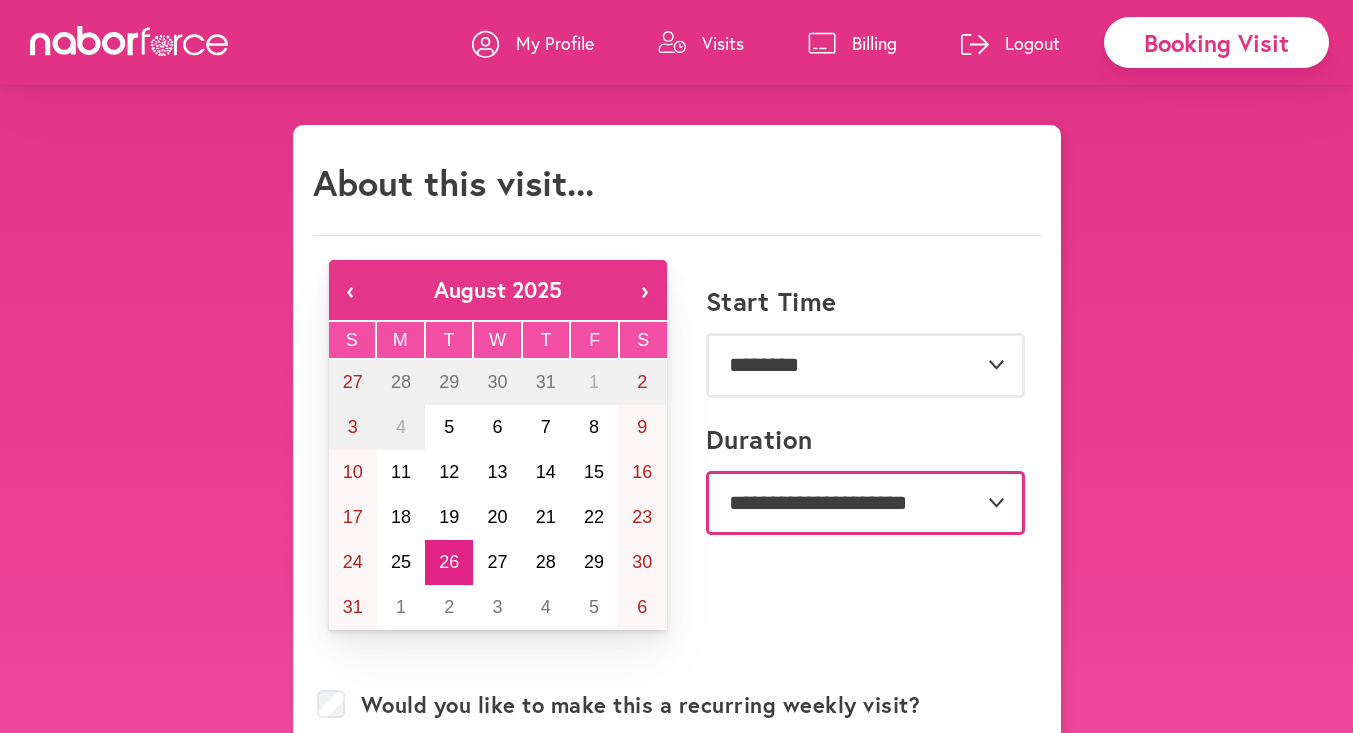click on "**********" at bounding box center [865, 503] 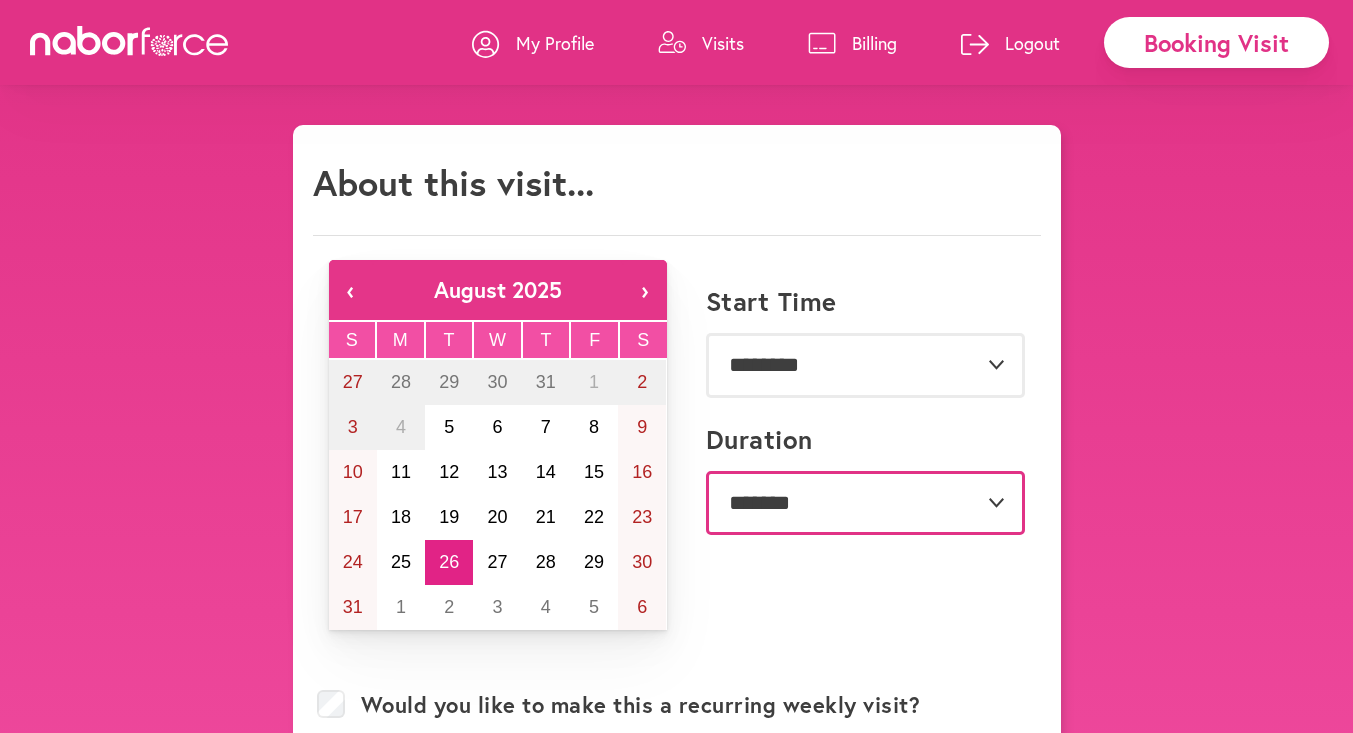 click on "**********" at bounding box center (865, 503) 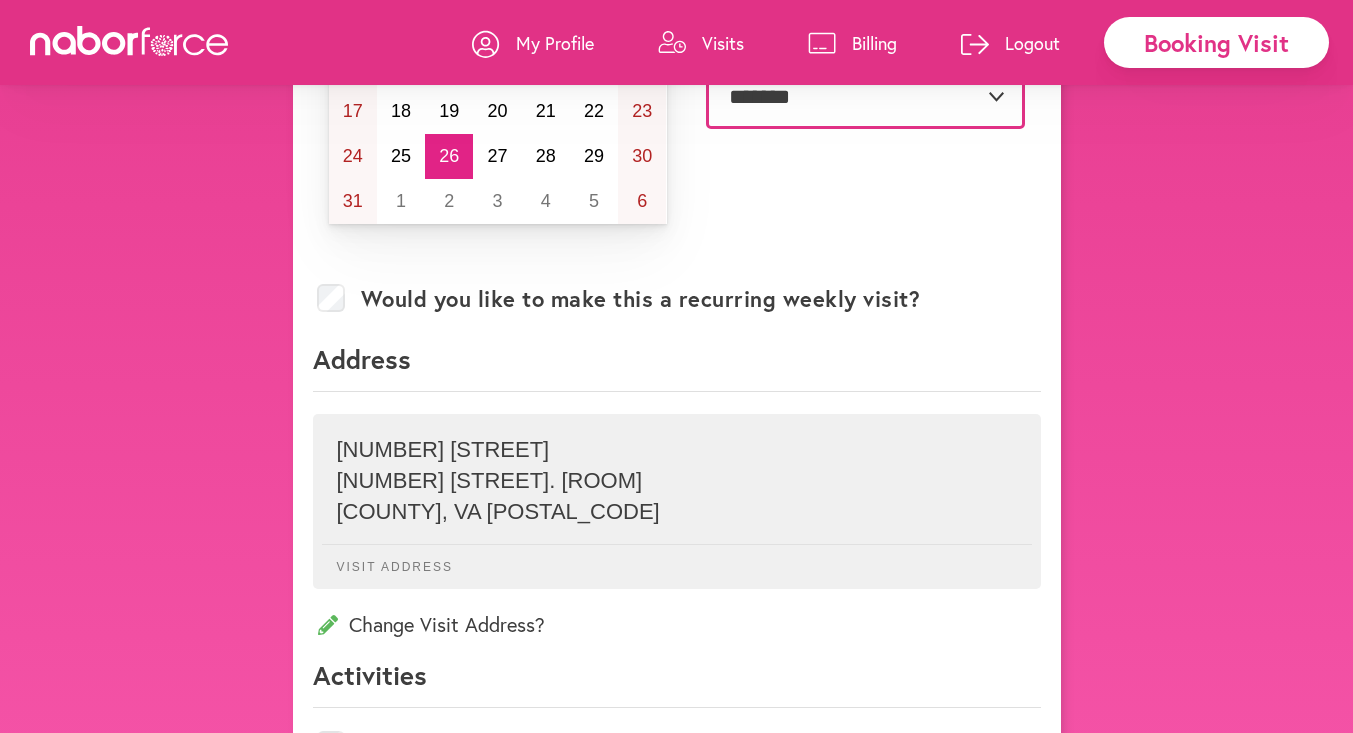 scroll, scrollTop: 408, scrollLeft: 0, axis: vertical 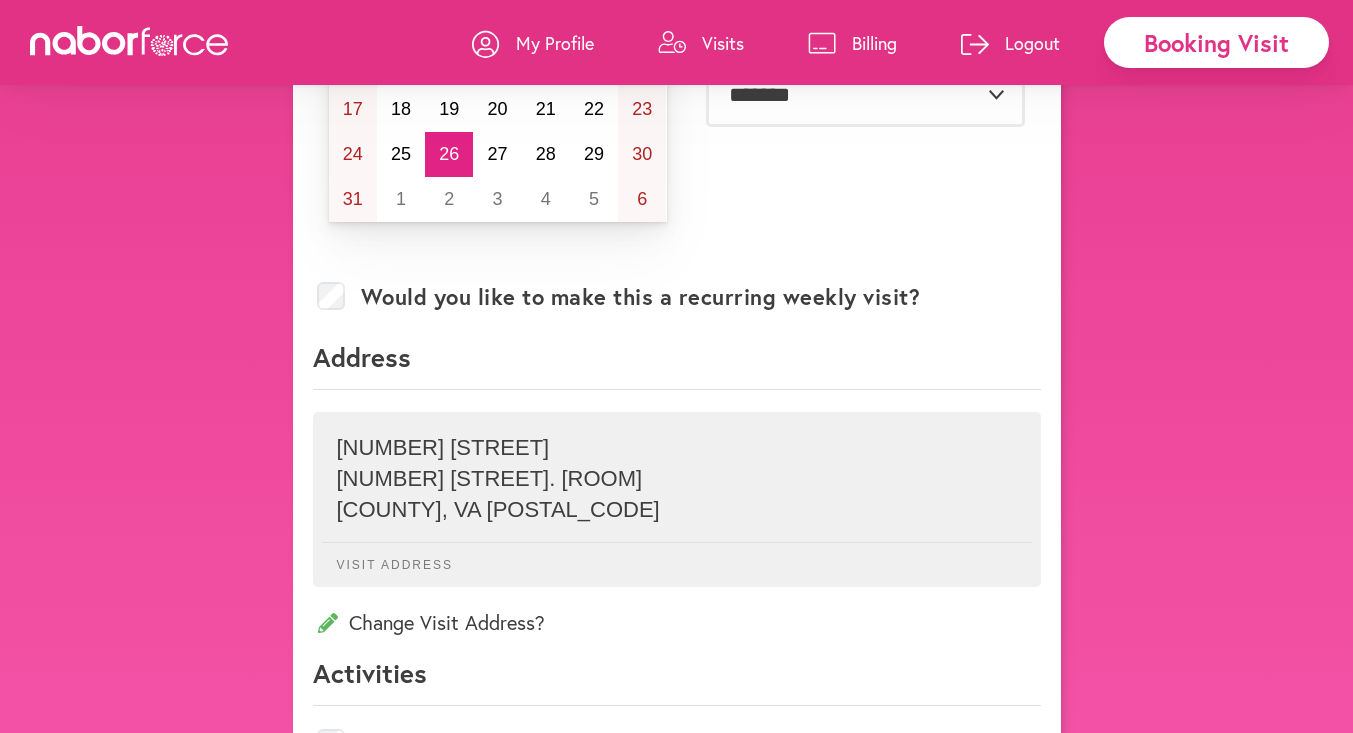 click on "Change Visit Address?" at bounding box center [677, 622] 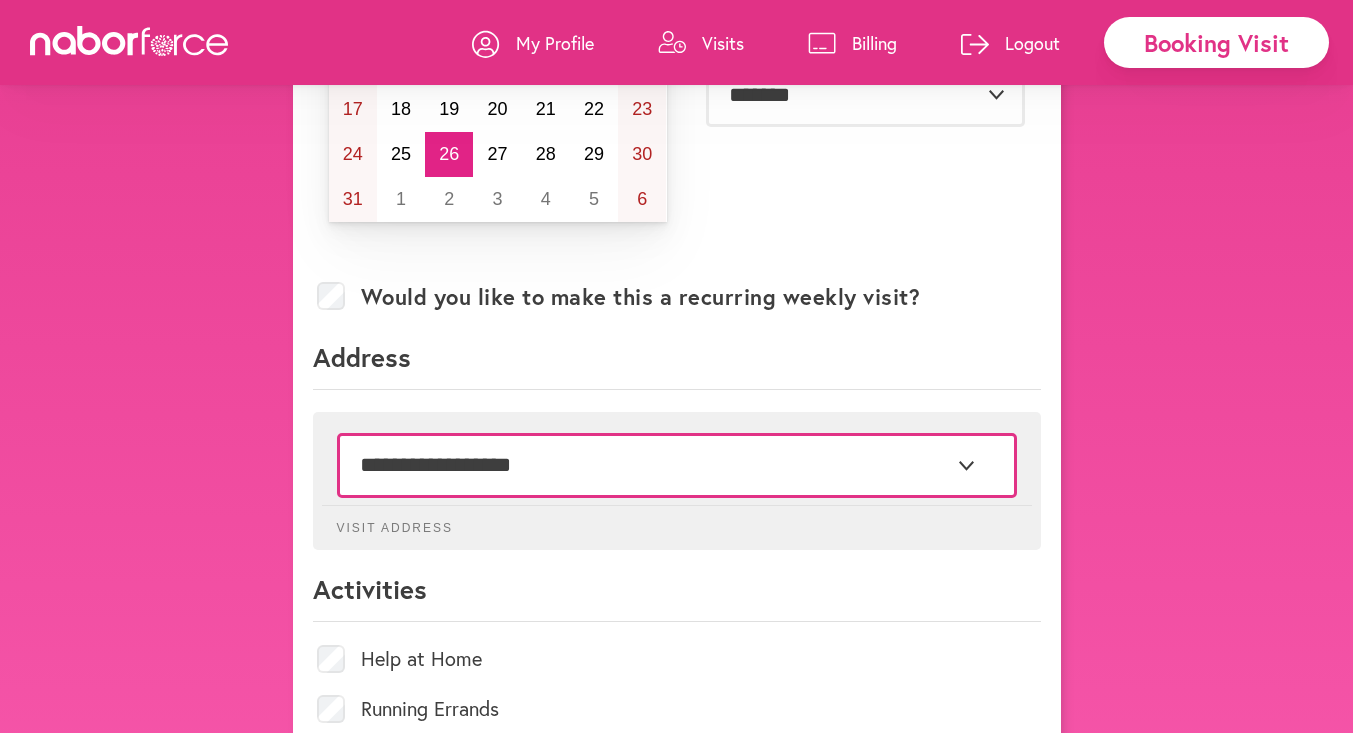 click on "**********" at bounding box center [677, 465] 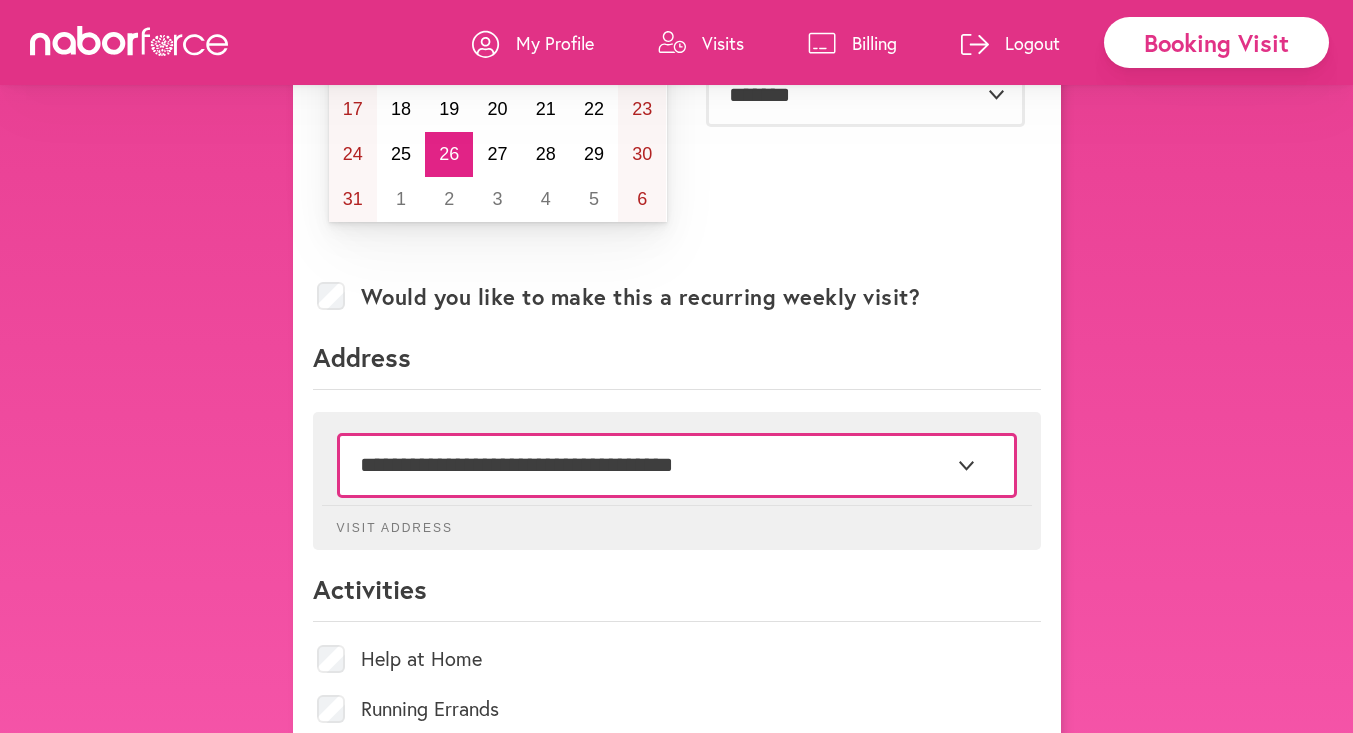 click on "**********" at bounding box center [677, 465] 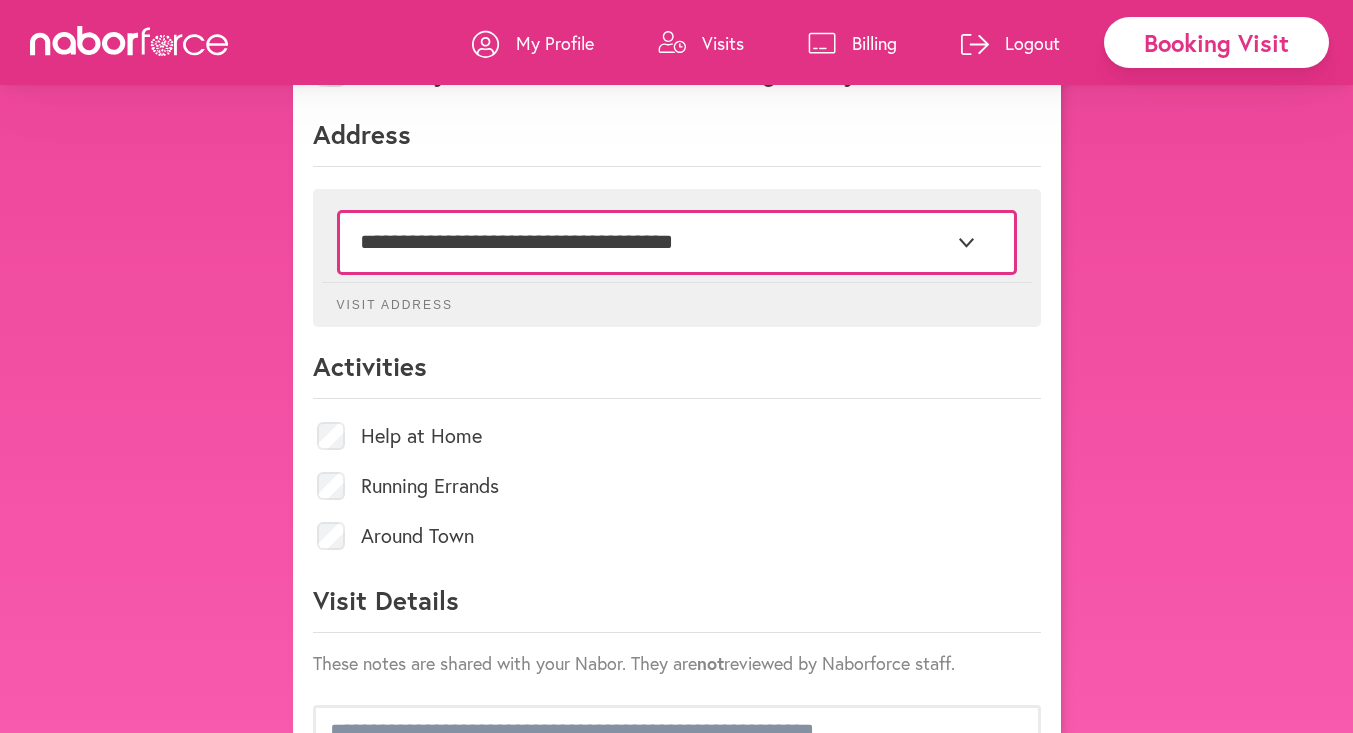 scroll, scrollTop: 632, scrollLeft: 0, axis: vertical 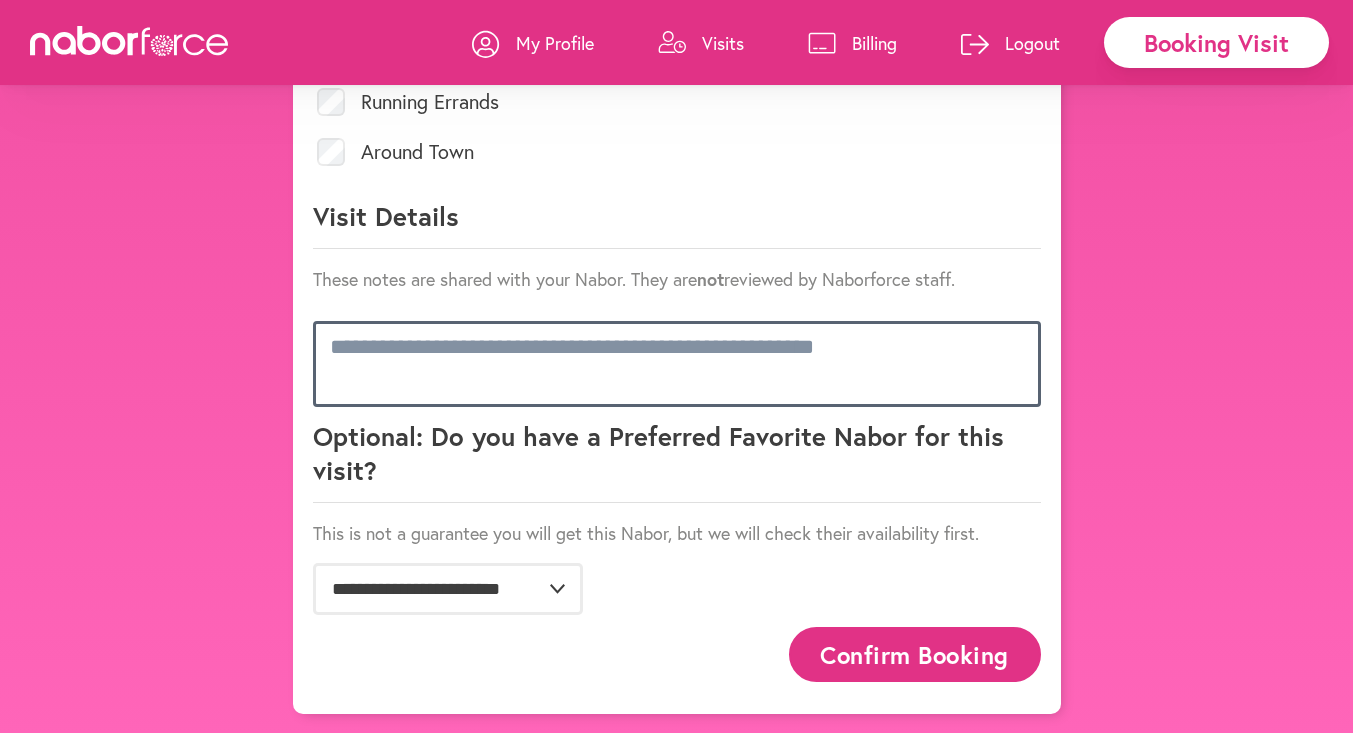 click at bounding box center [677, 364] 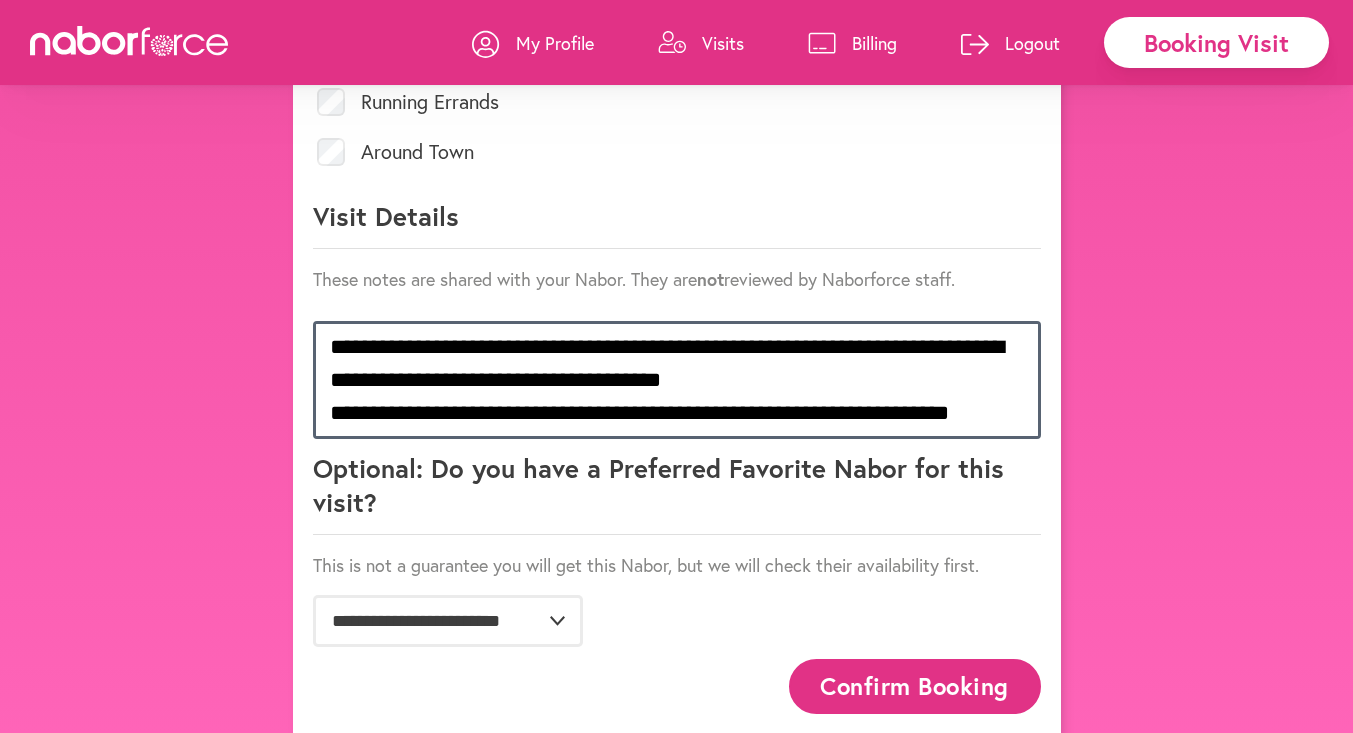 type on "**********" 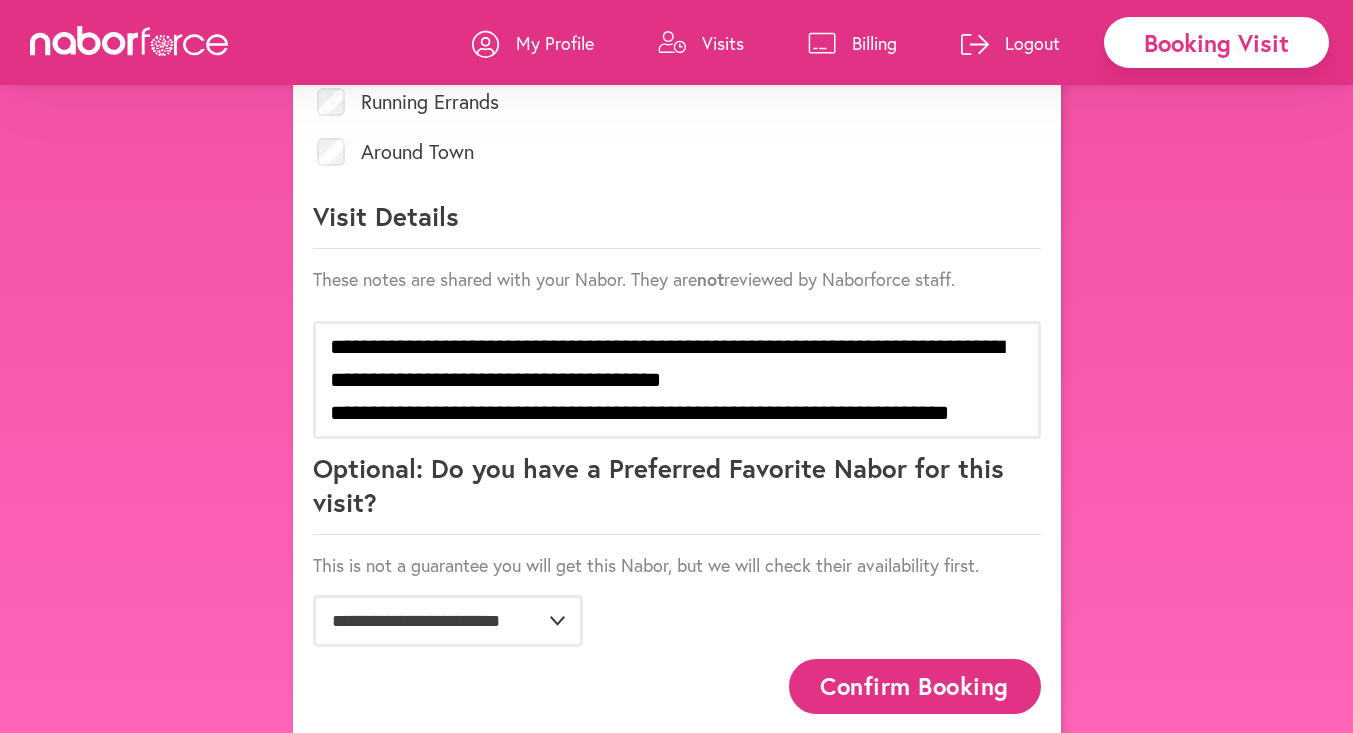 click on "Confirm Booking" at bounding box center (915, 686) 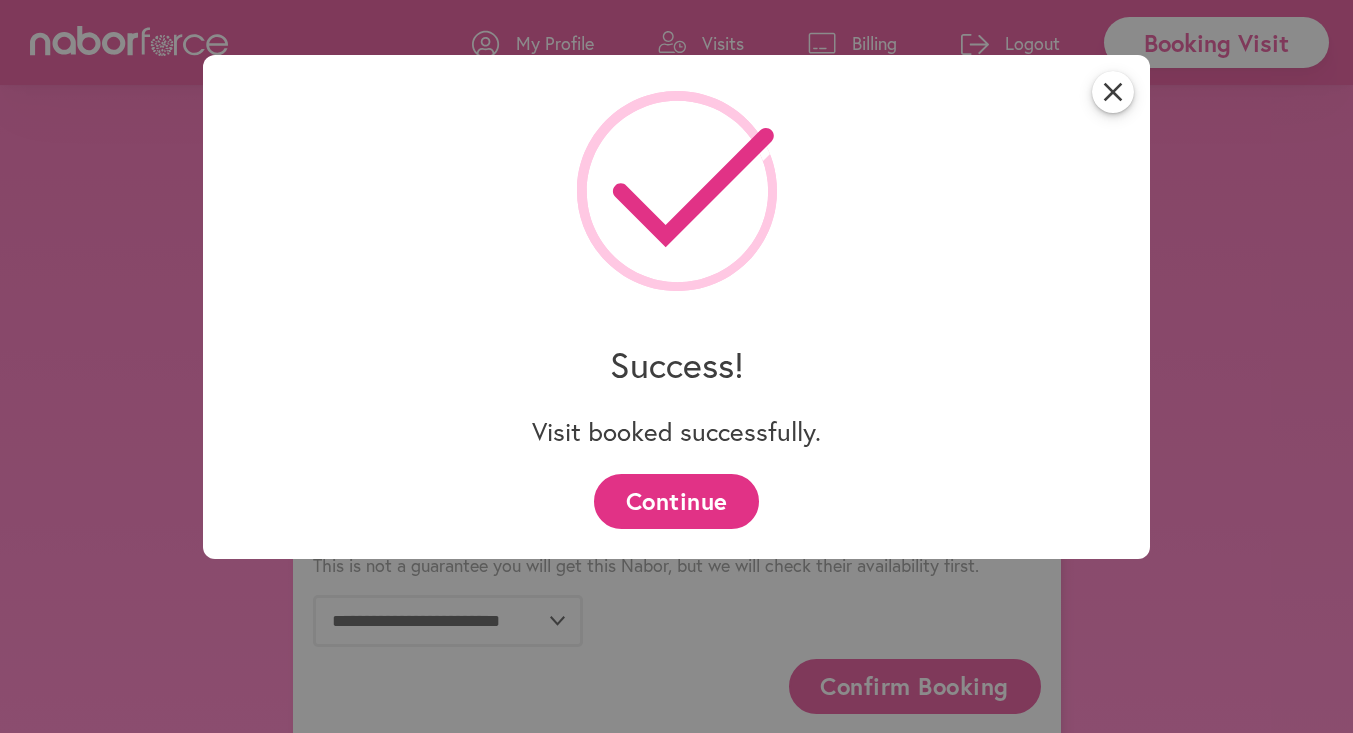 click on "Continue" at bounding box center (676, 501) 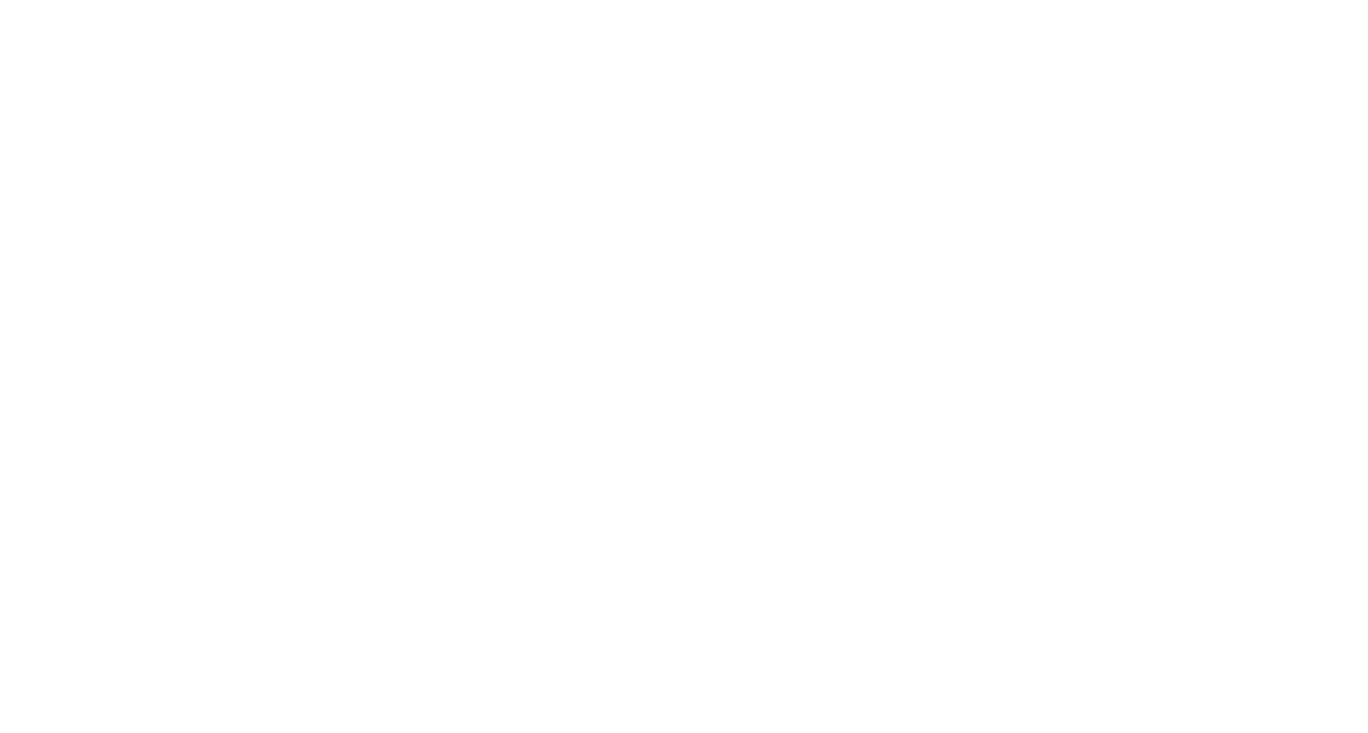 scroll, scrollTop: 0, scrollLeft: 0, axis: both 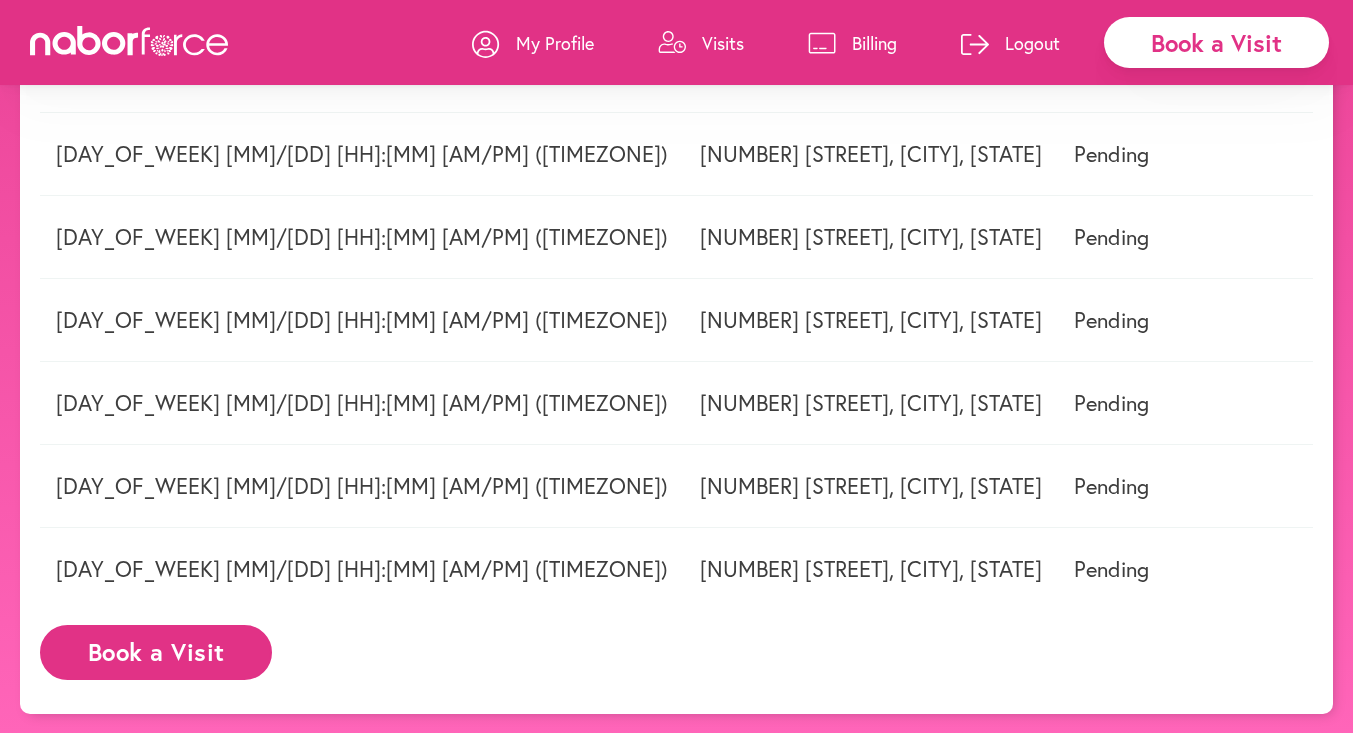 click on "Book a Visit" at bounding box center [156, 652] 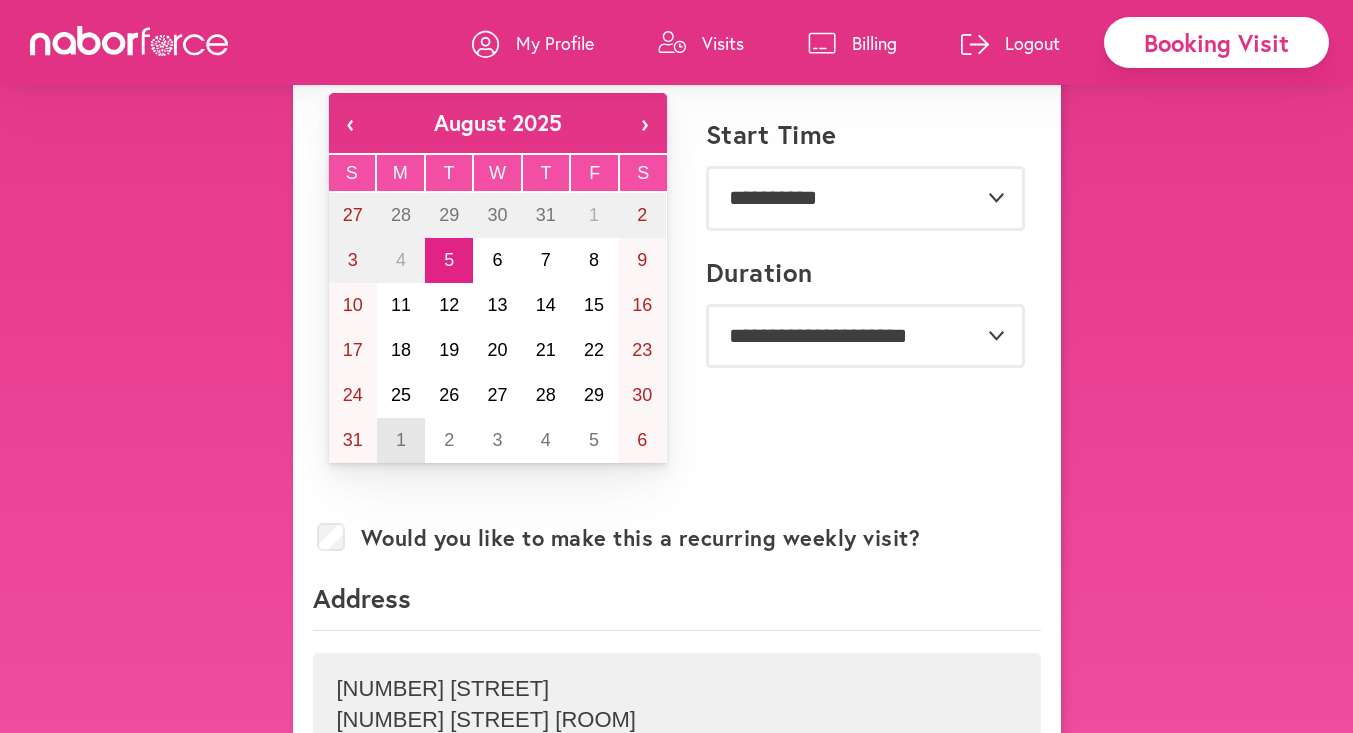 scroll, scrollTop: 166, scrollLeft: 0, axis: vertical 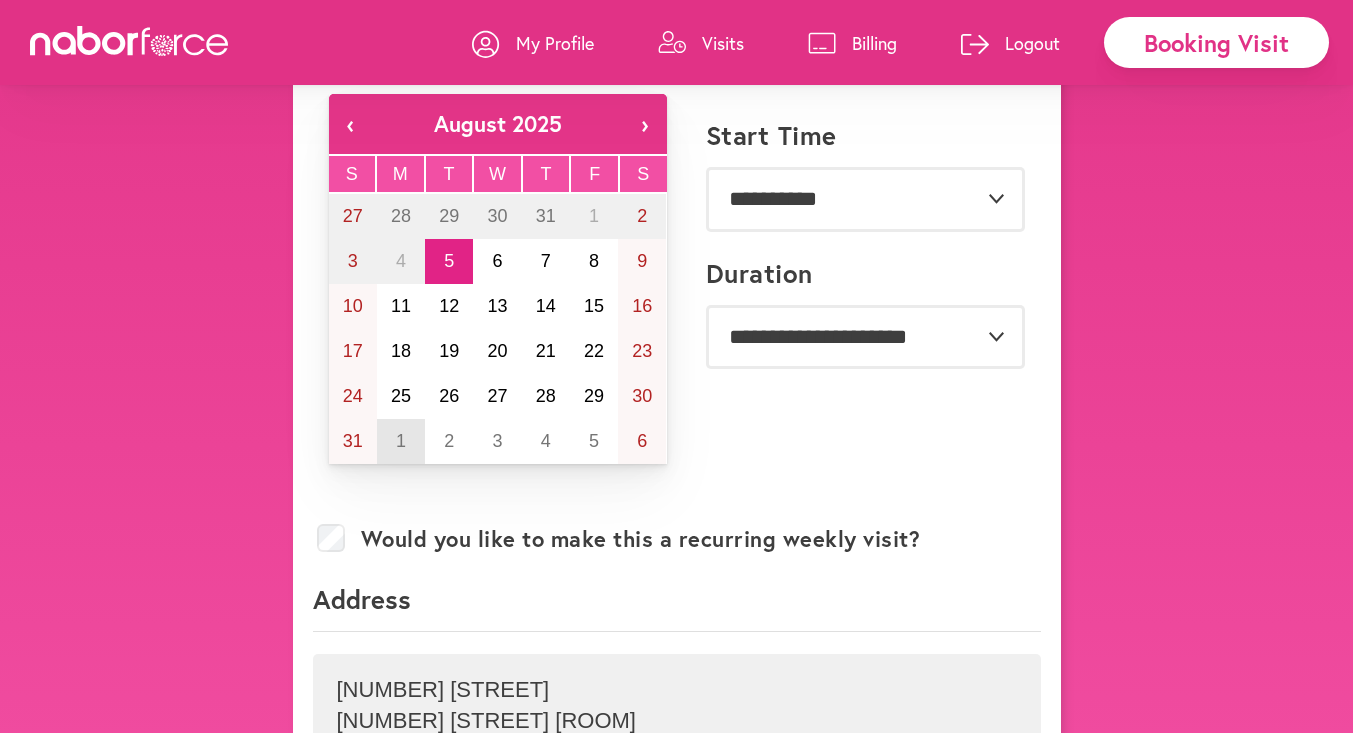 click on "1" at bounding box center (401, 441) 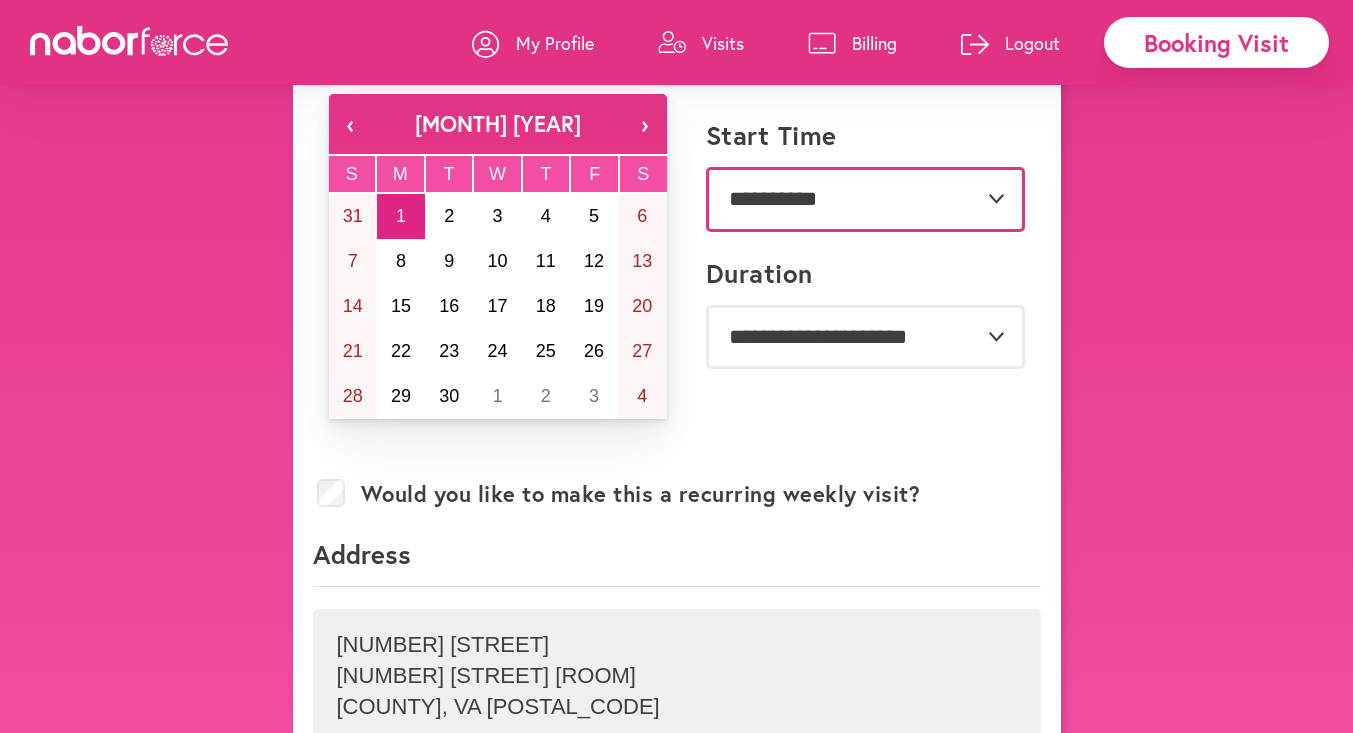 click on "**********" at bounding box center [865, 199] 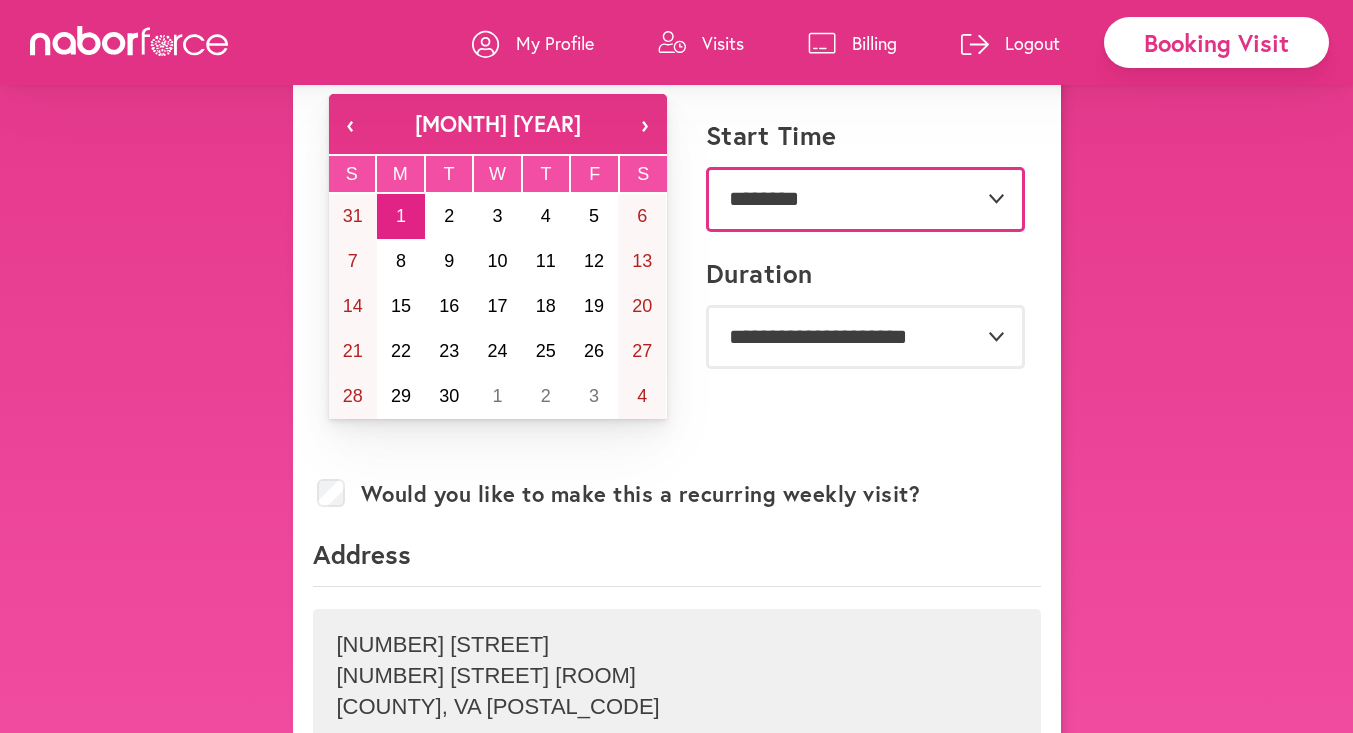 click on "**********" at bounding box center (865, 199) 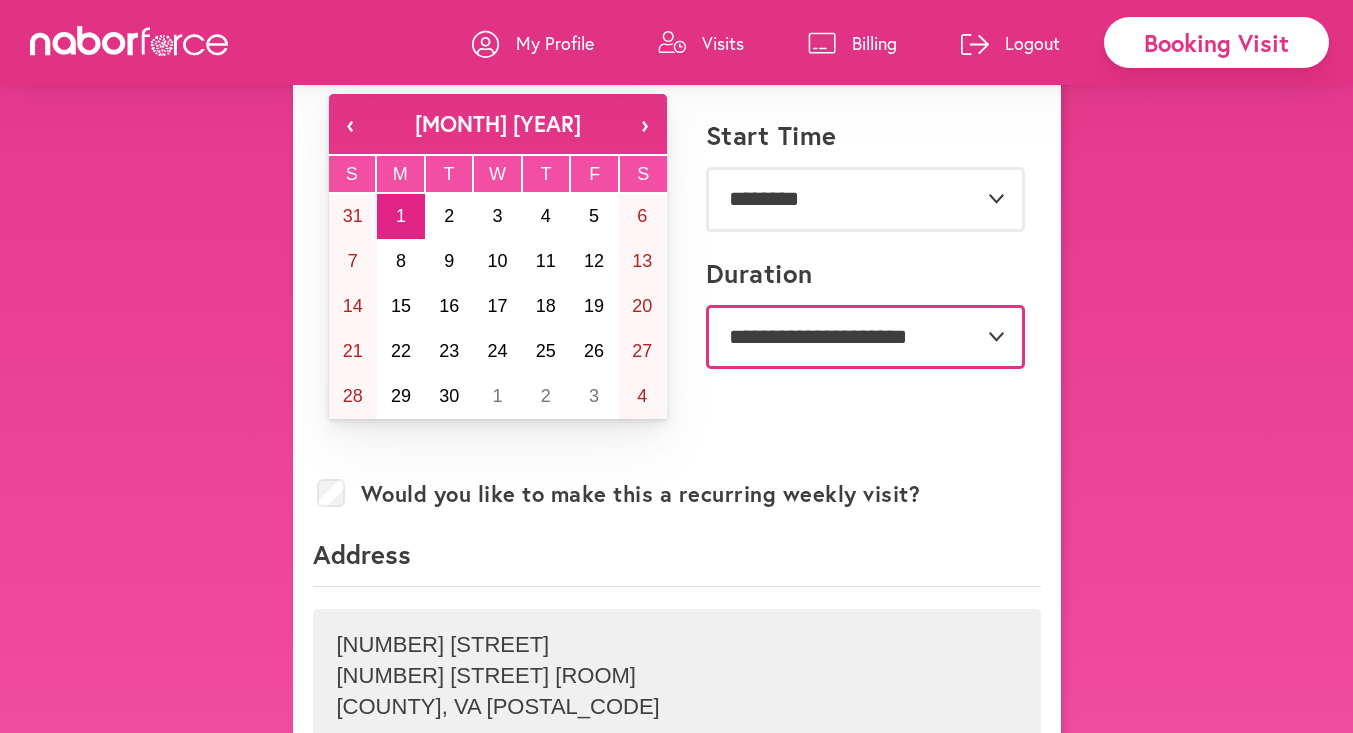 click on "**********" at bounding box center (865, 337) 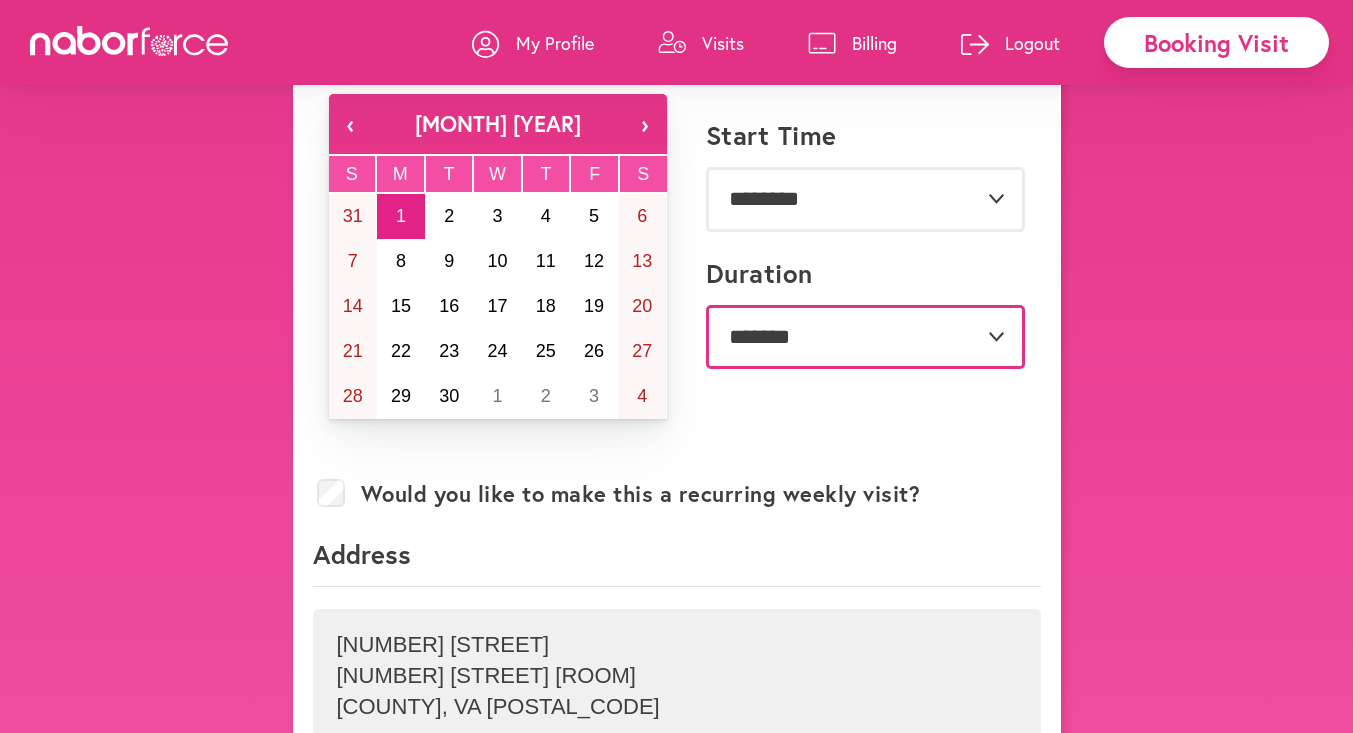 click on "**********" at bounding box center [865, 337] 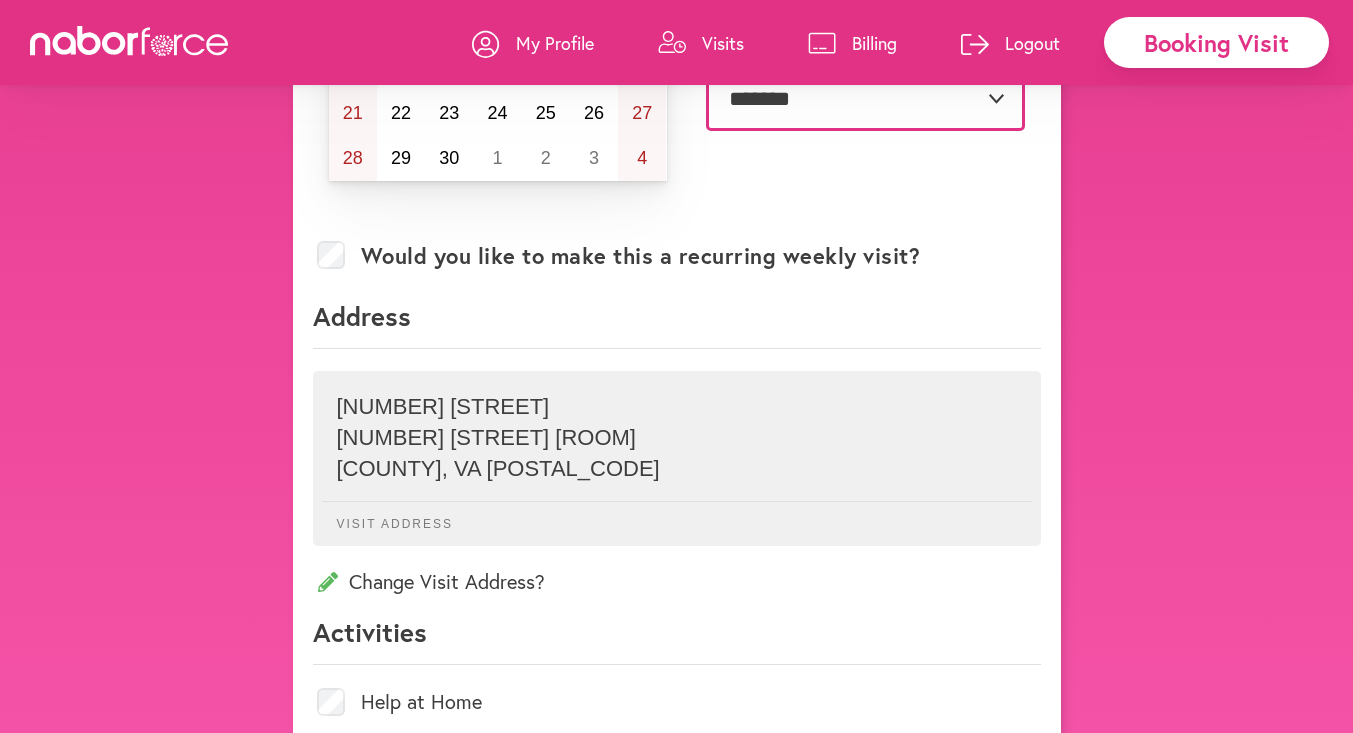 scroll, scrollTop: 405, scrollLeft: 0, axis: vertical 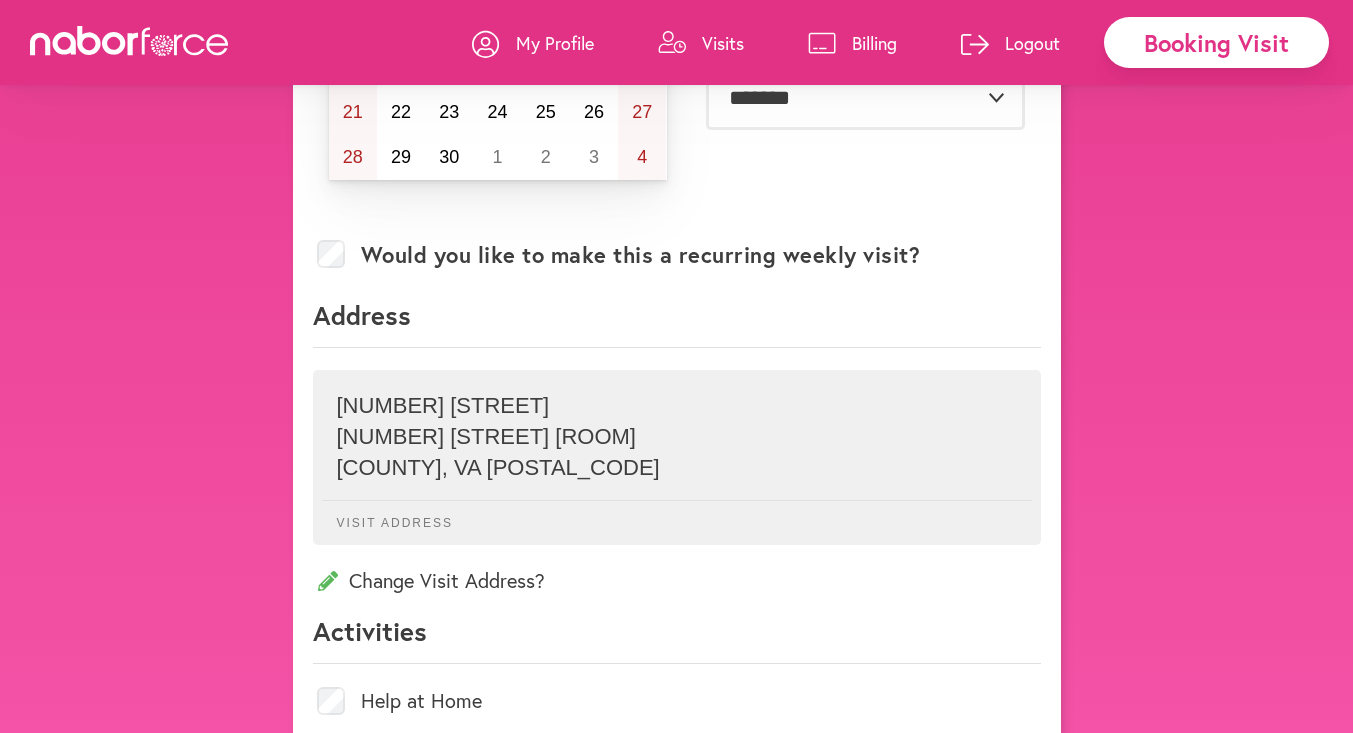 click on "Change Visit Address?" at bounding box center (677, 580) 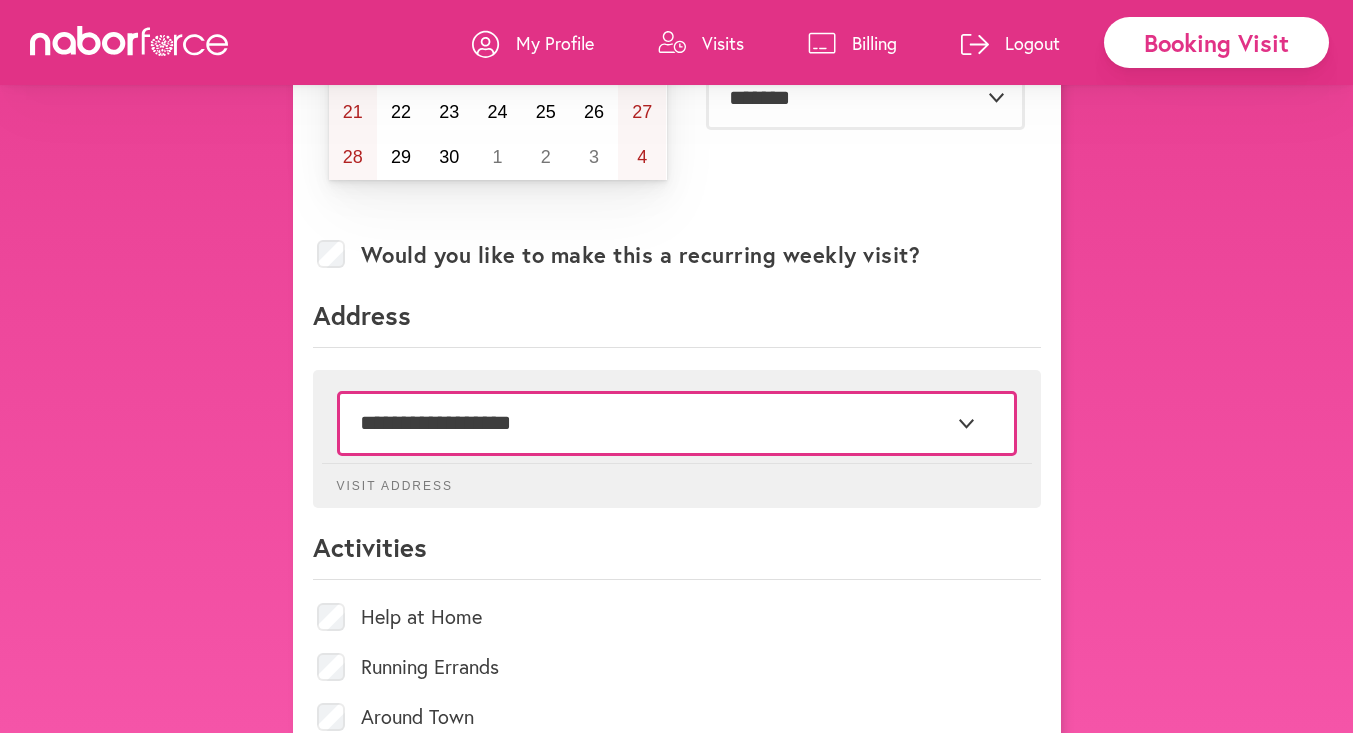 click on "**********" at bounding box center (677, 423) 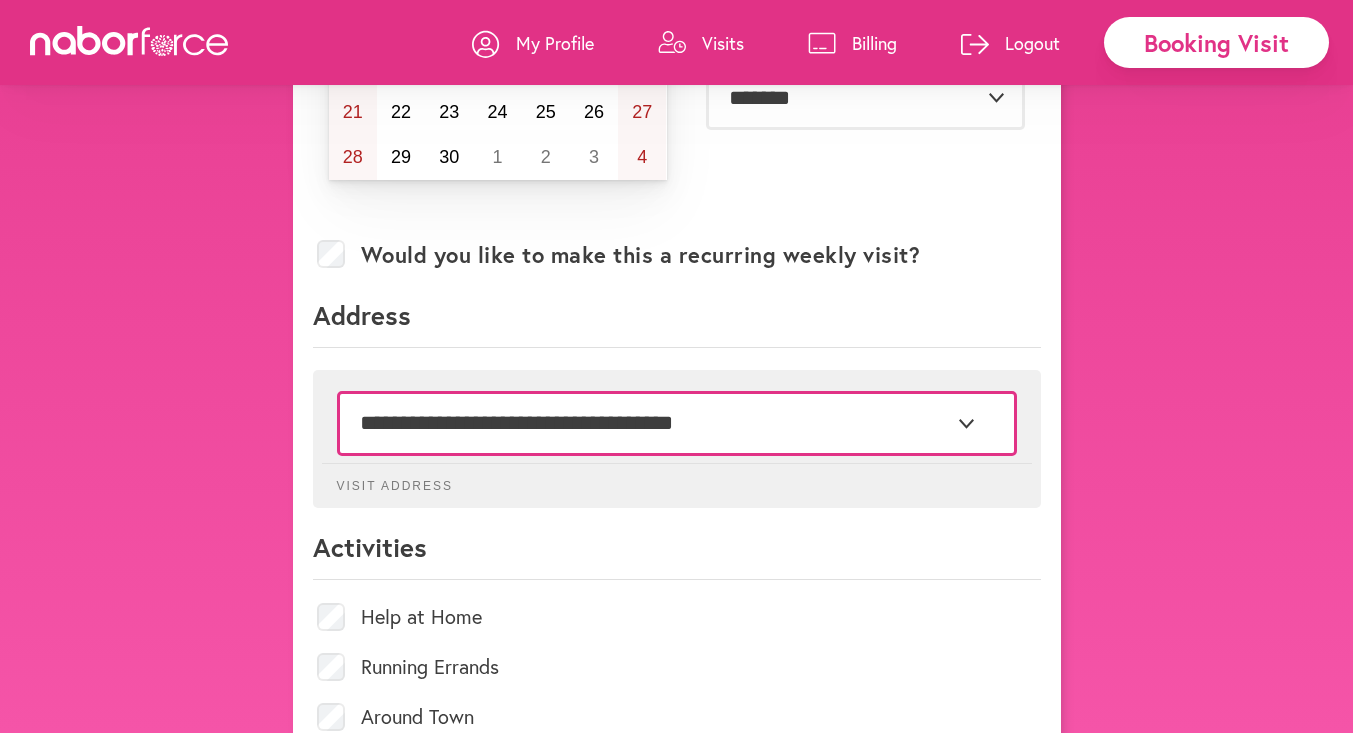 click on "**********" at bounding box center (677, 423) 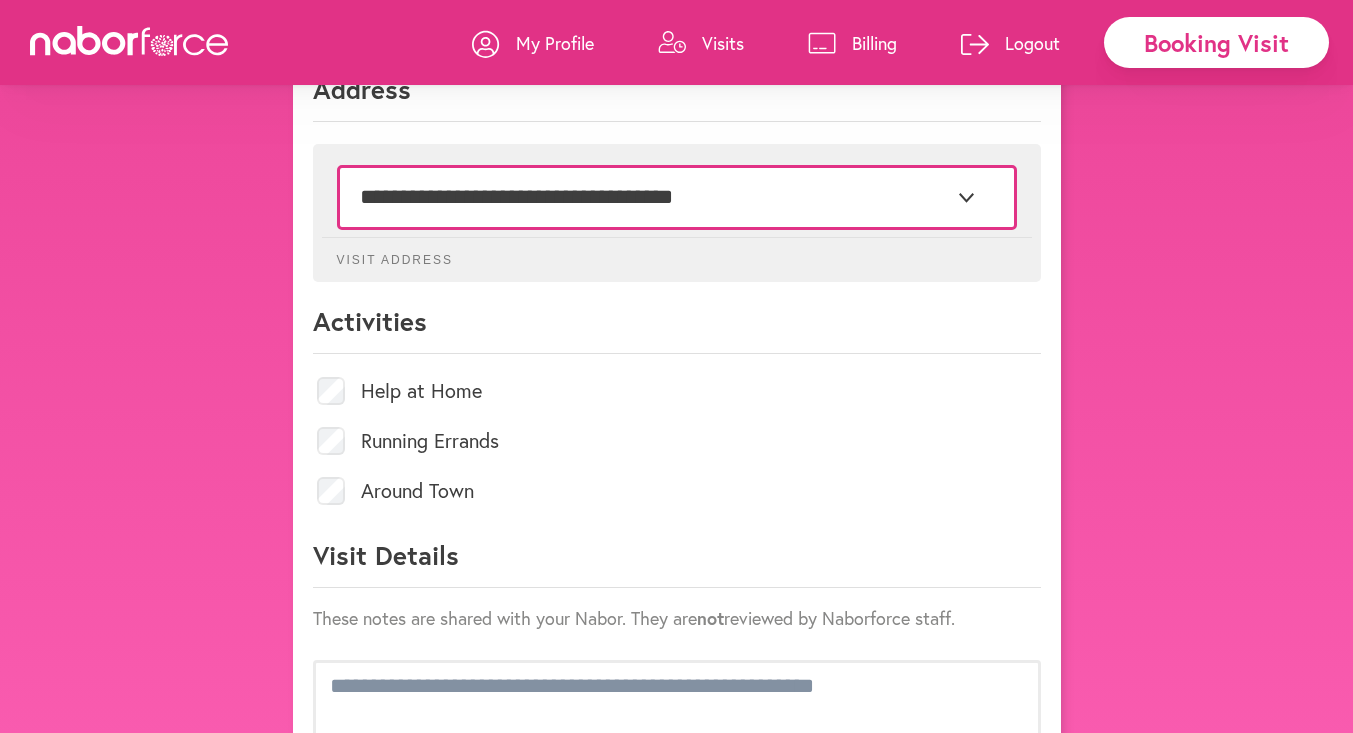scroll, scrollTop: 653, scrollLeft: 0, axis: vertical 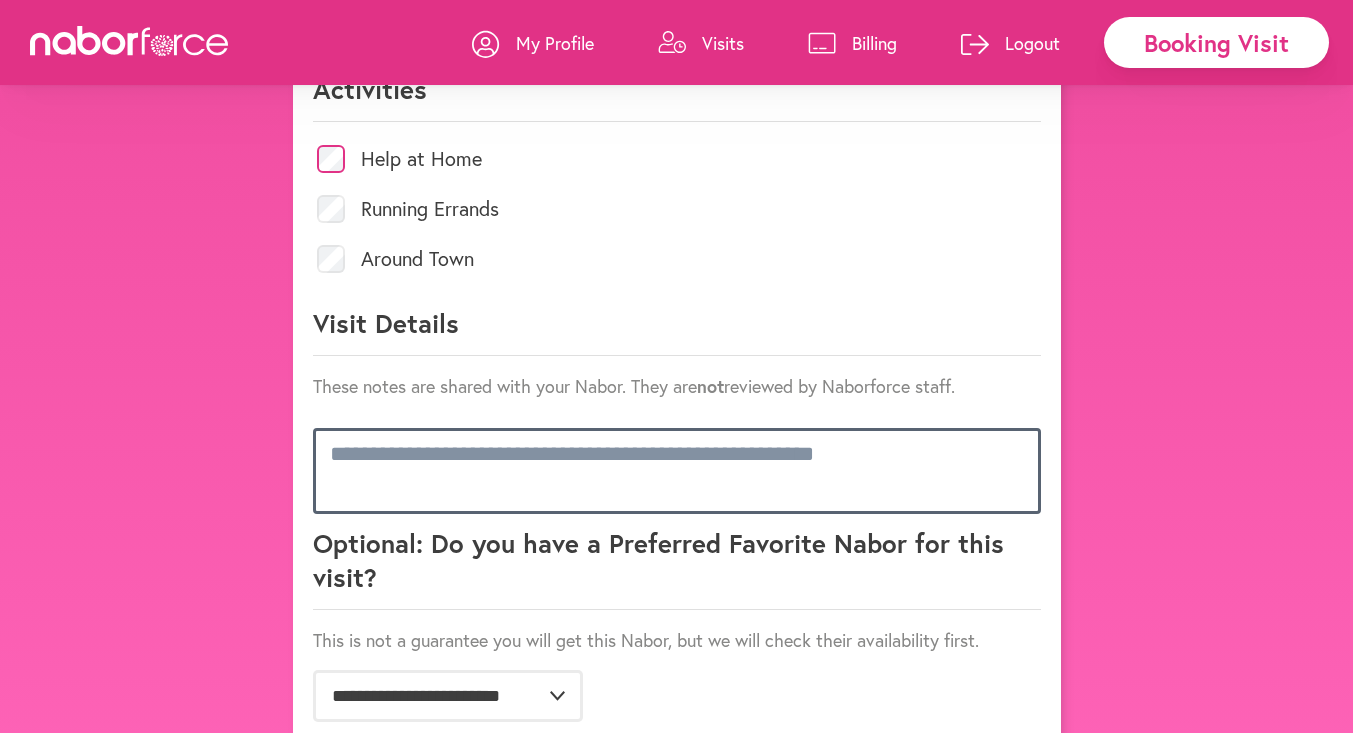 click at bounding box center (677, 471) 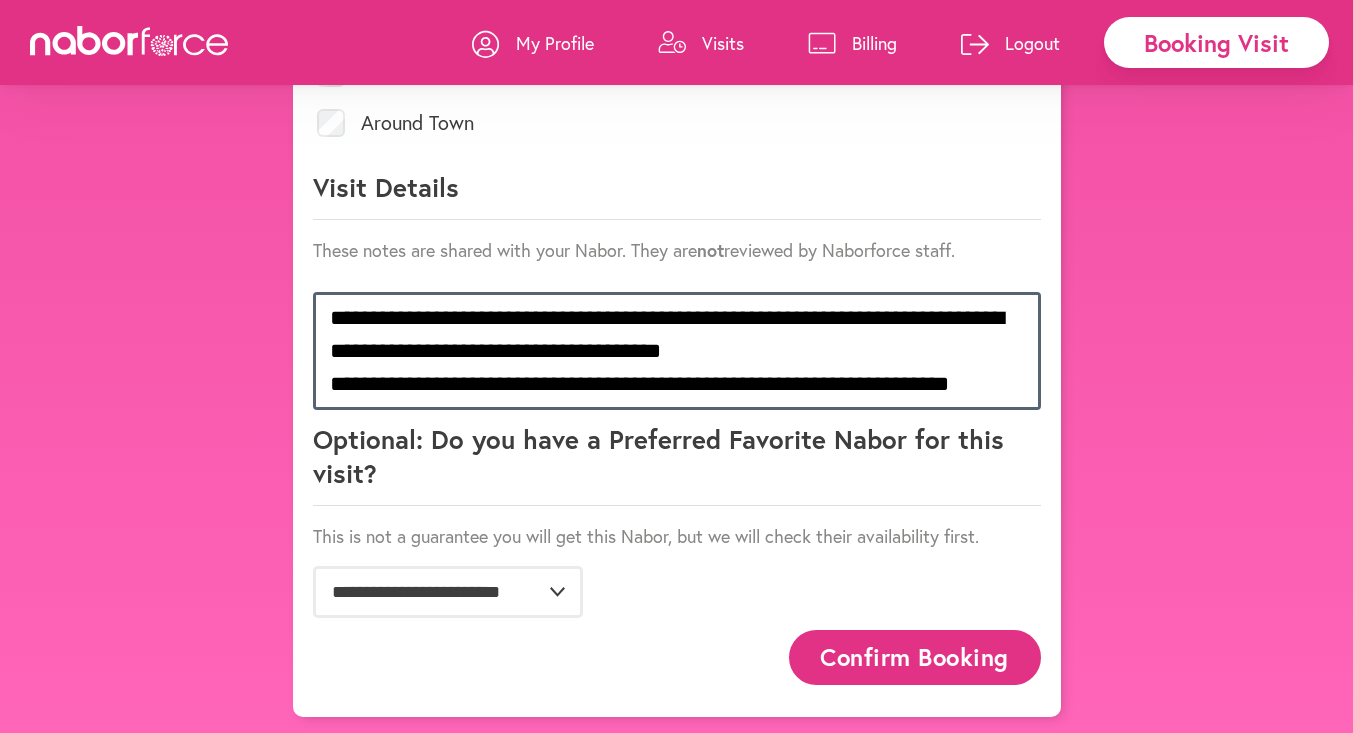 scroll, scrollTop: 1002, scrollLeft: 0, axis: vertical 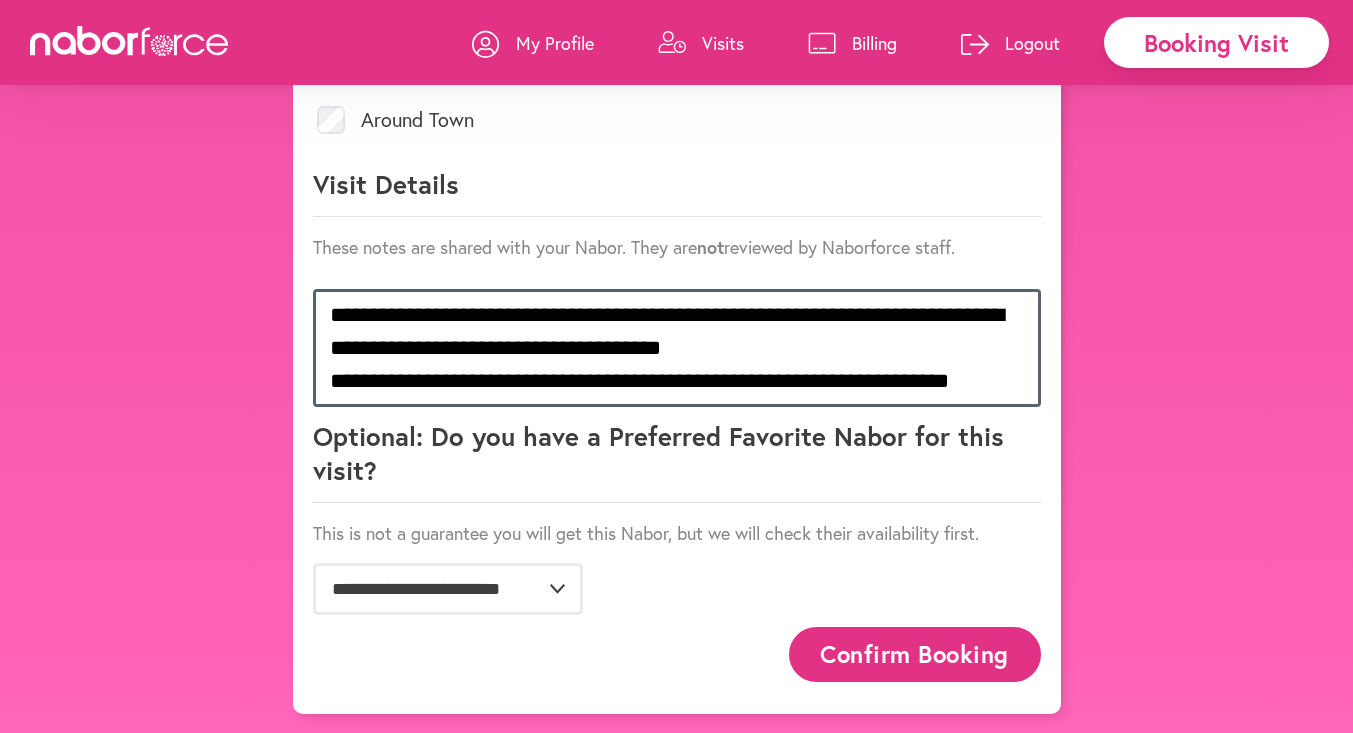 type on "**********" 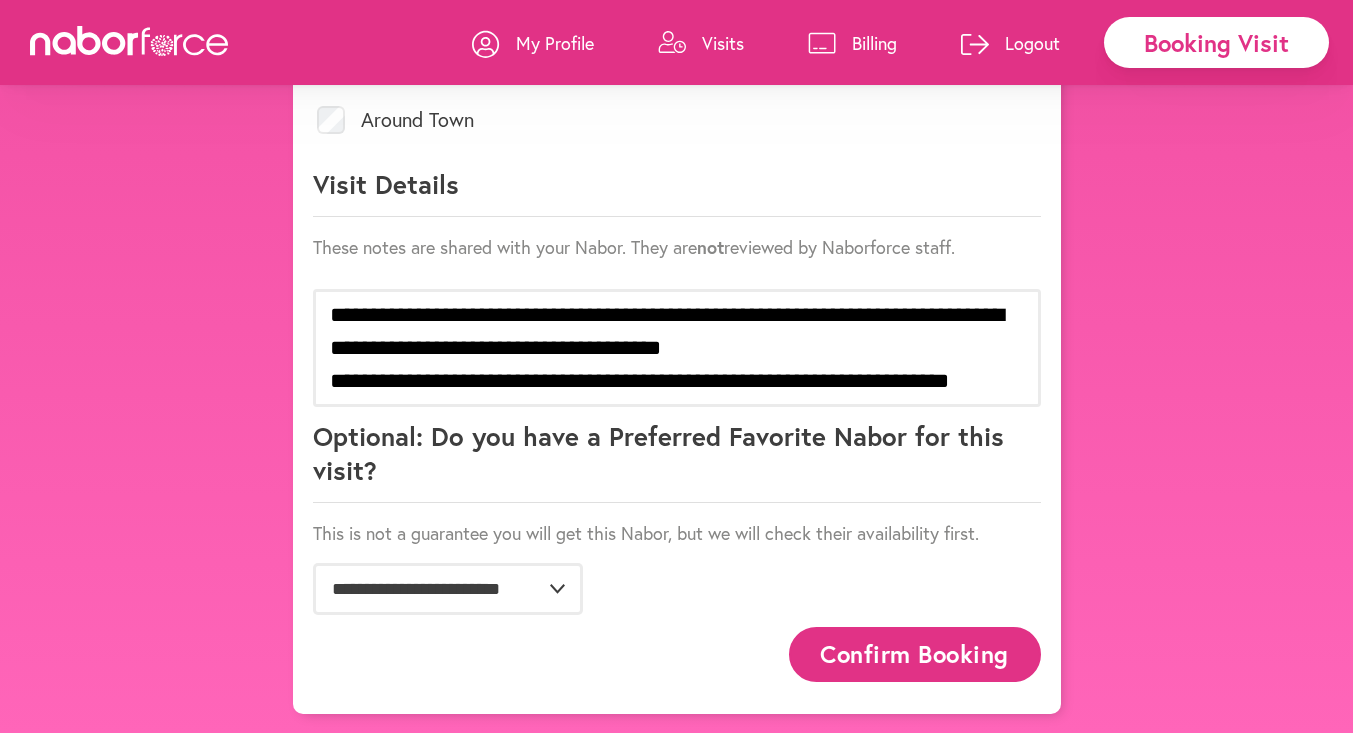 click on "Confirm Booking" at bounding box center (915, 654) 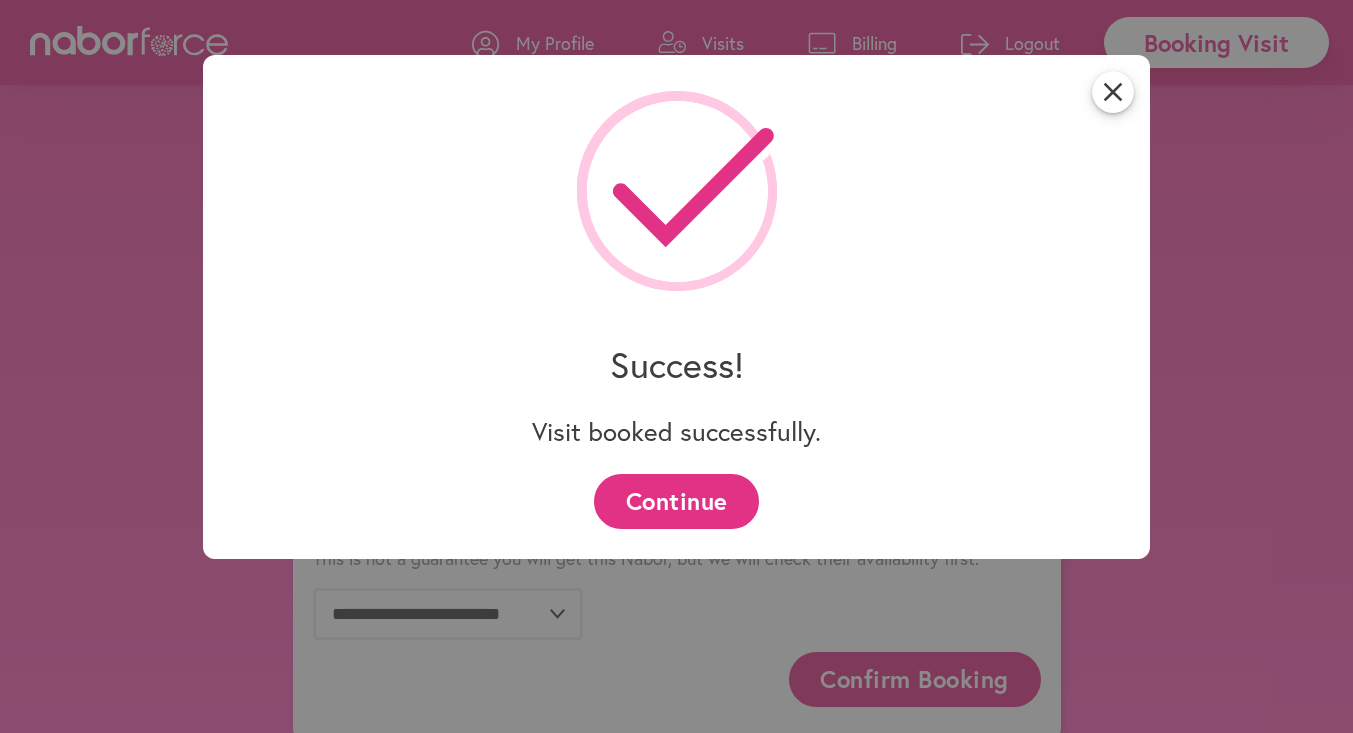 scroll, scrollTop: 1002, scrollLeft: 0, axis: vertical 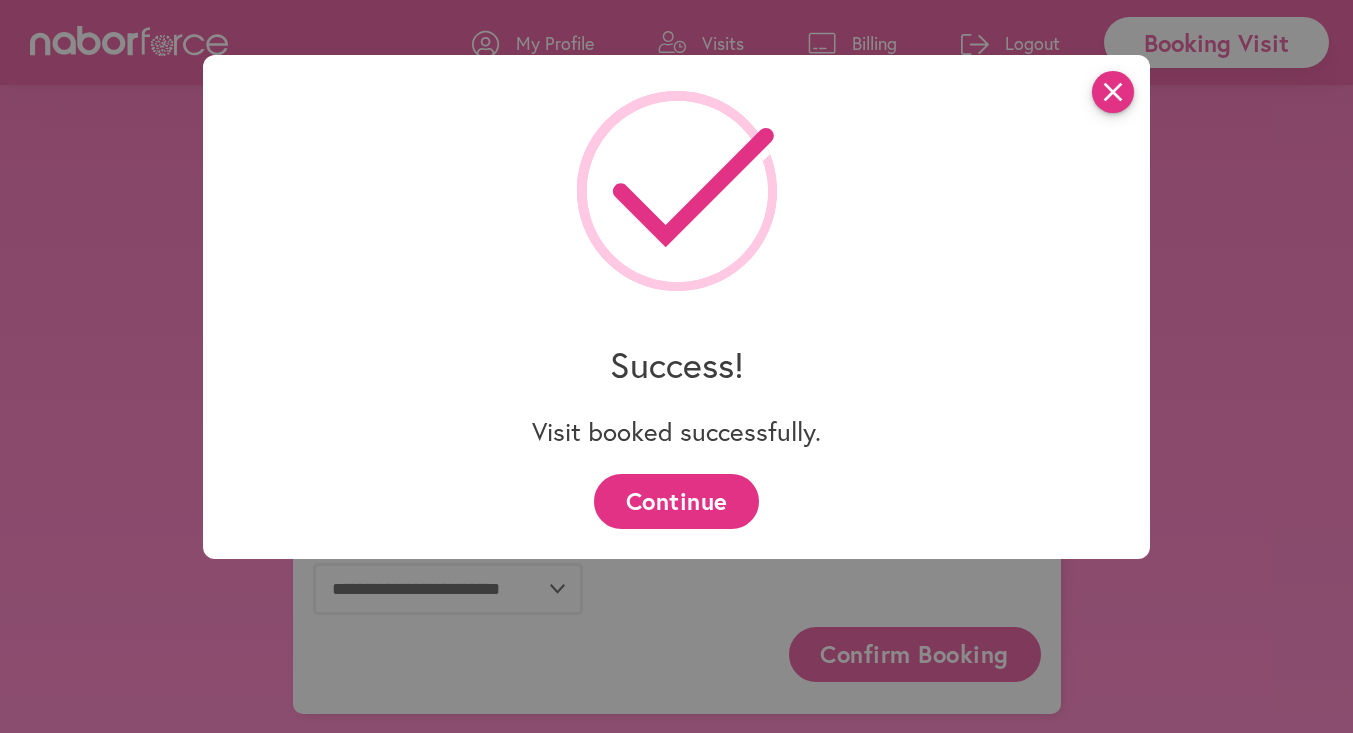 click on "close" at bounding box center (1113, 92) 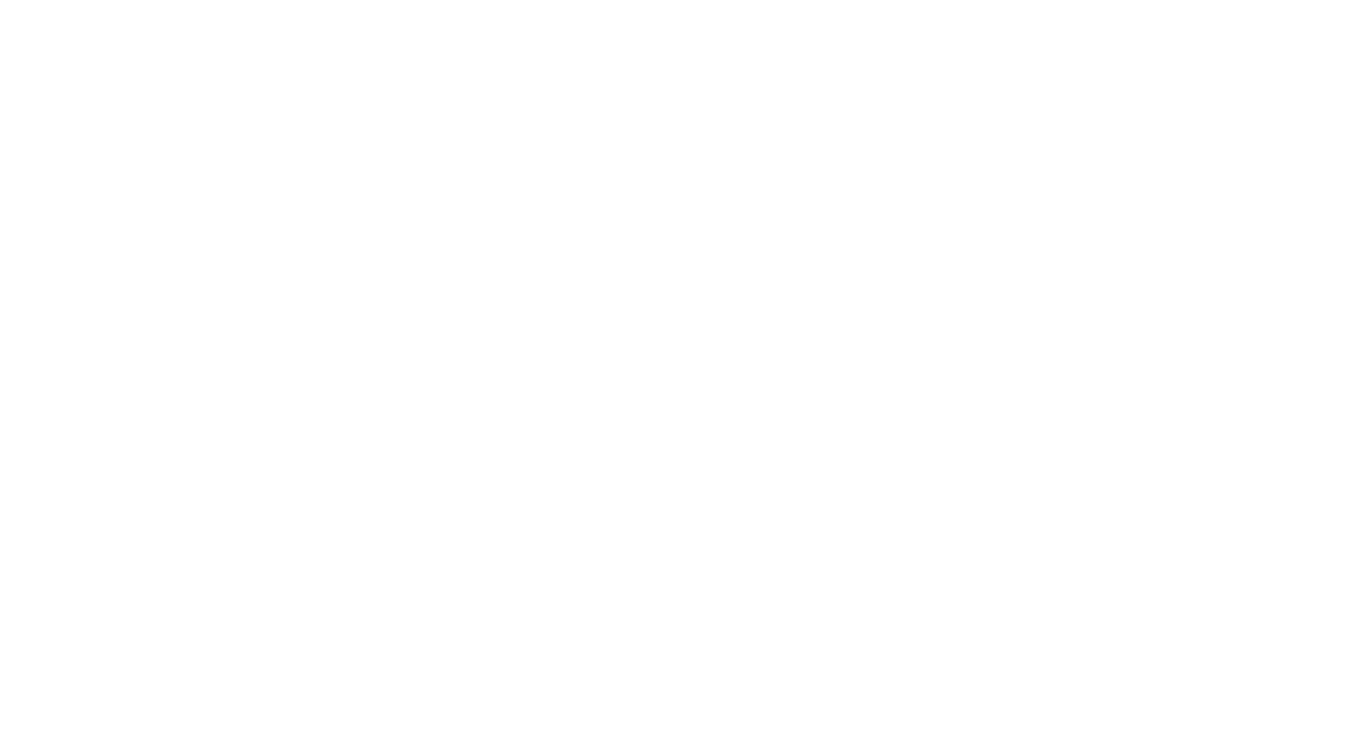 scroll, scrollTop: 0, scrollLeft: 0, axis: both 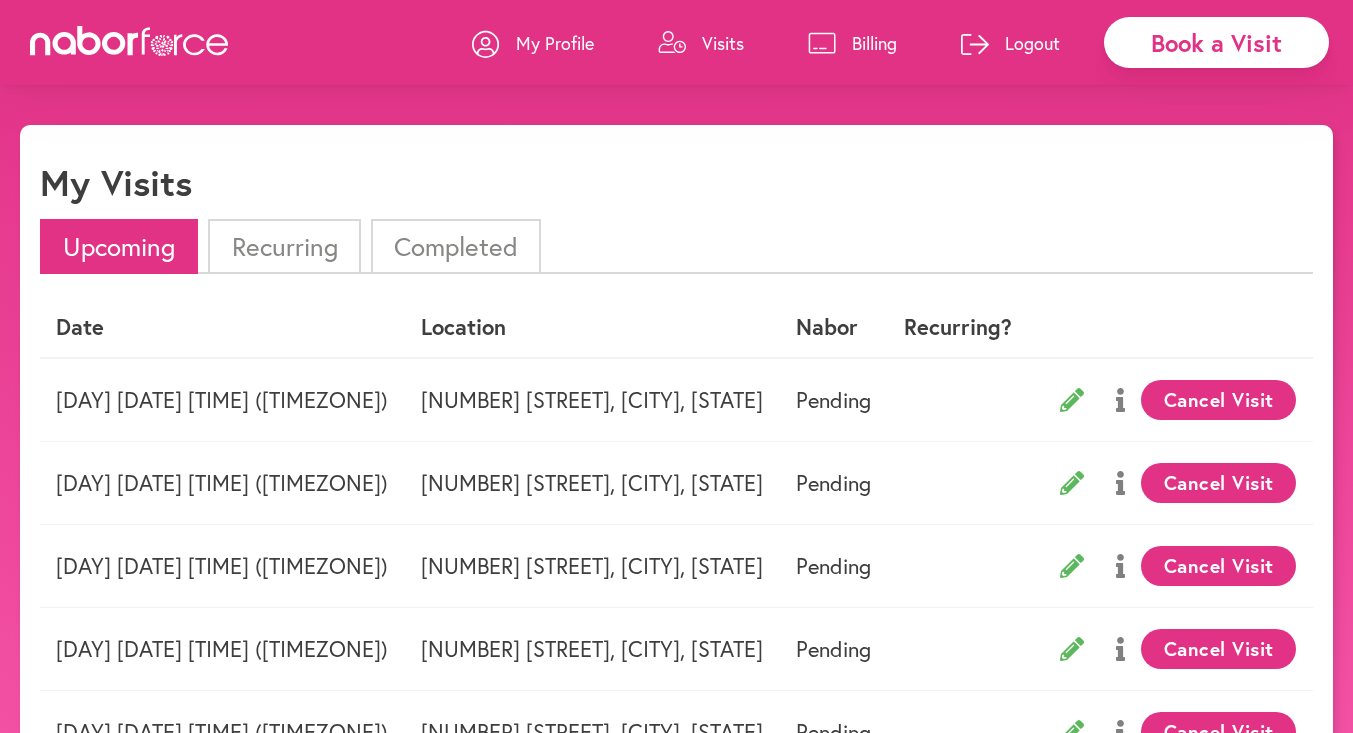 click on "My Profile" at bounding box center (555, 43) 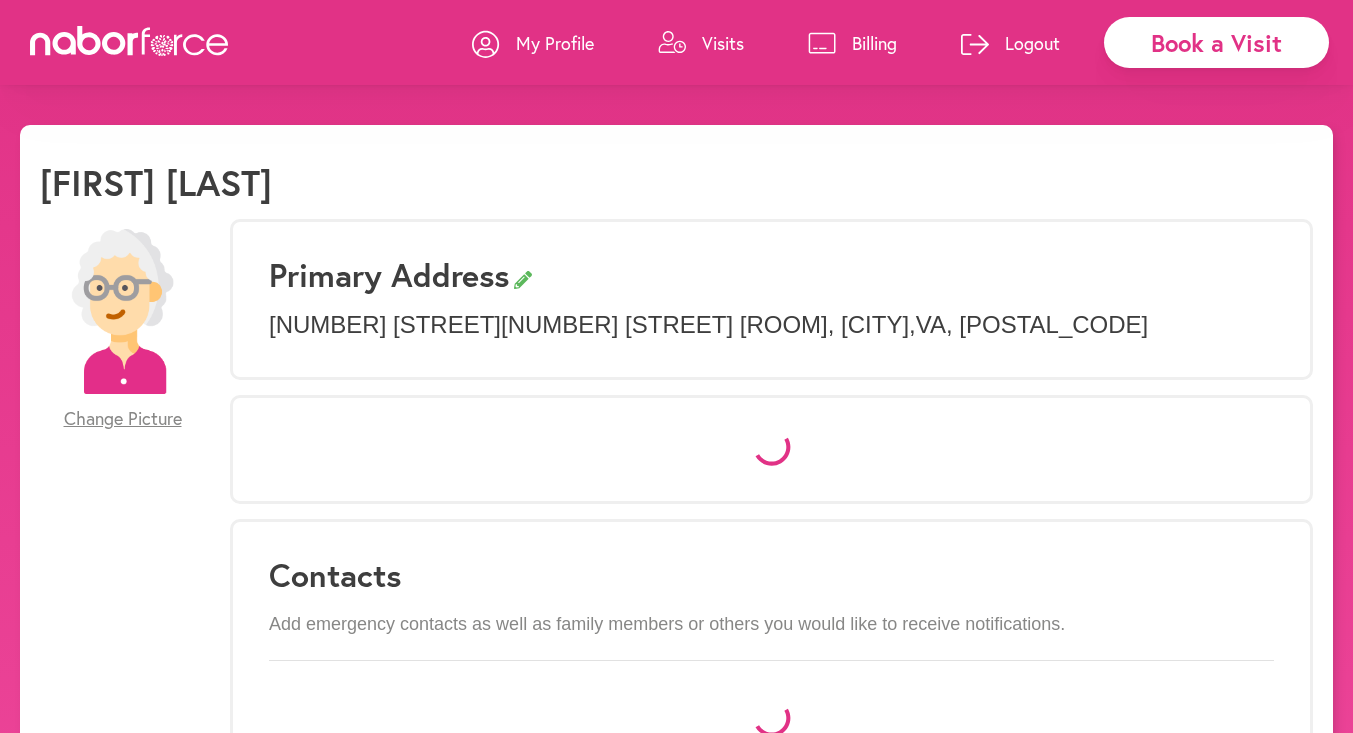 select on "*" 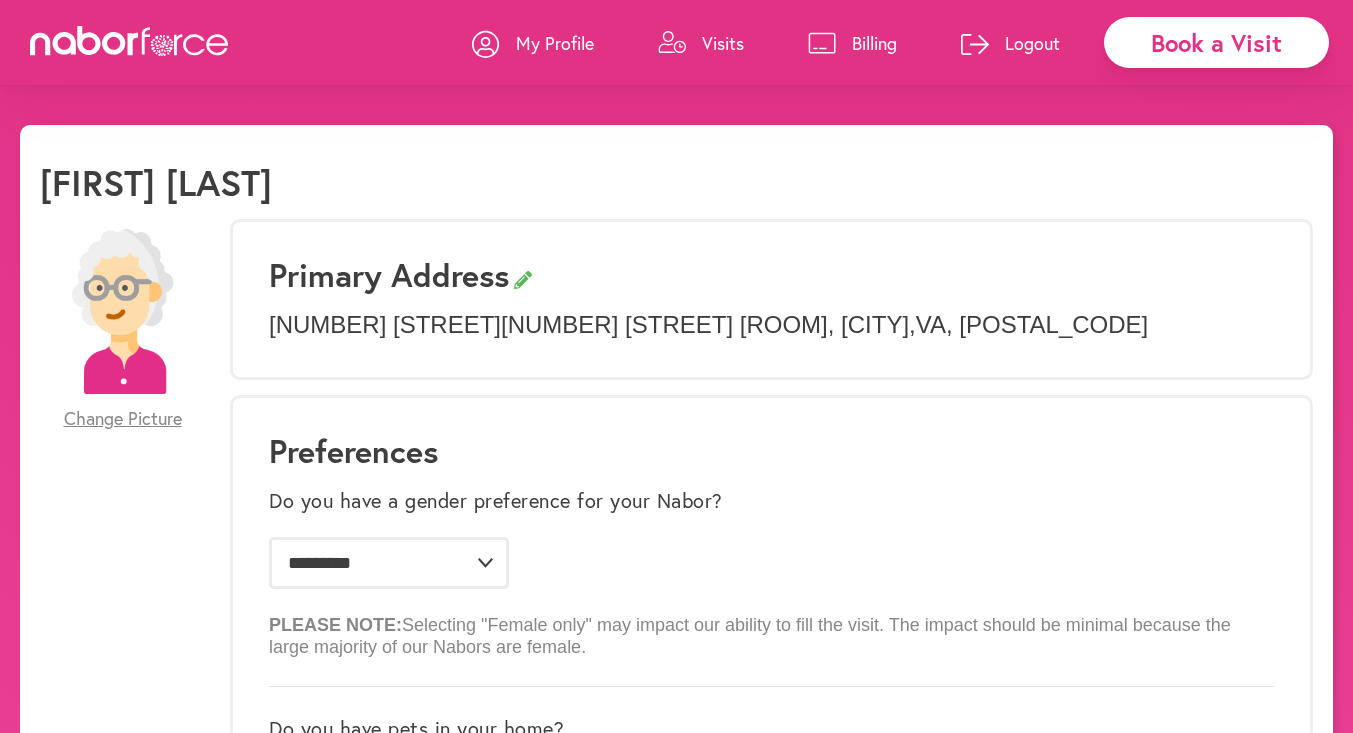 click 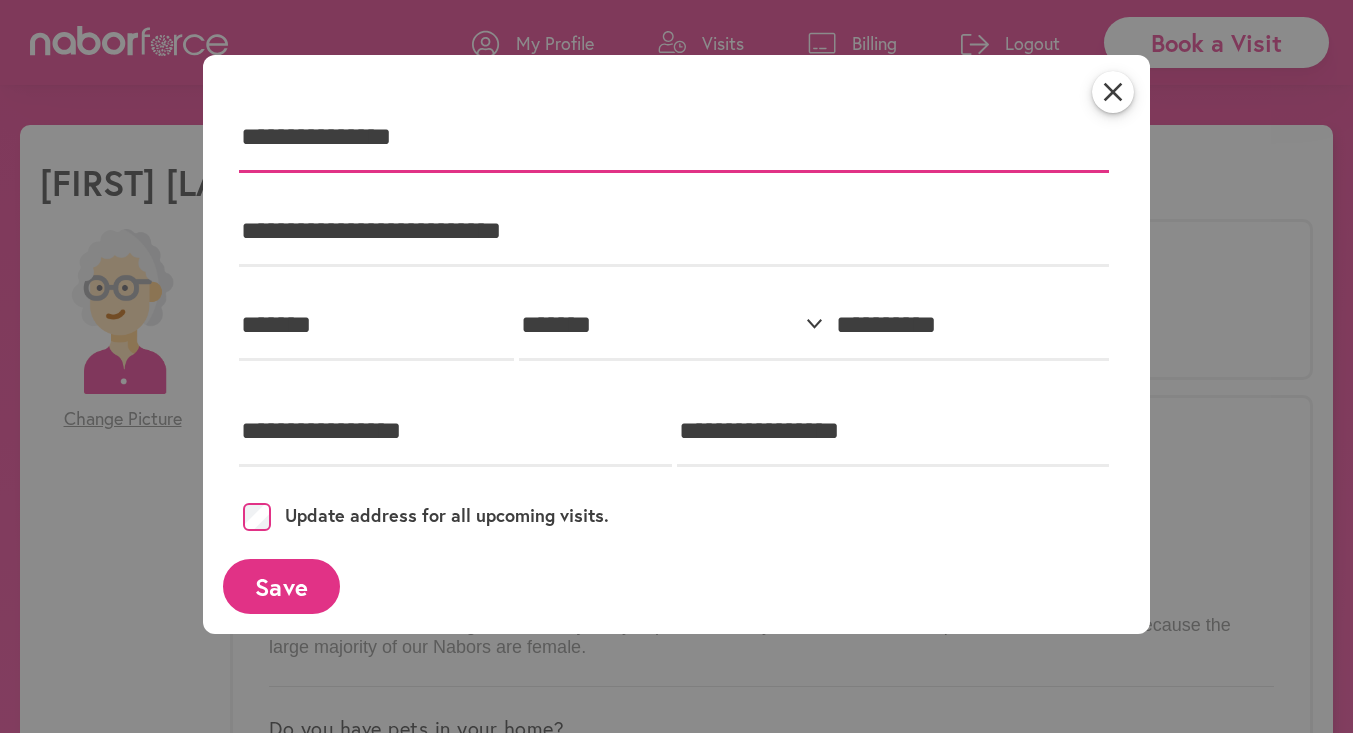 click on "**********" at bounding box center [674, 138] 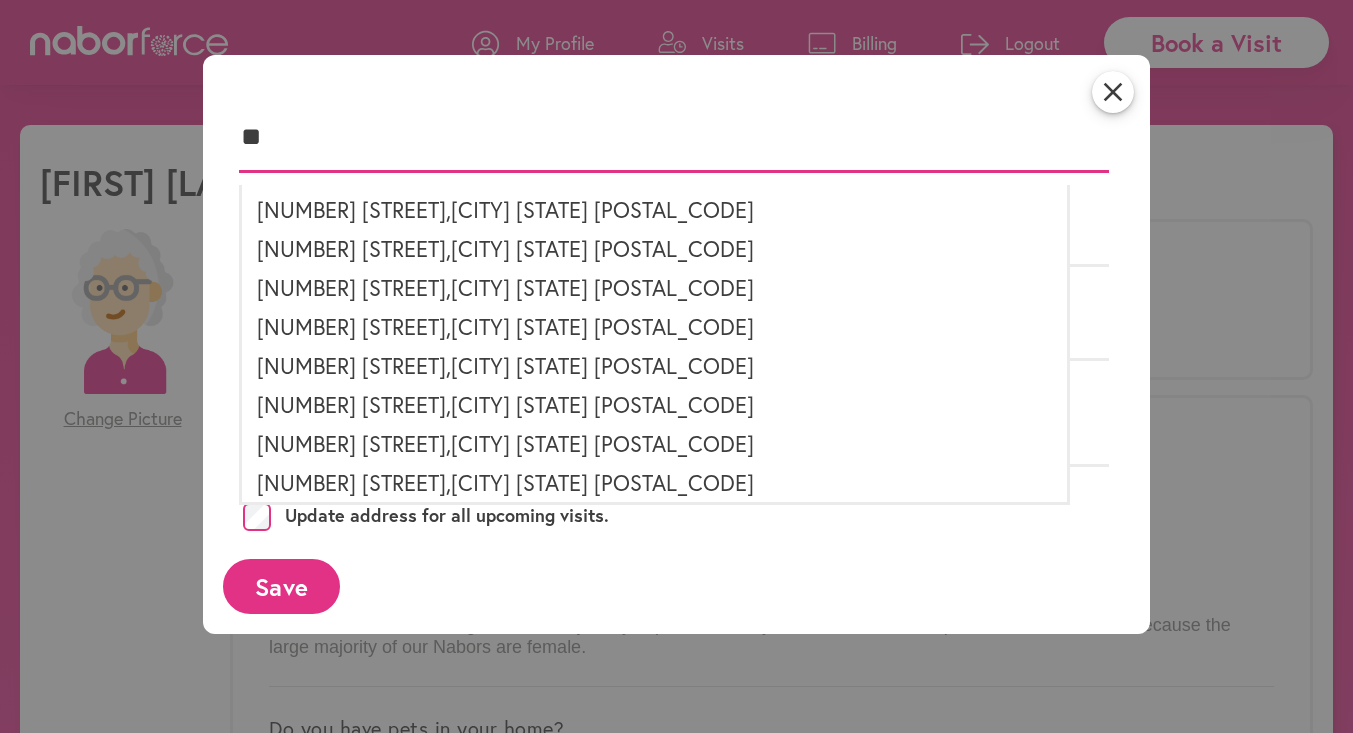 type on "*" 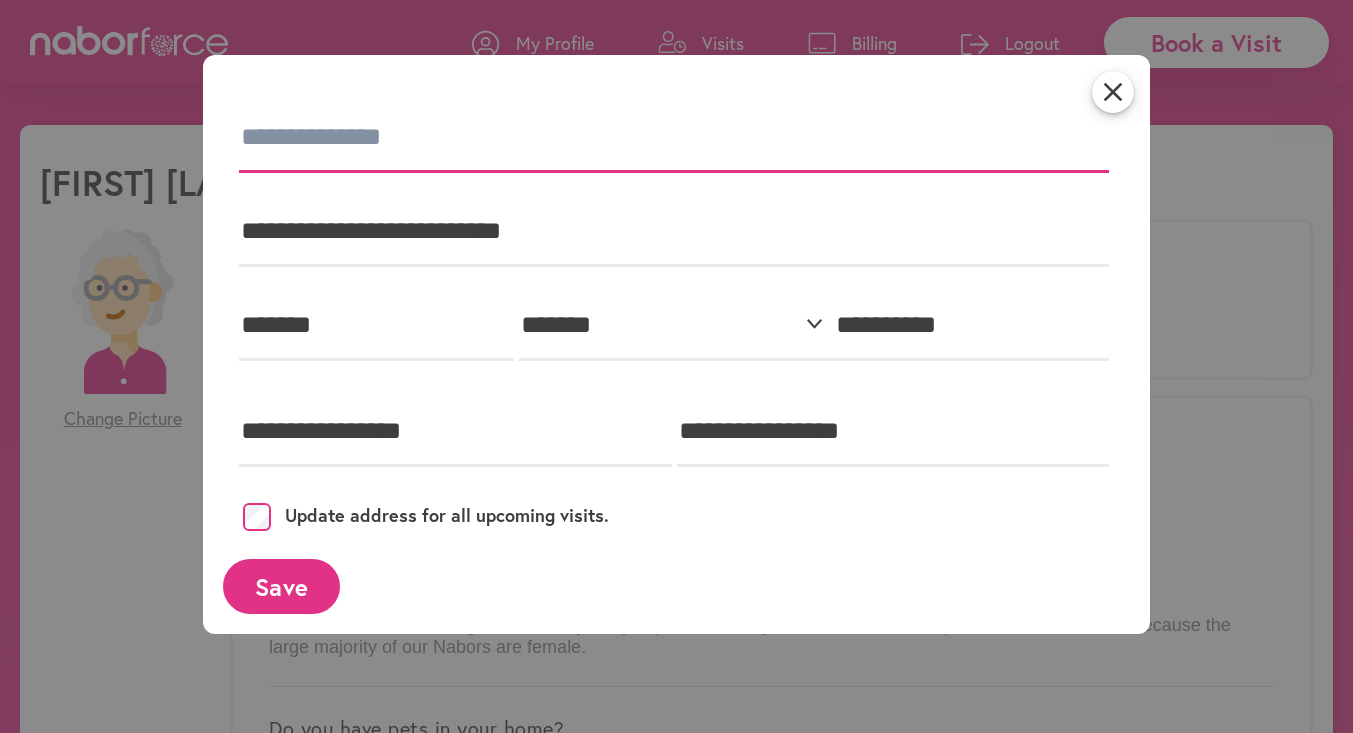 type 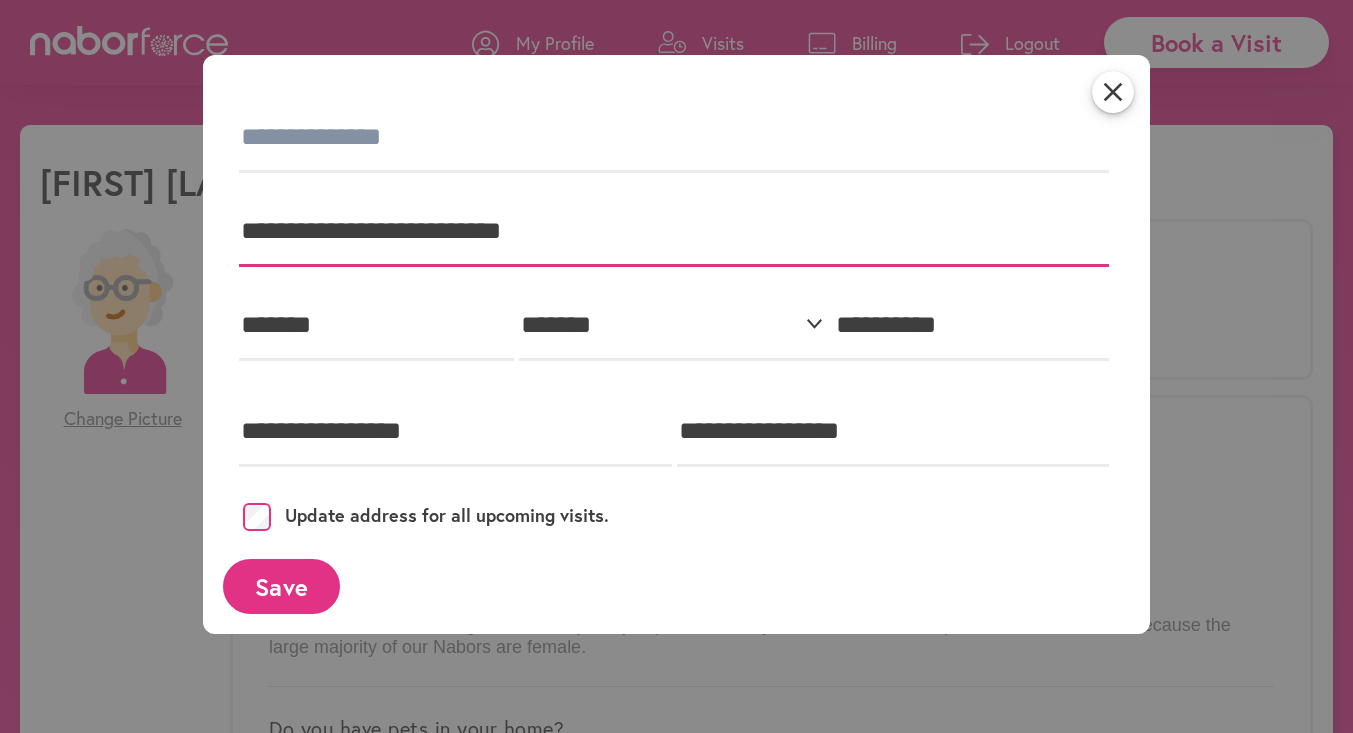 click on "**********" at bounding box center (674, 232) 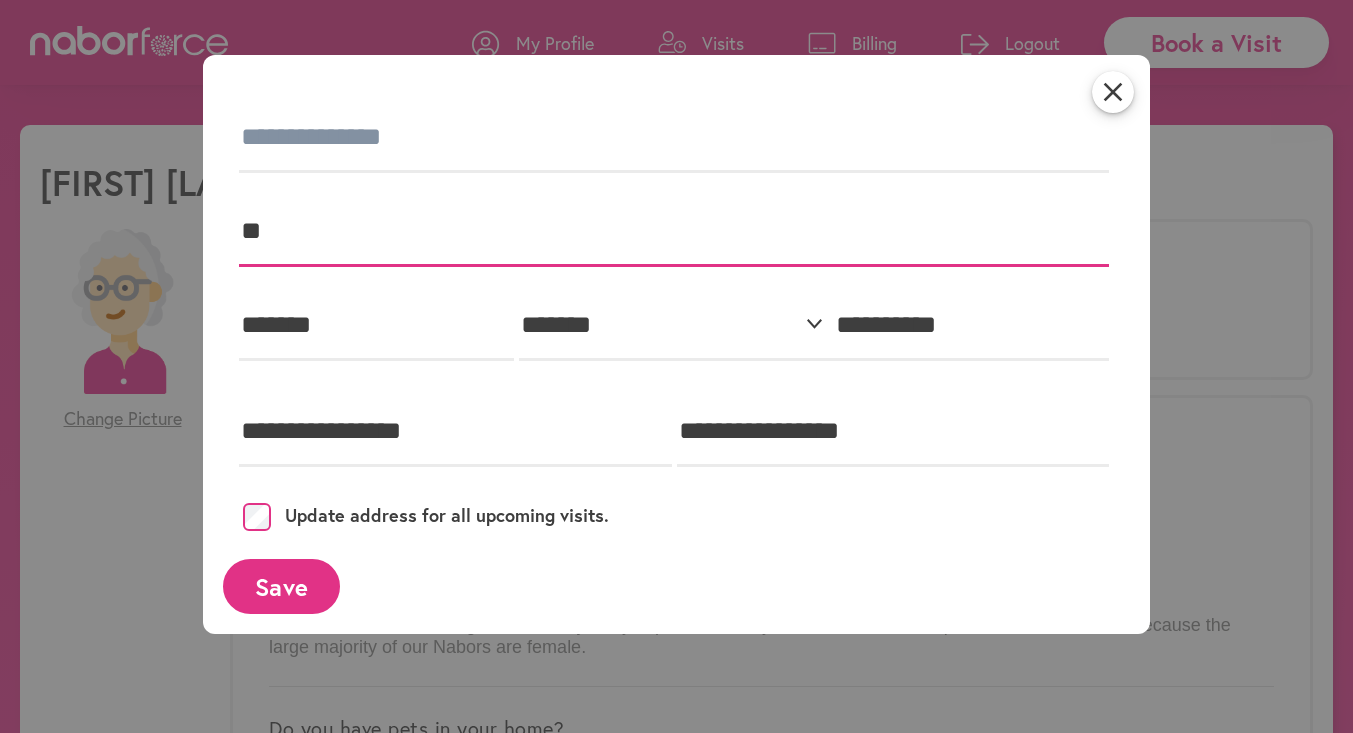 type on "*" 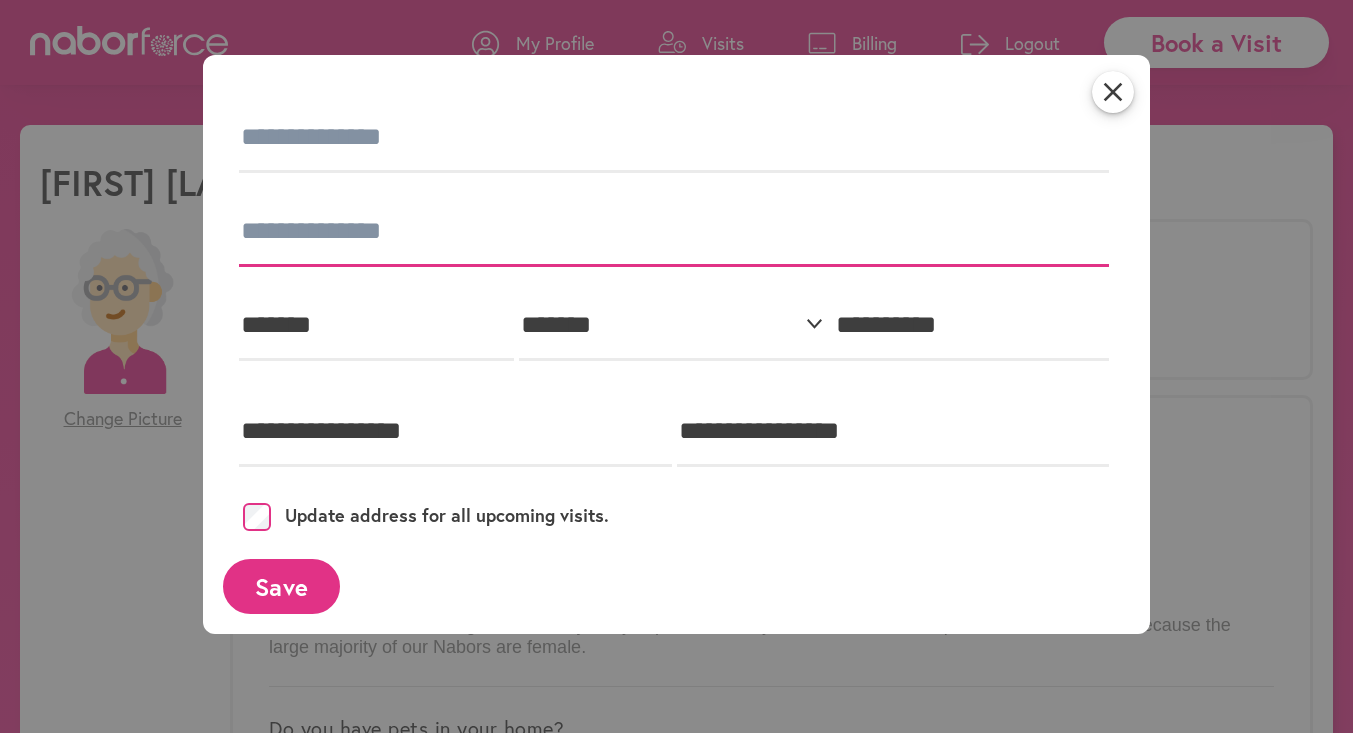 type 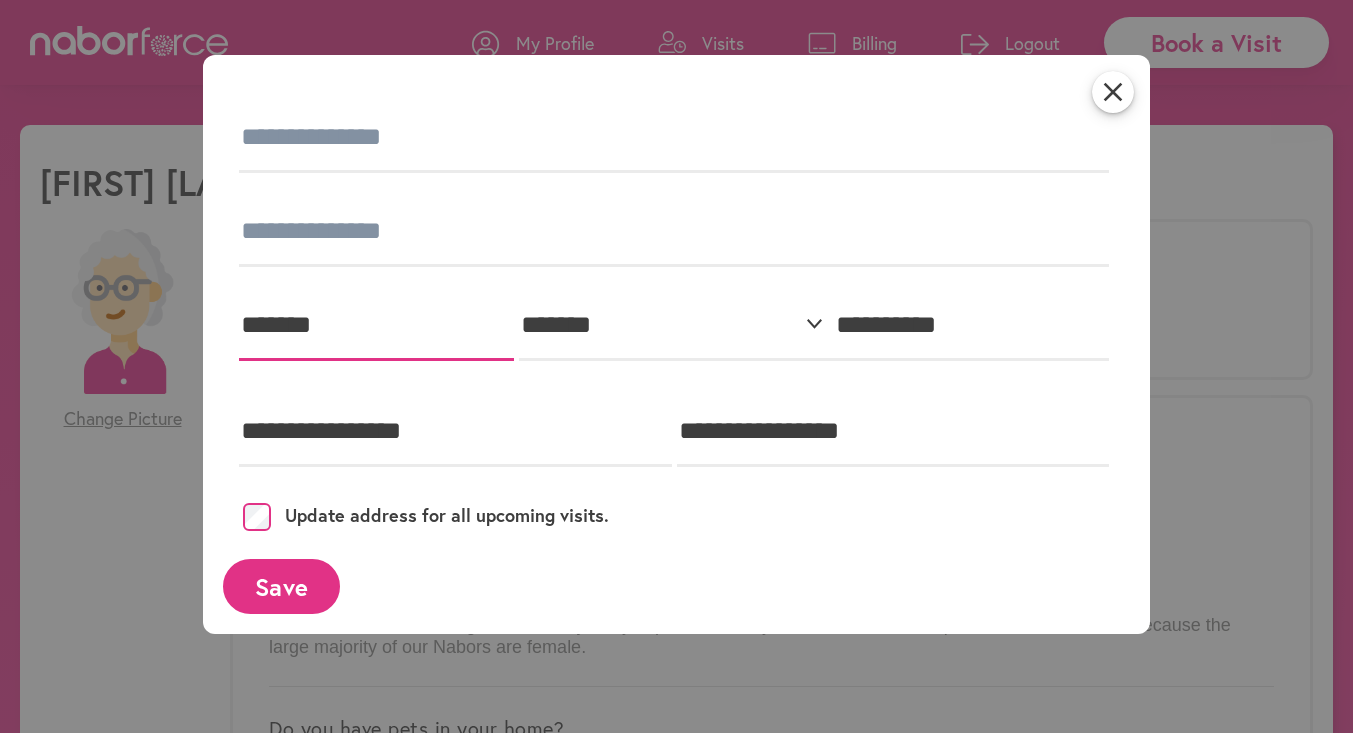 click on "*******" at bounding box center [376, 326] 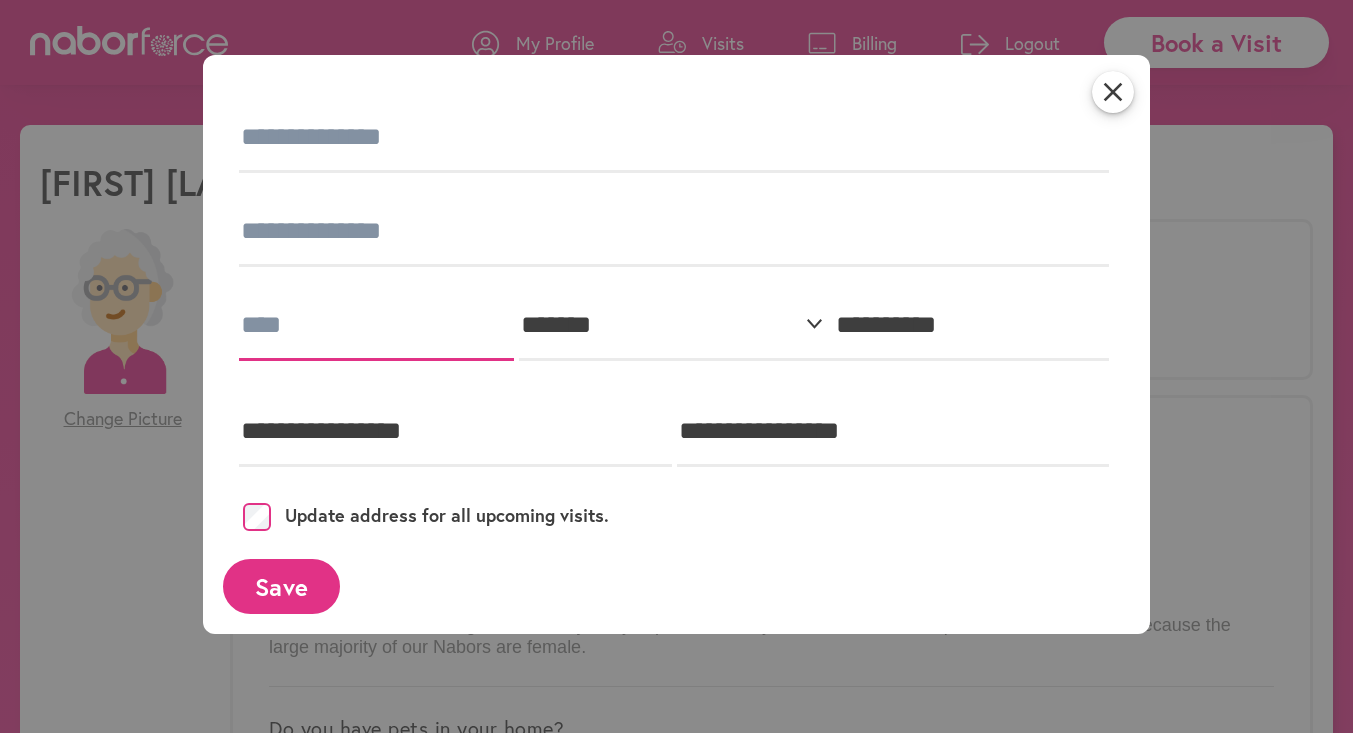 type 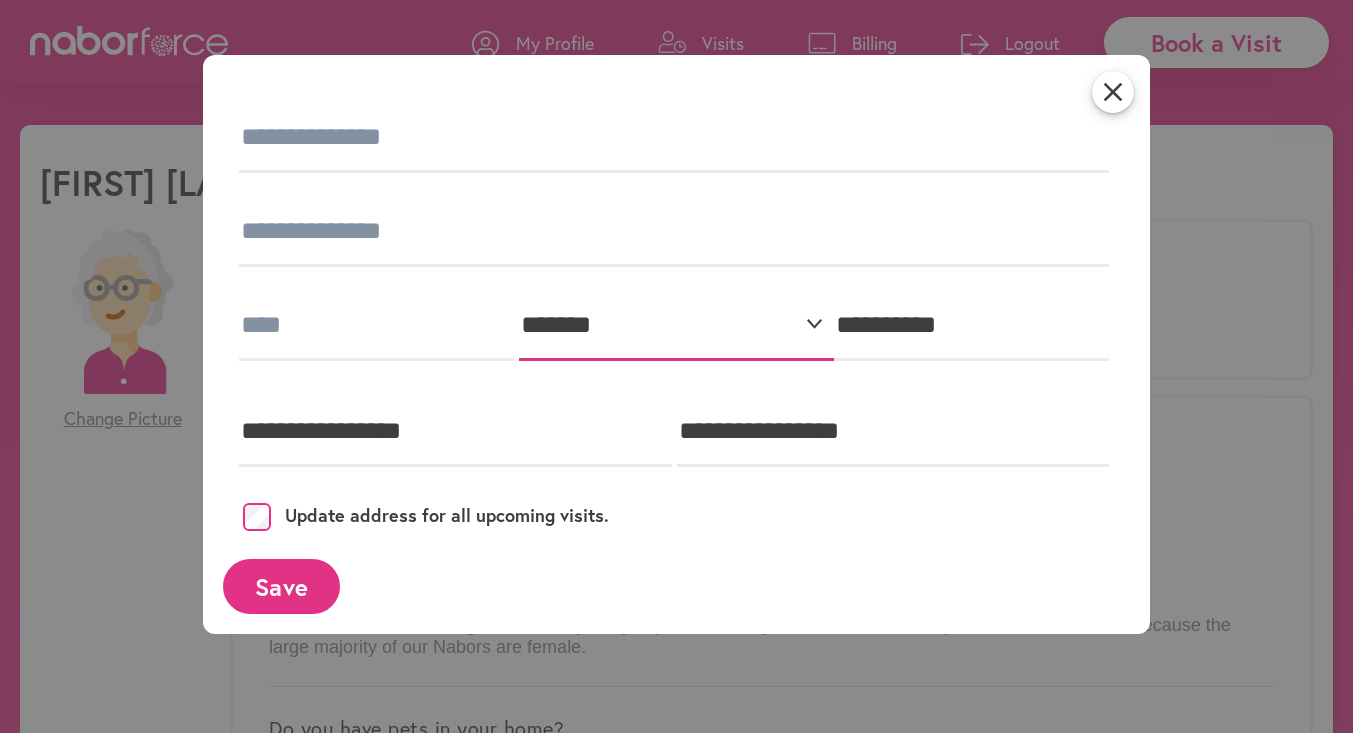 drag, startPoint x: 617, startPoint y: 324, endPoint x: 580, endPoint y: 326, distance: 37.054016 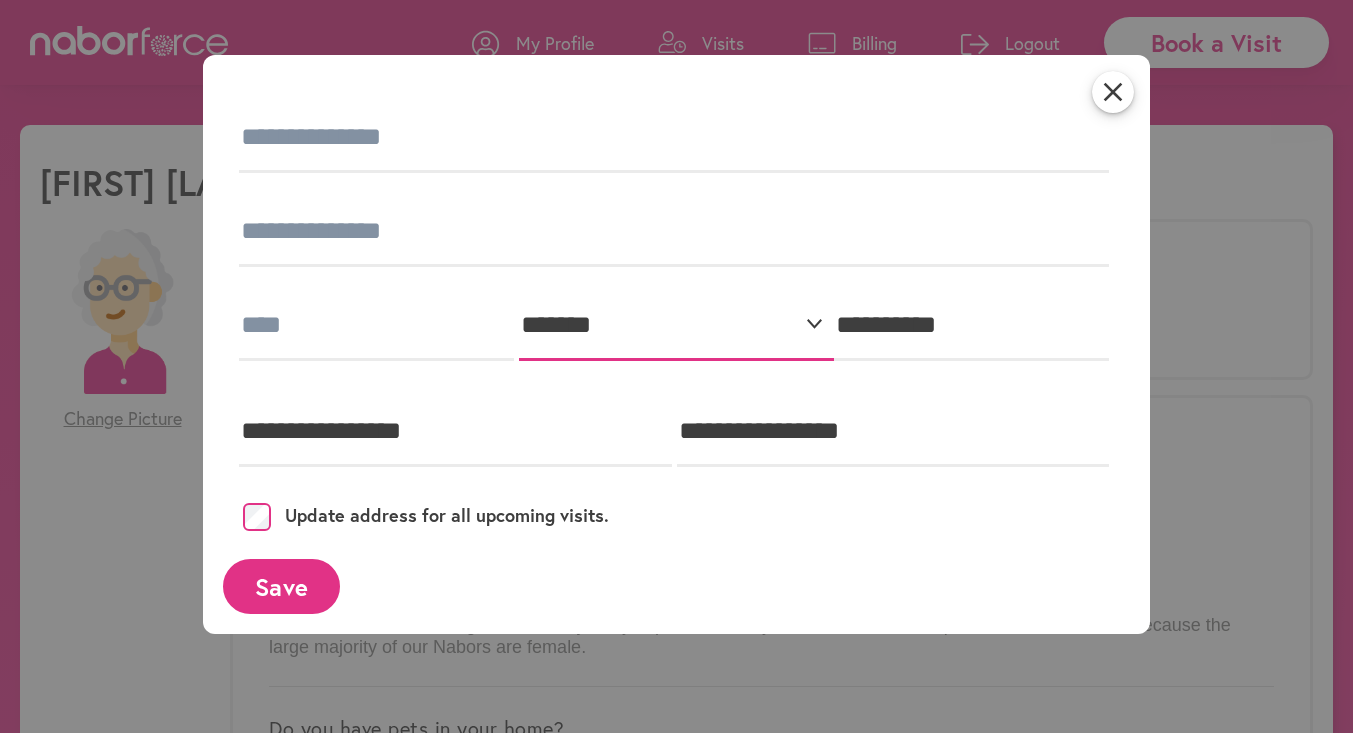 click on "**********" at bounding box center [676, 326] 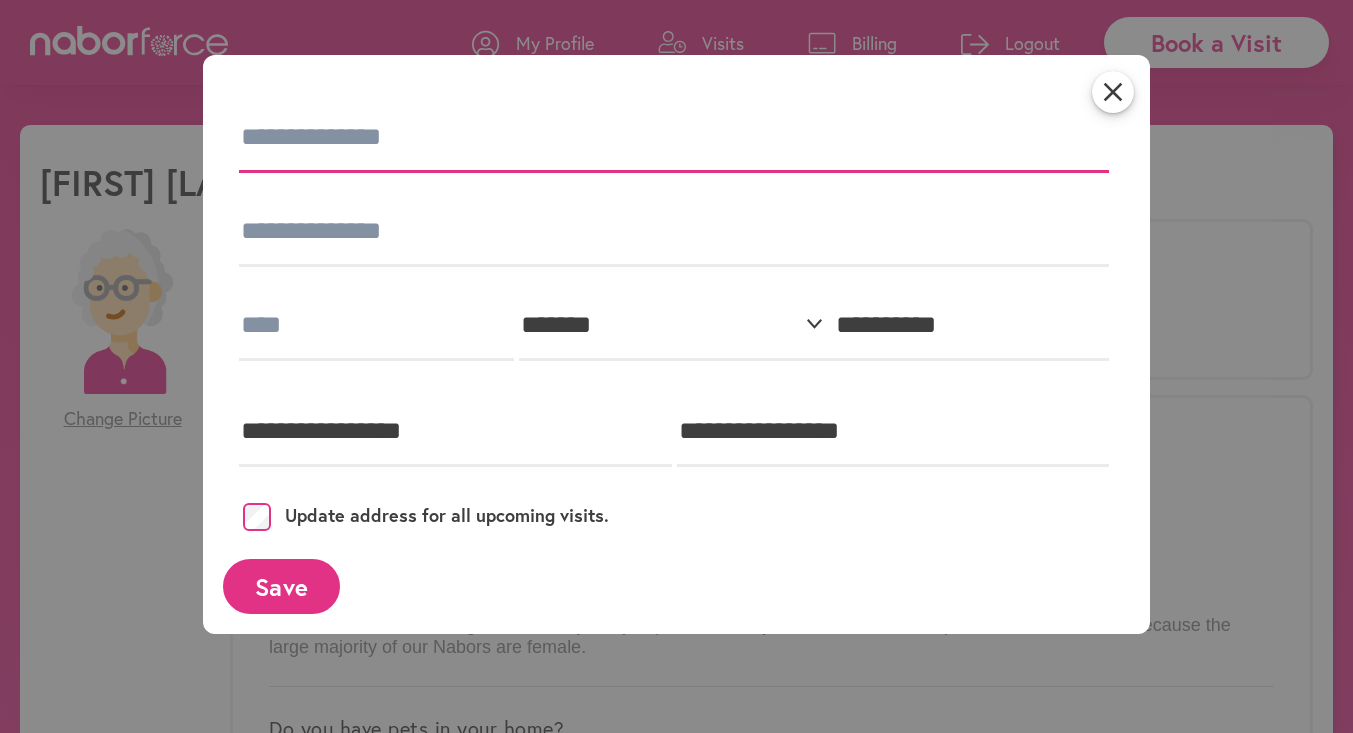 click at bounding box center (674, 138) 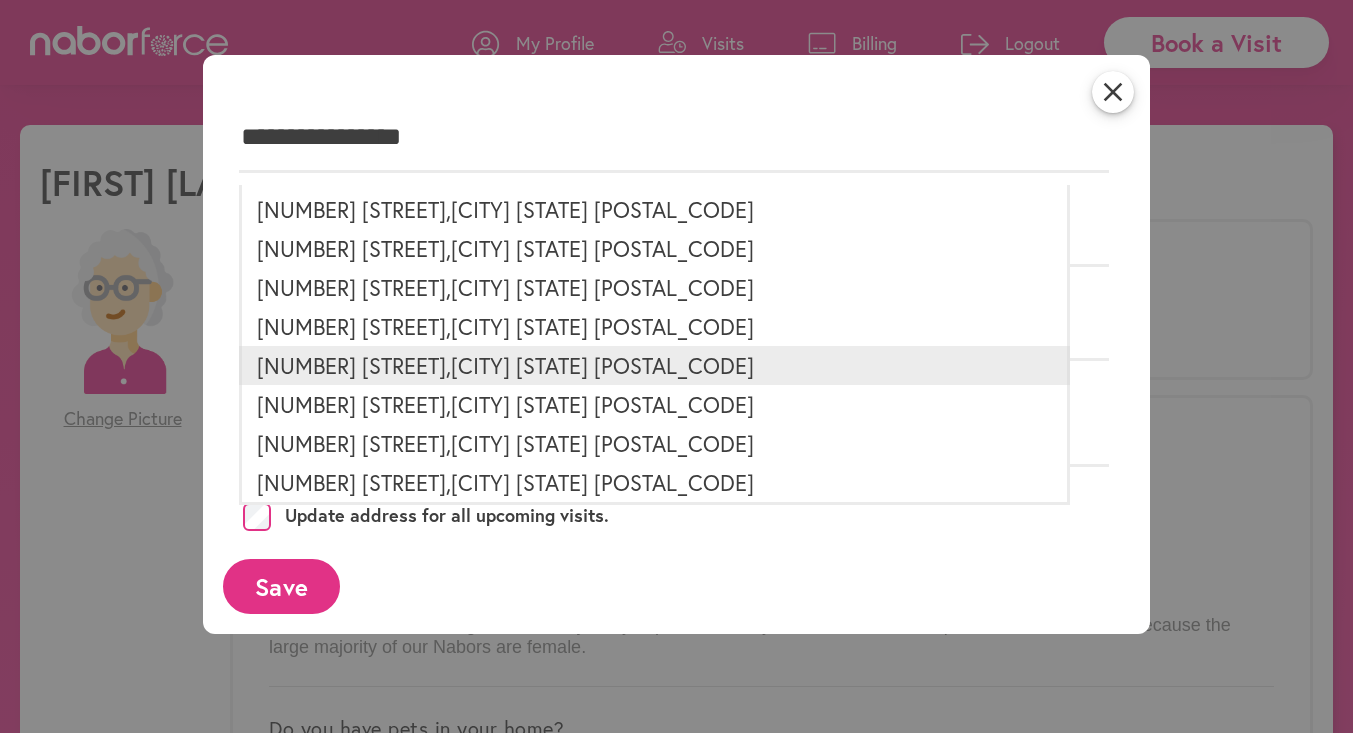 type on "**********" 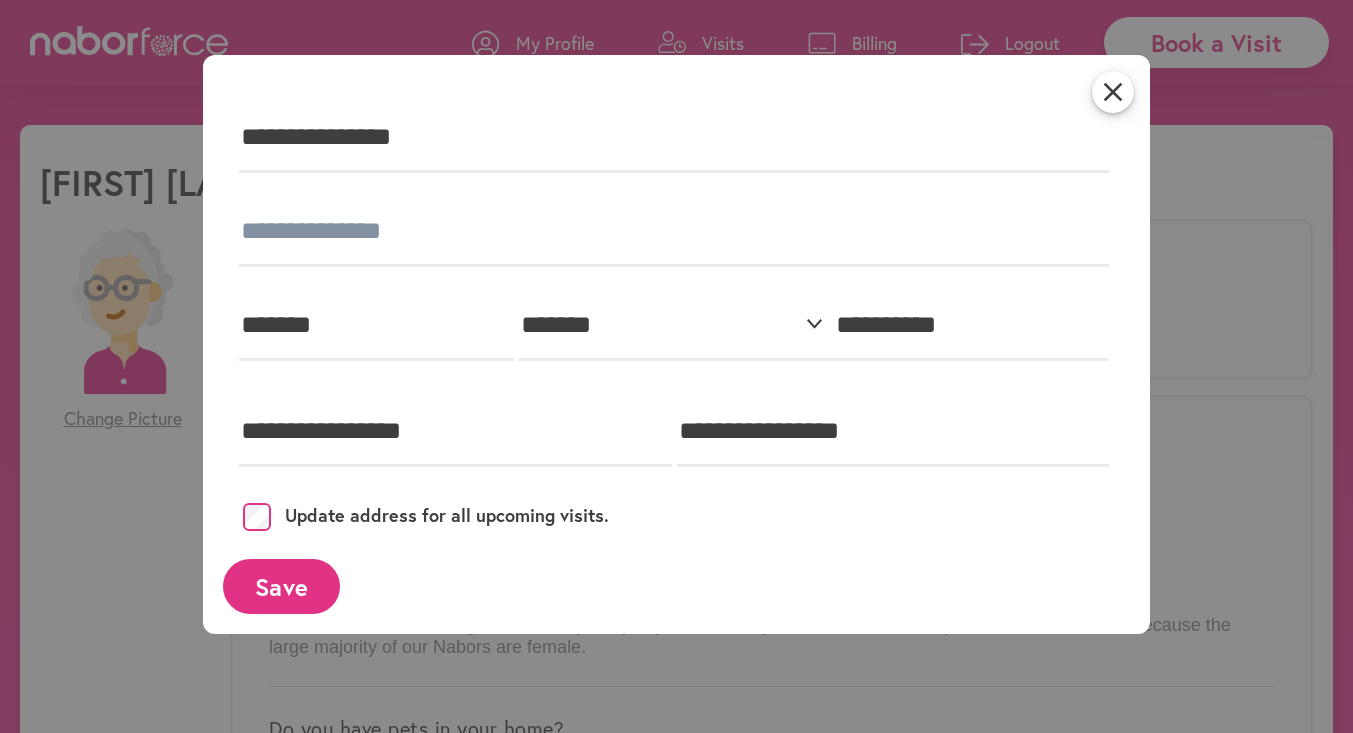 click on "Save" at bounding box center [281, 586] 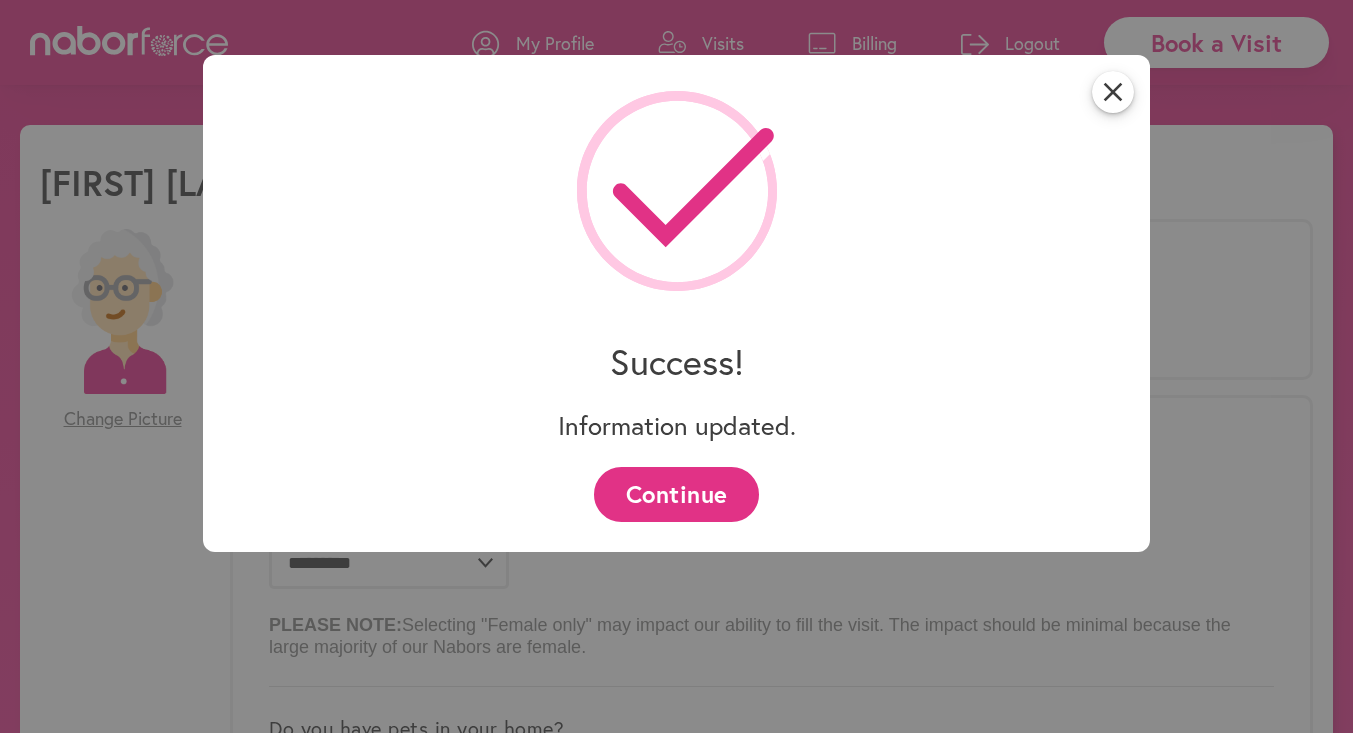 click on "Continue" at bounding box center (676, 494) 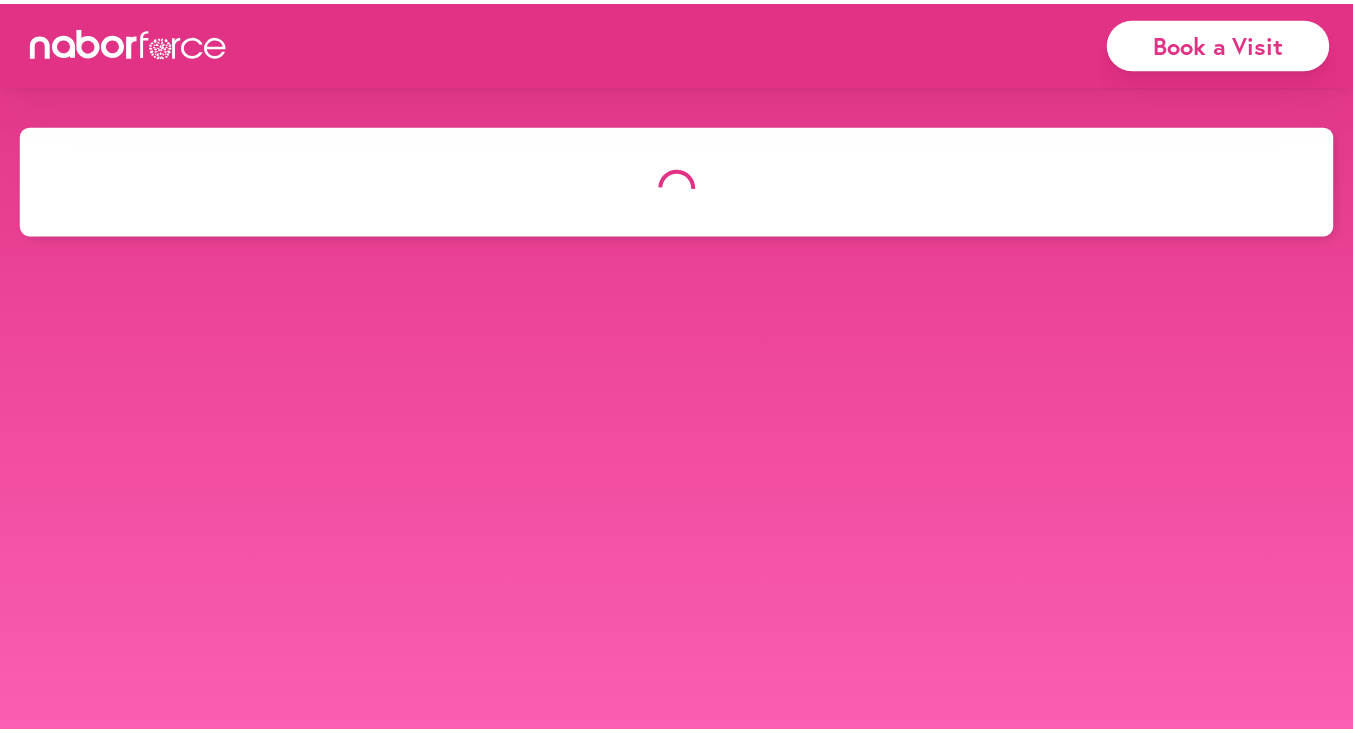 scroll, scrollTop: 0, scrollLeft: 0, axis: both 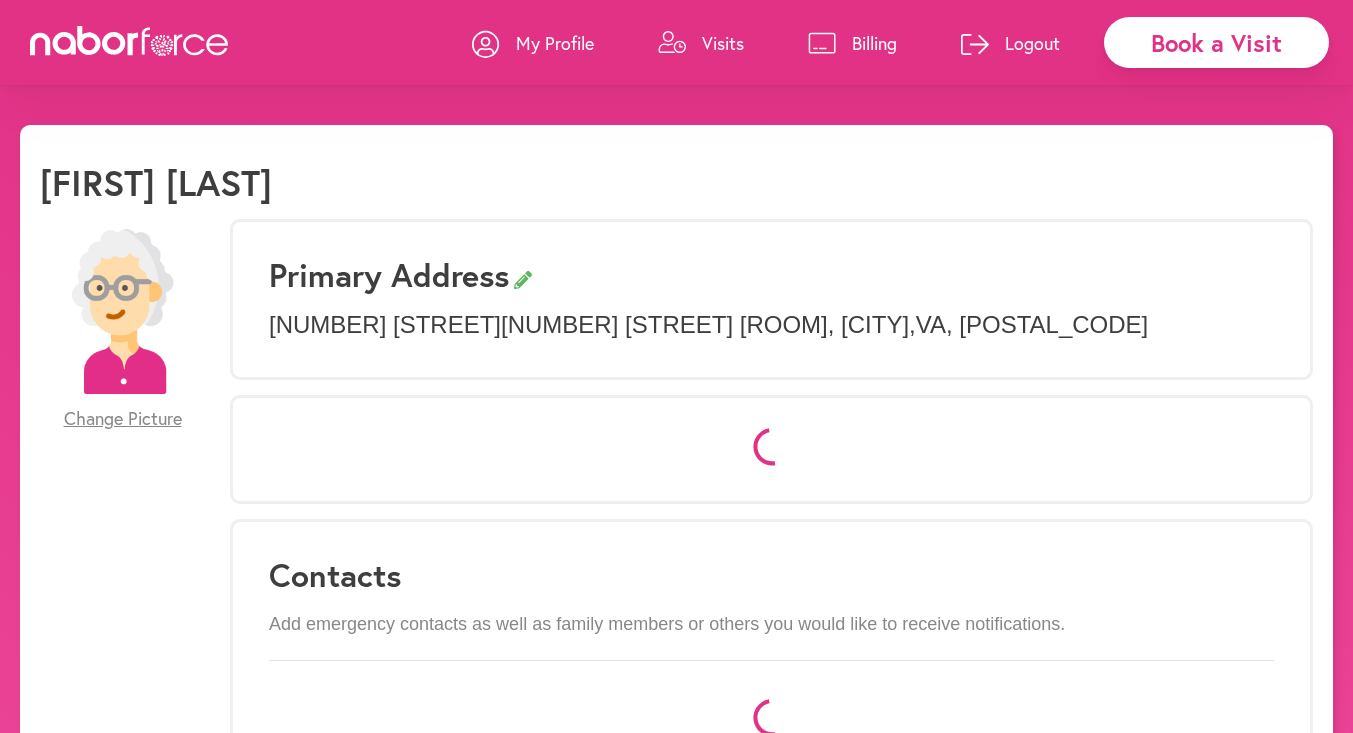 select on "*" 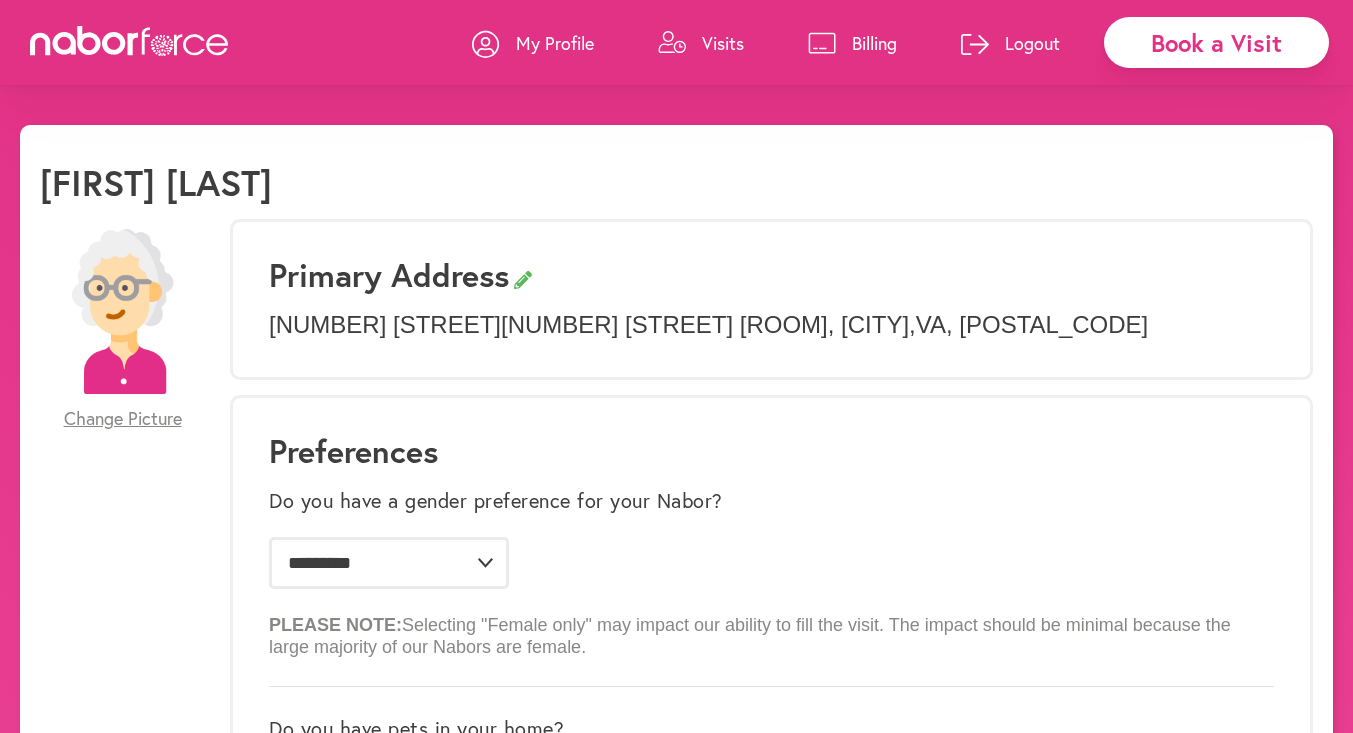 click 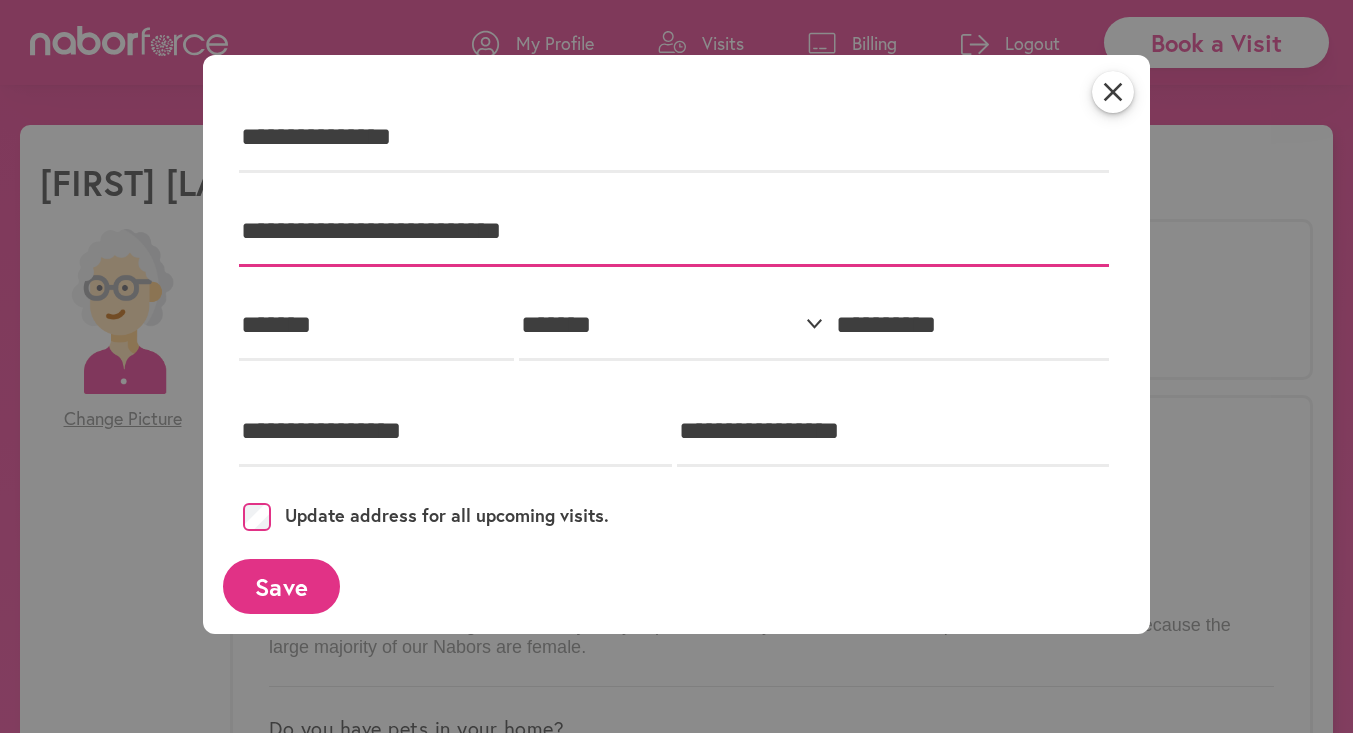 drag, startPoint x: 580, startPoint y: 233, endPoint x: 242, endPoint y: 230, distance: 338.0133 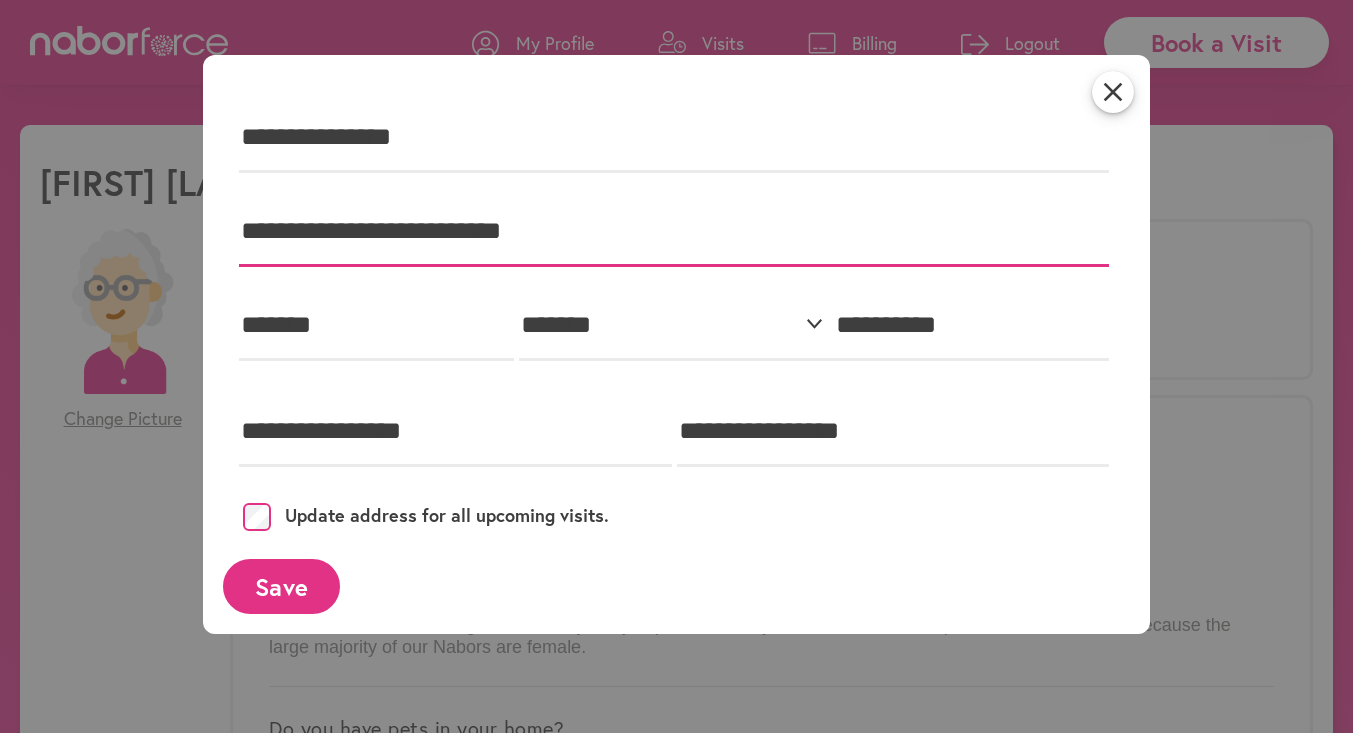 click on "**********" at bounding box center [674, 232] 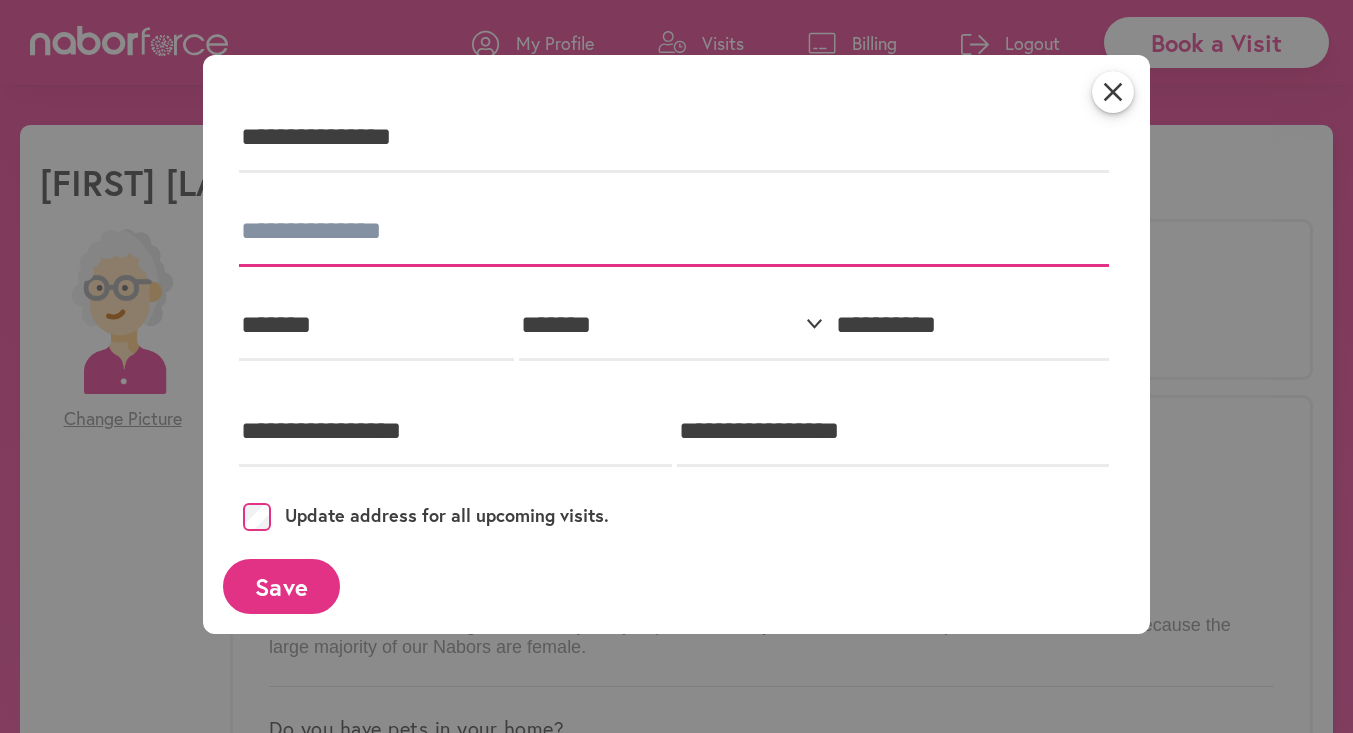 type 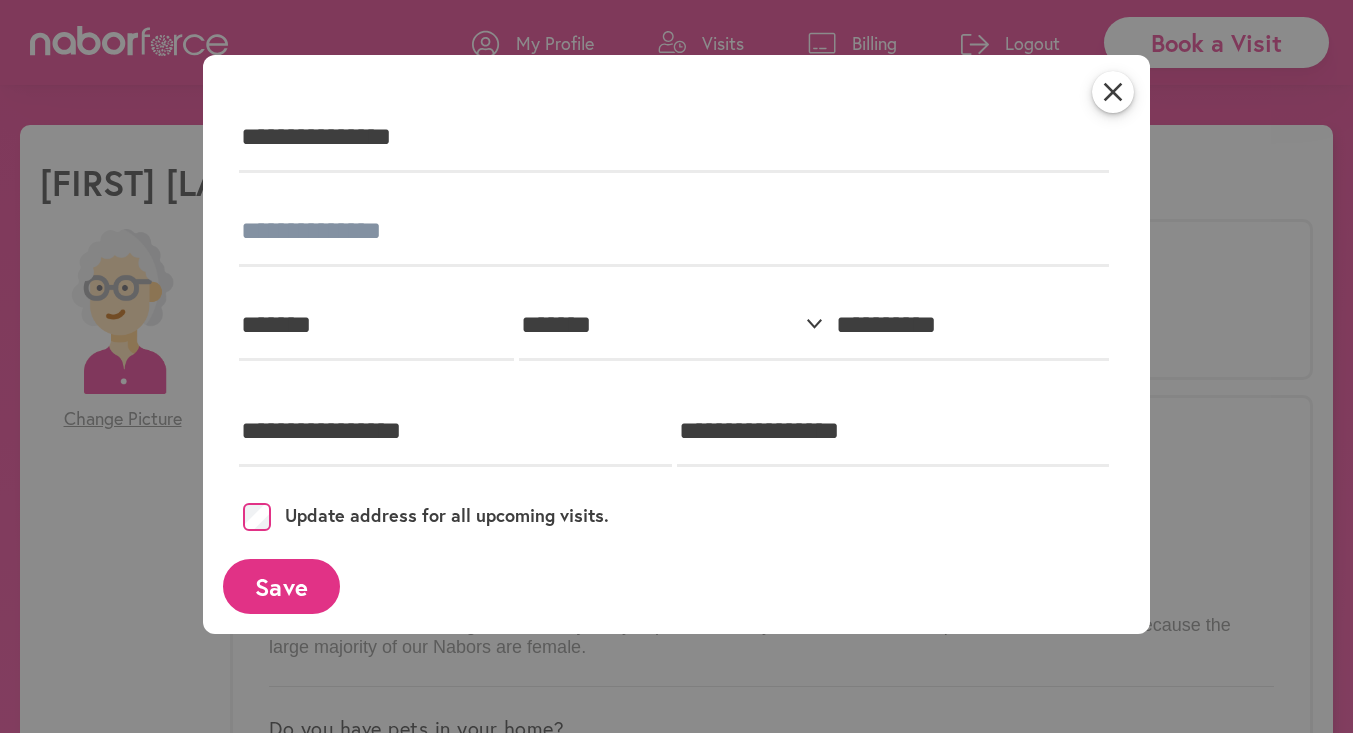 click on "Save" at bounding box center (281, 586) 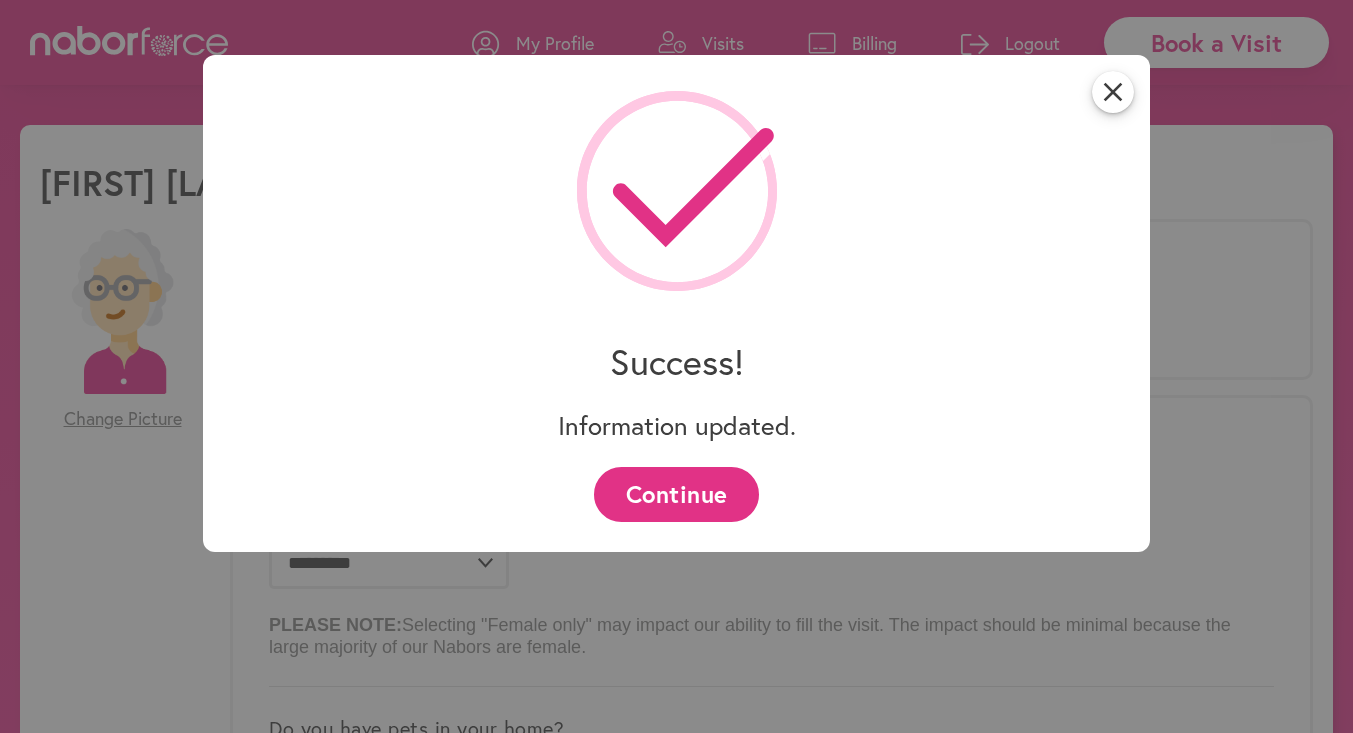 click on "Continue" at bounding box center (676, 494) 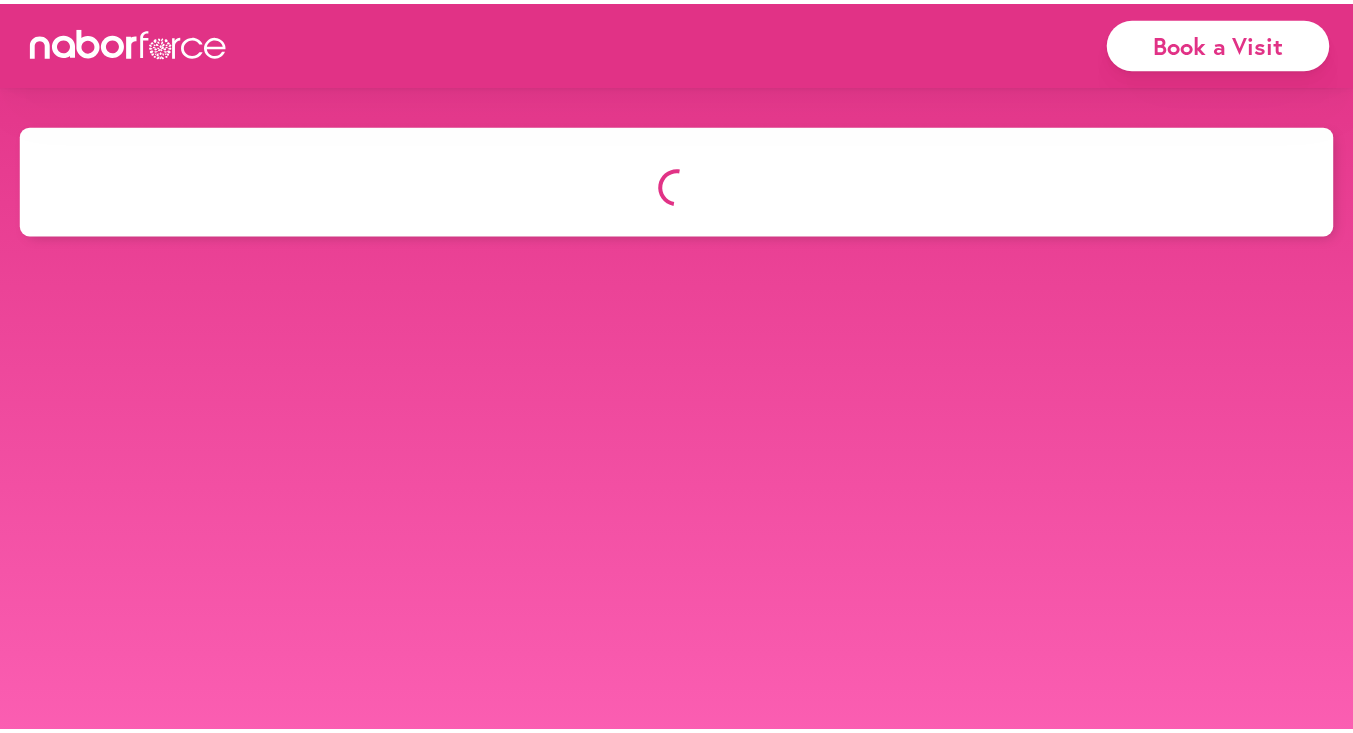 scroll, scrollTop: 0, scrollLeft: 0, axis: both 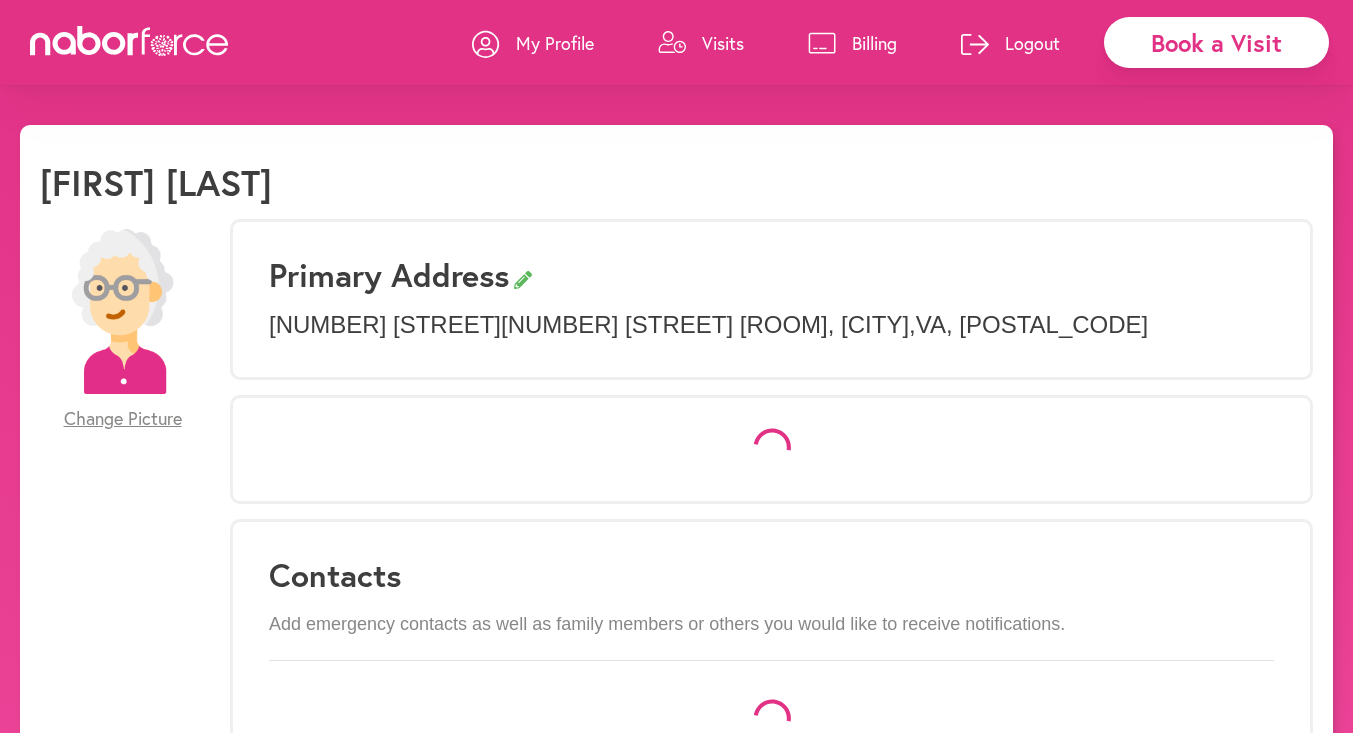 select on "*" 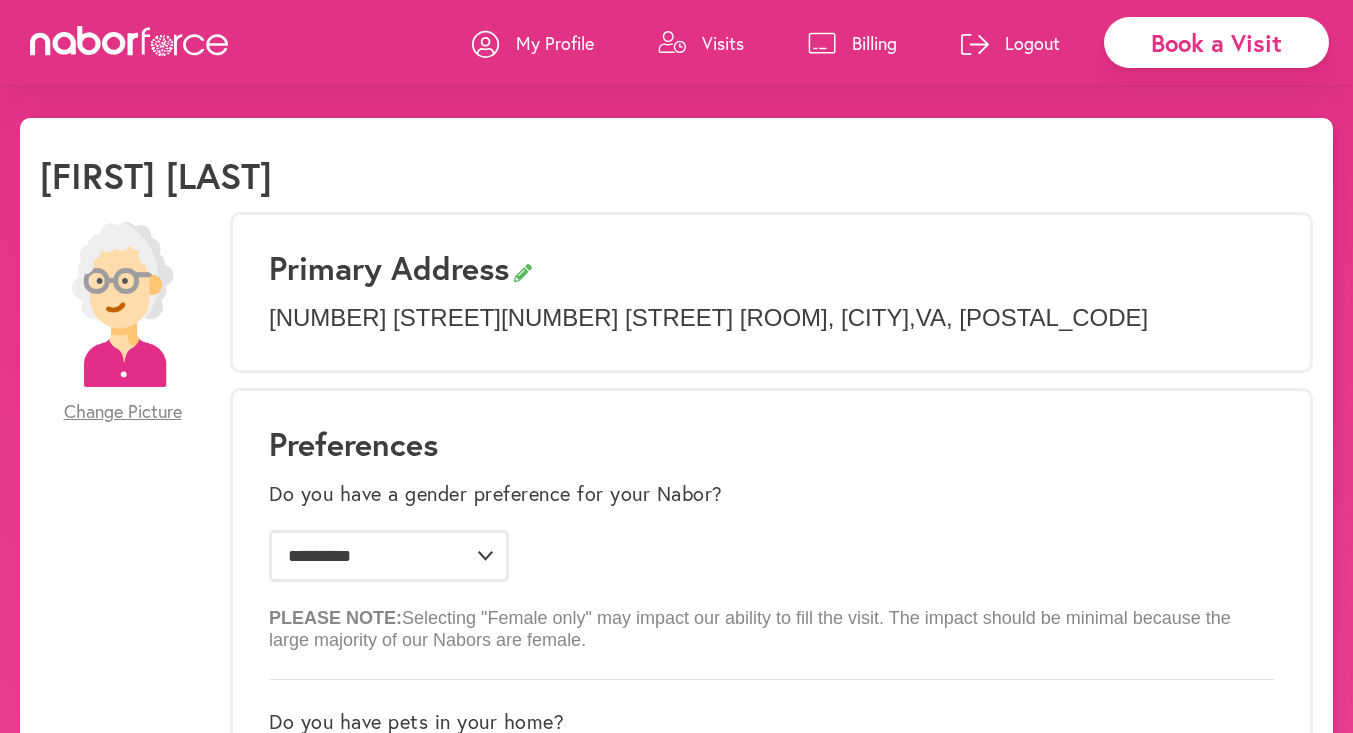 scroll, scrollTop: 0, scrollLeft: 0, axis: both 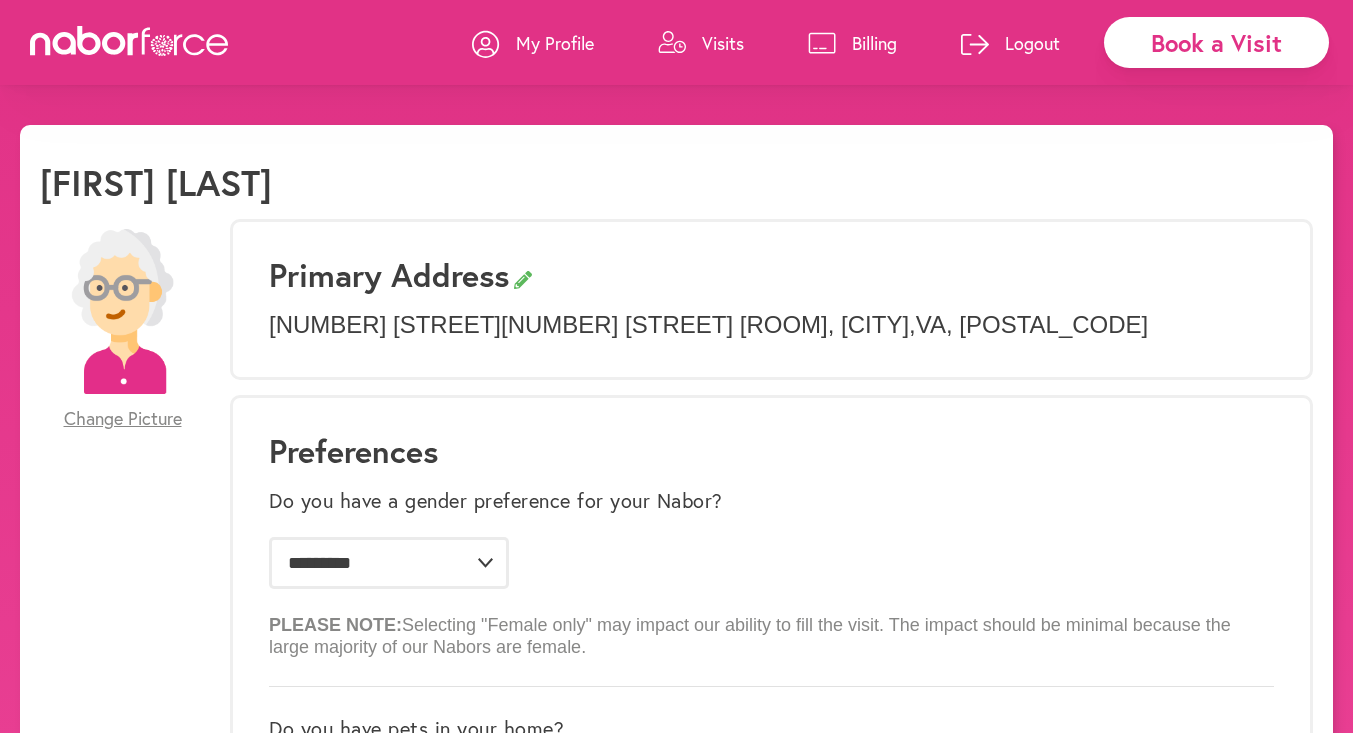 click on "Visits" at bounding box center [723, 43] 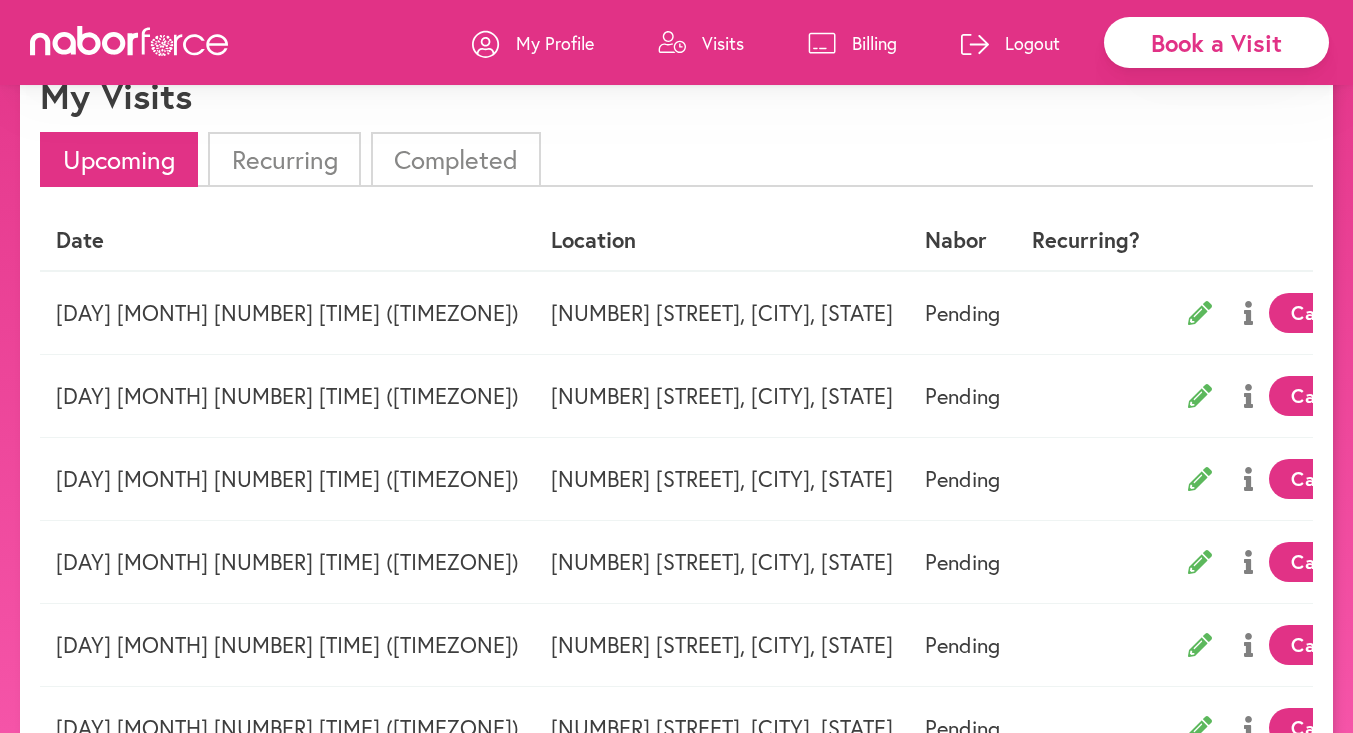 scroll, scrollTop: 0, scrollLeft: 0, axis: both 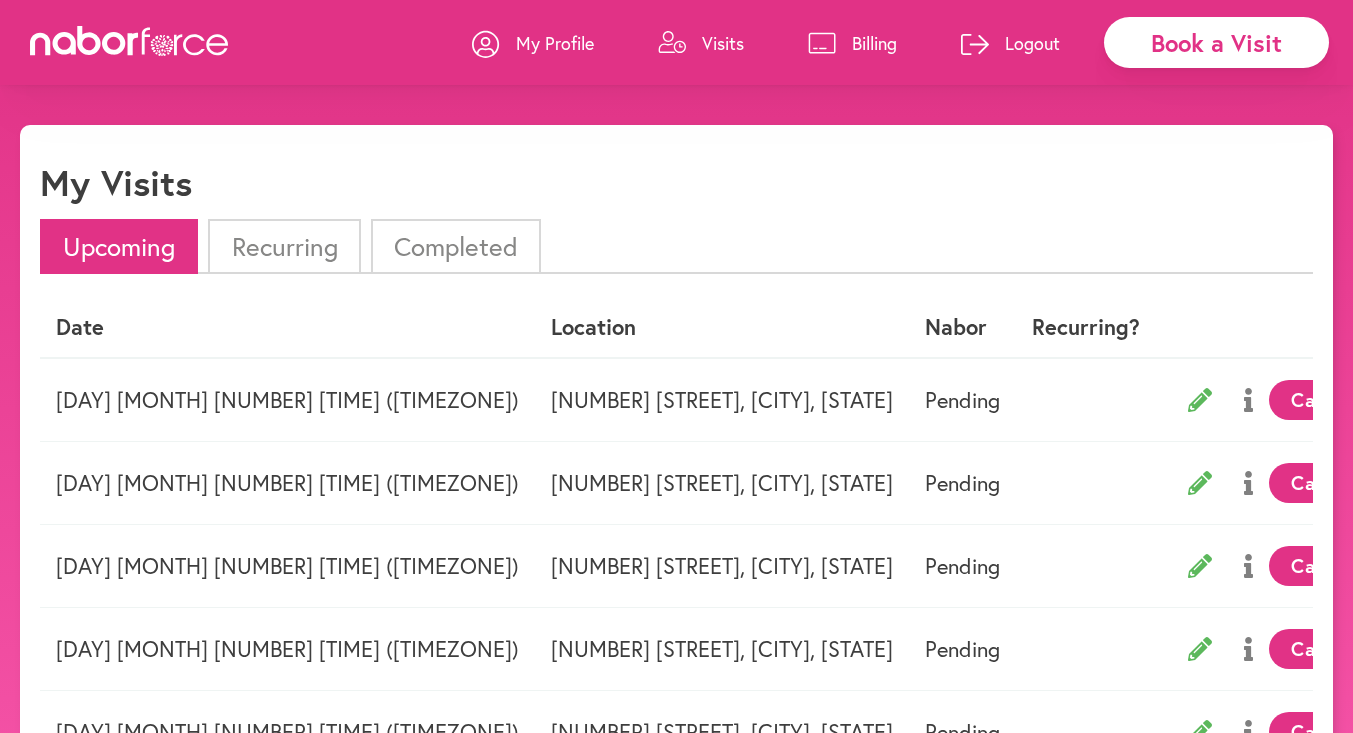 click on "My Profile" at bounding box center [555, 43] 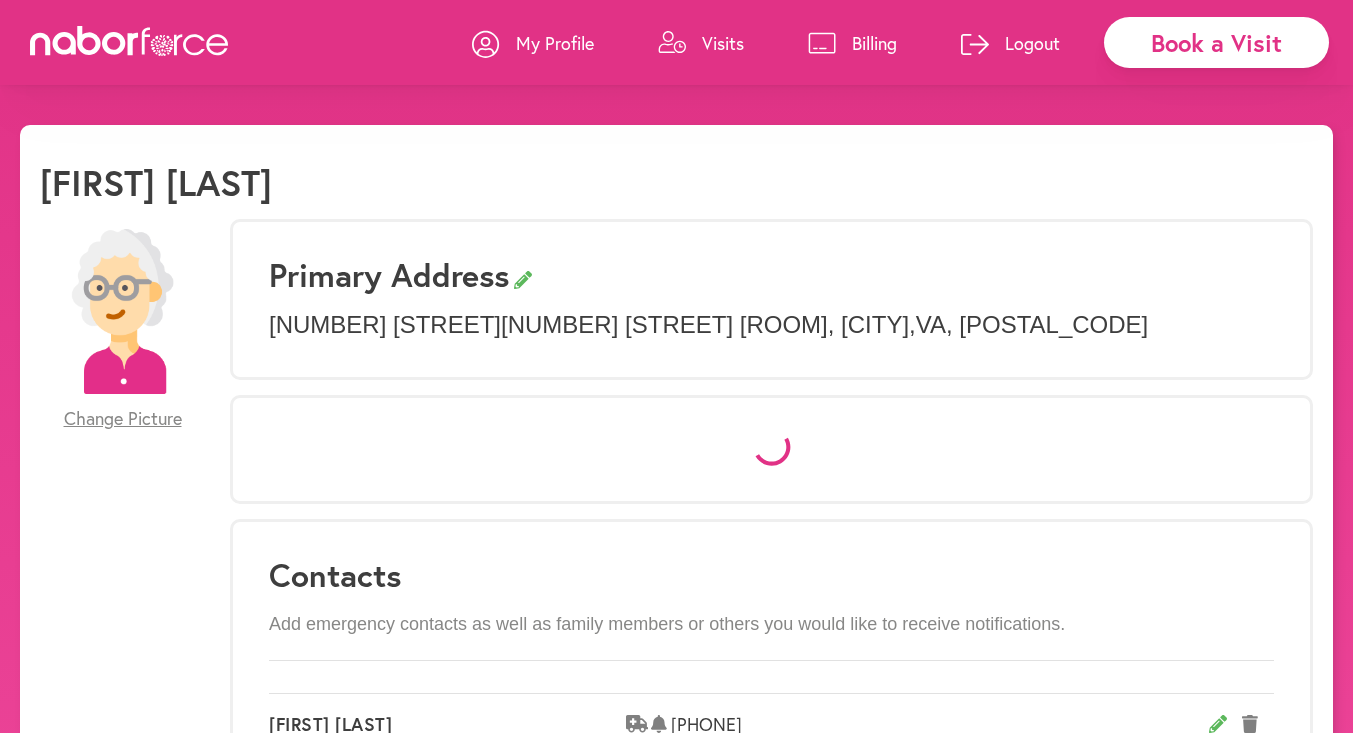 select on "*" 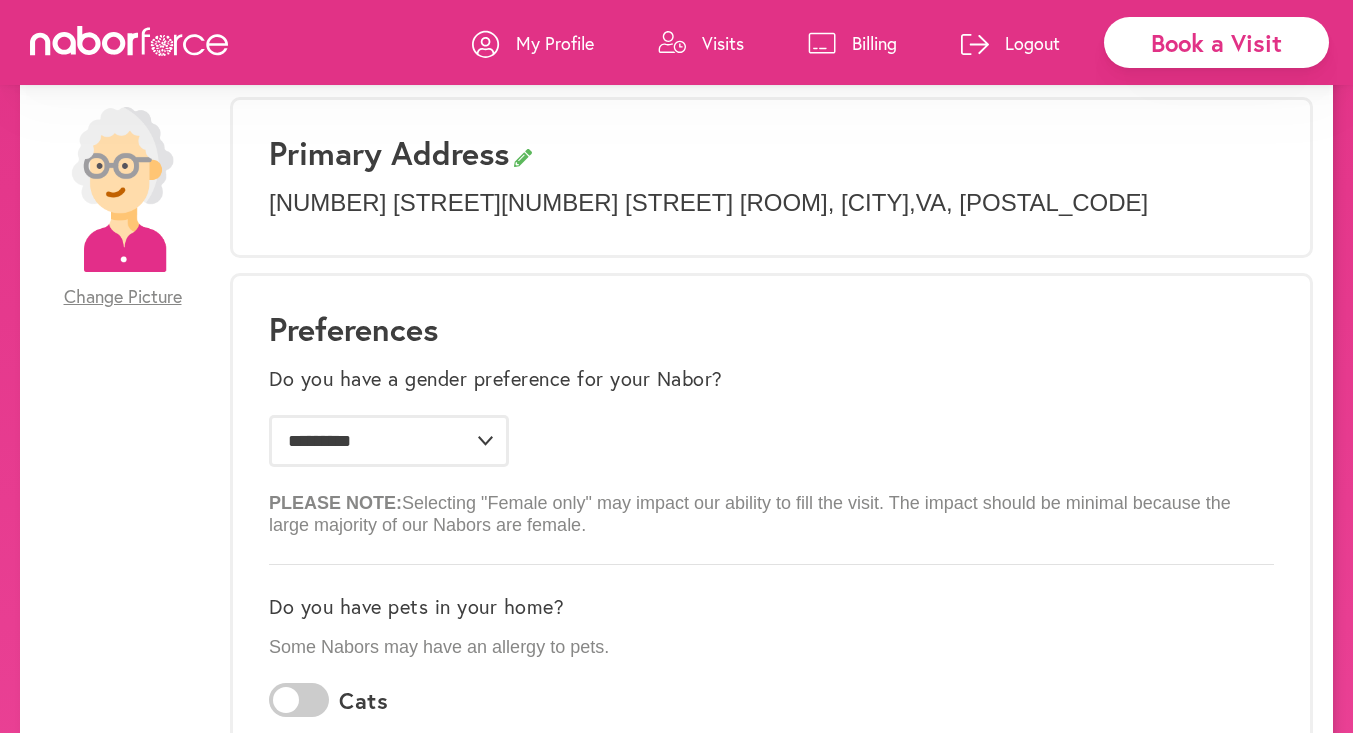 scroll, scrollTop: 0, scrollLeft: 0, axis: both 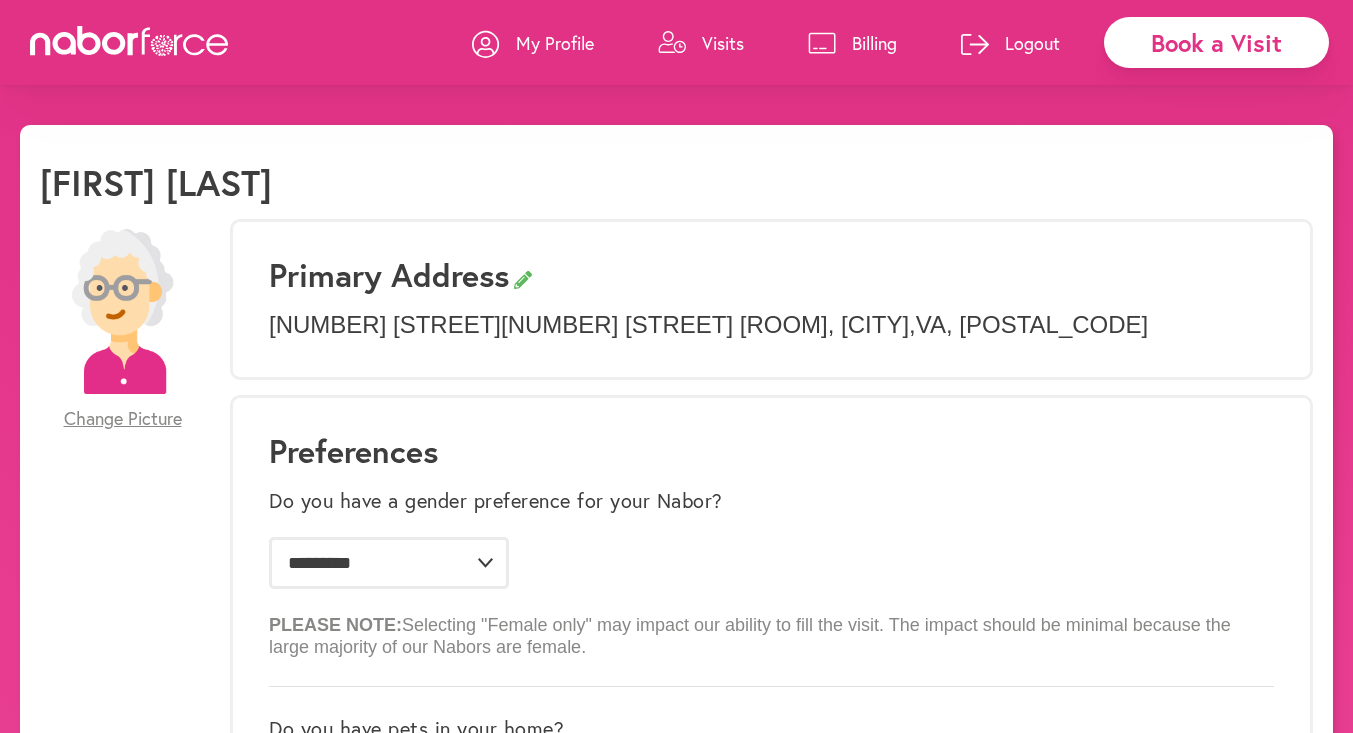 click 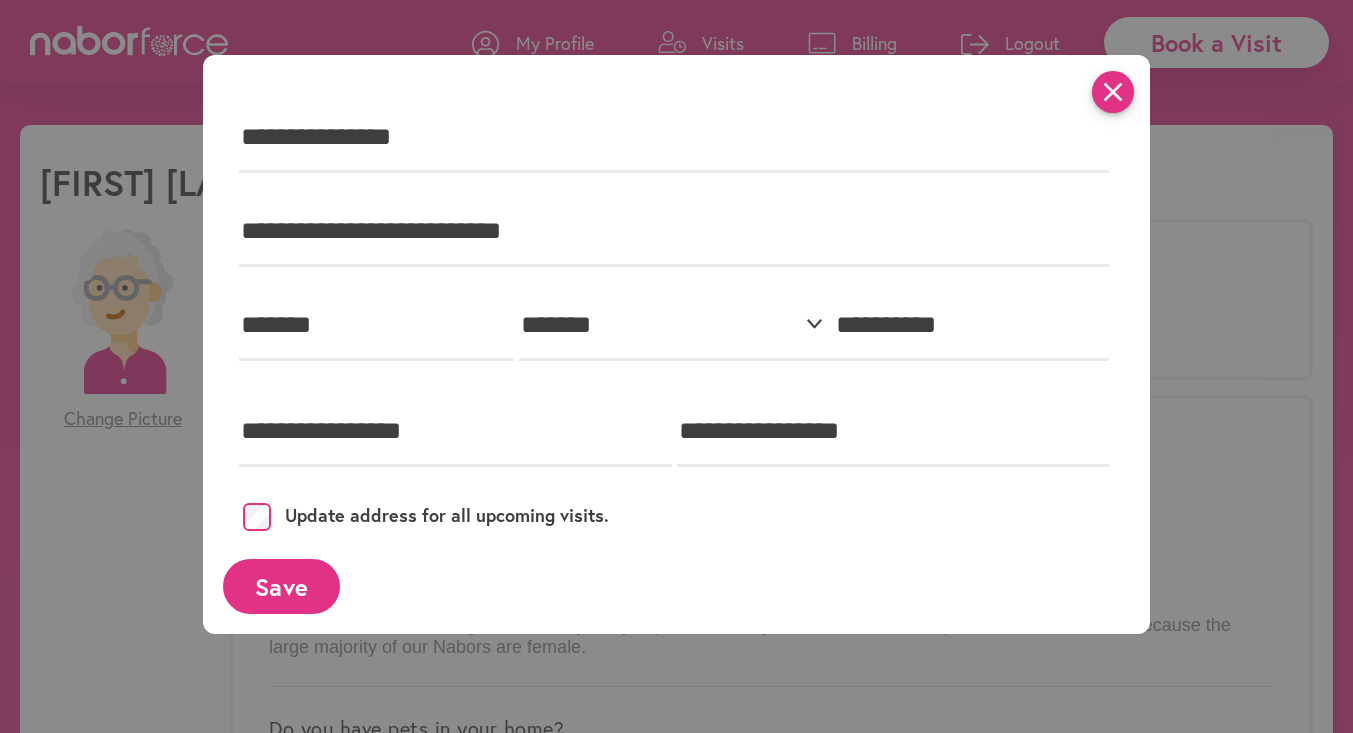 click on "close" at bounding box center (1113, 92) 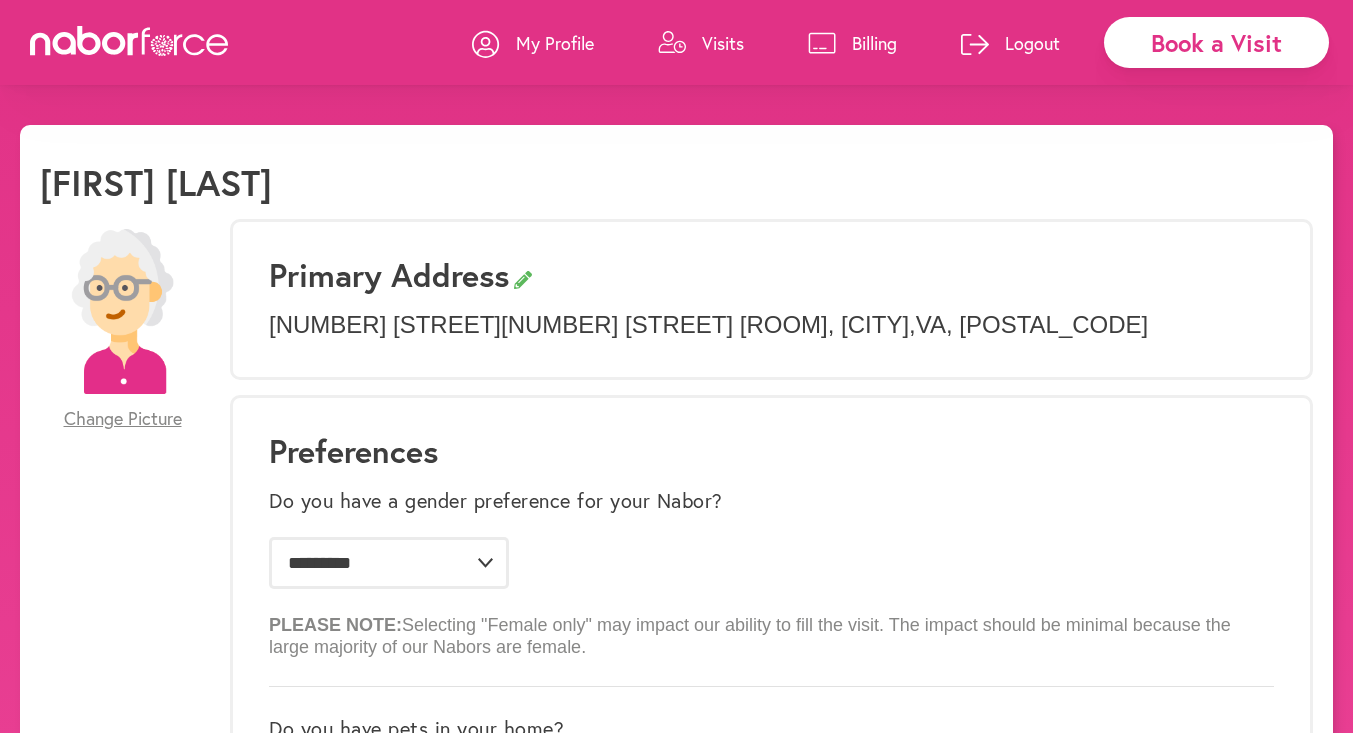 click on "Visits" at bounding box center [723, 43] 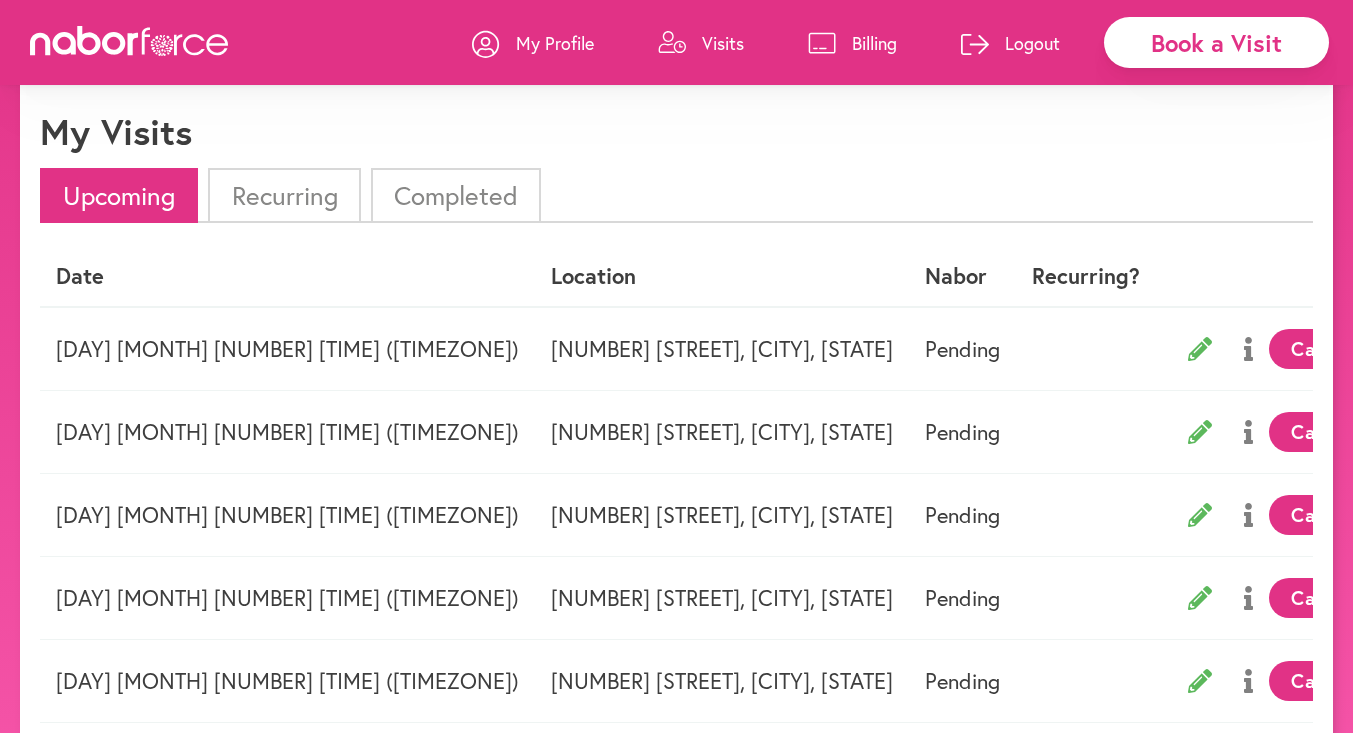 scroll, scrollTop: 52, scrollLeft: 0, axis: vertical 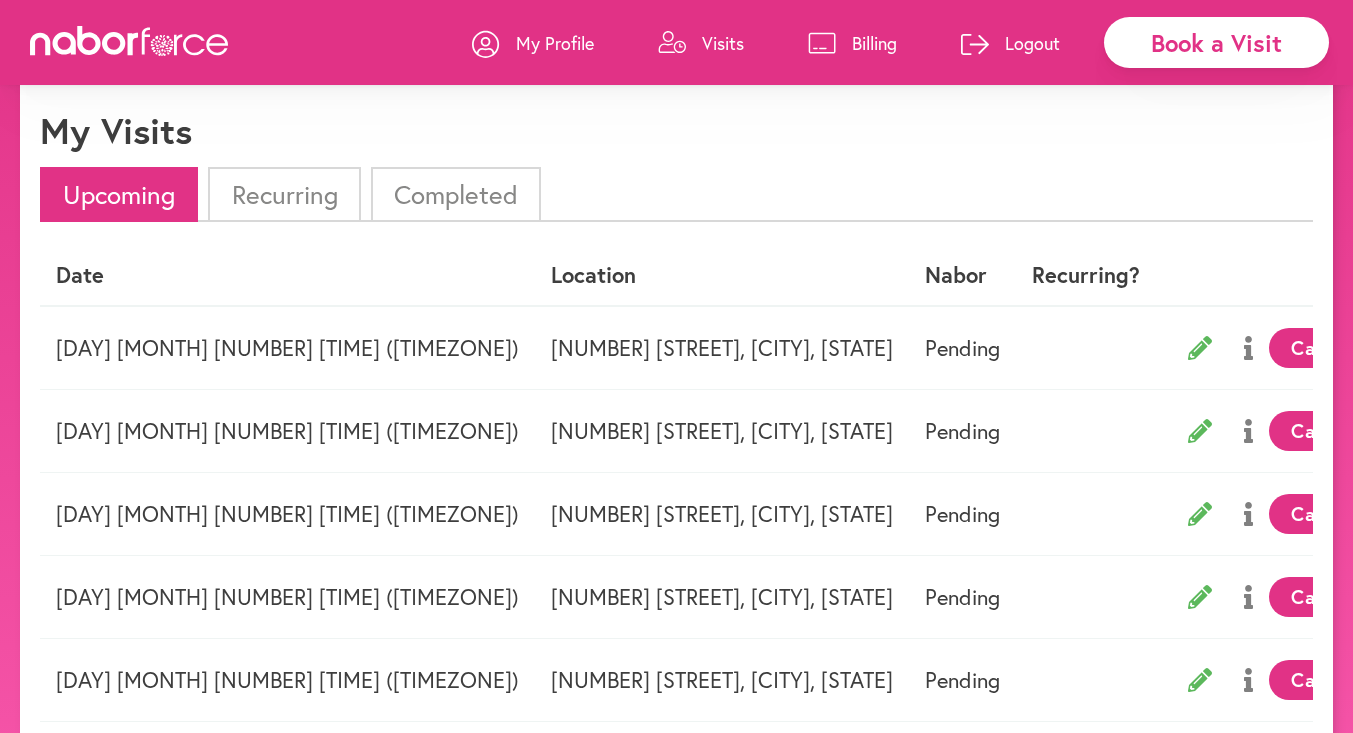 click on "Book a Visit" at bounding box center [1216, 42] 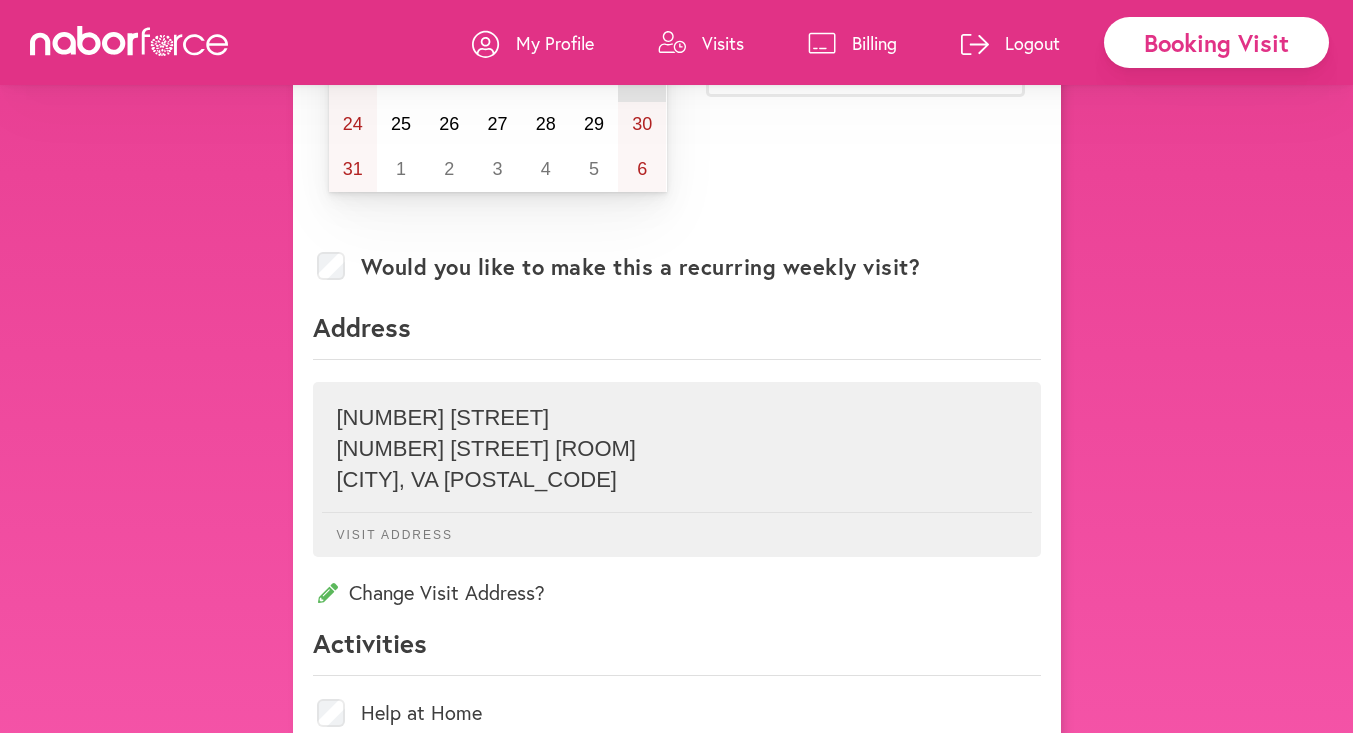 scroll, scrollTop: 439, scrollLeft: 0, axis: vertical 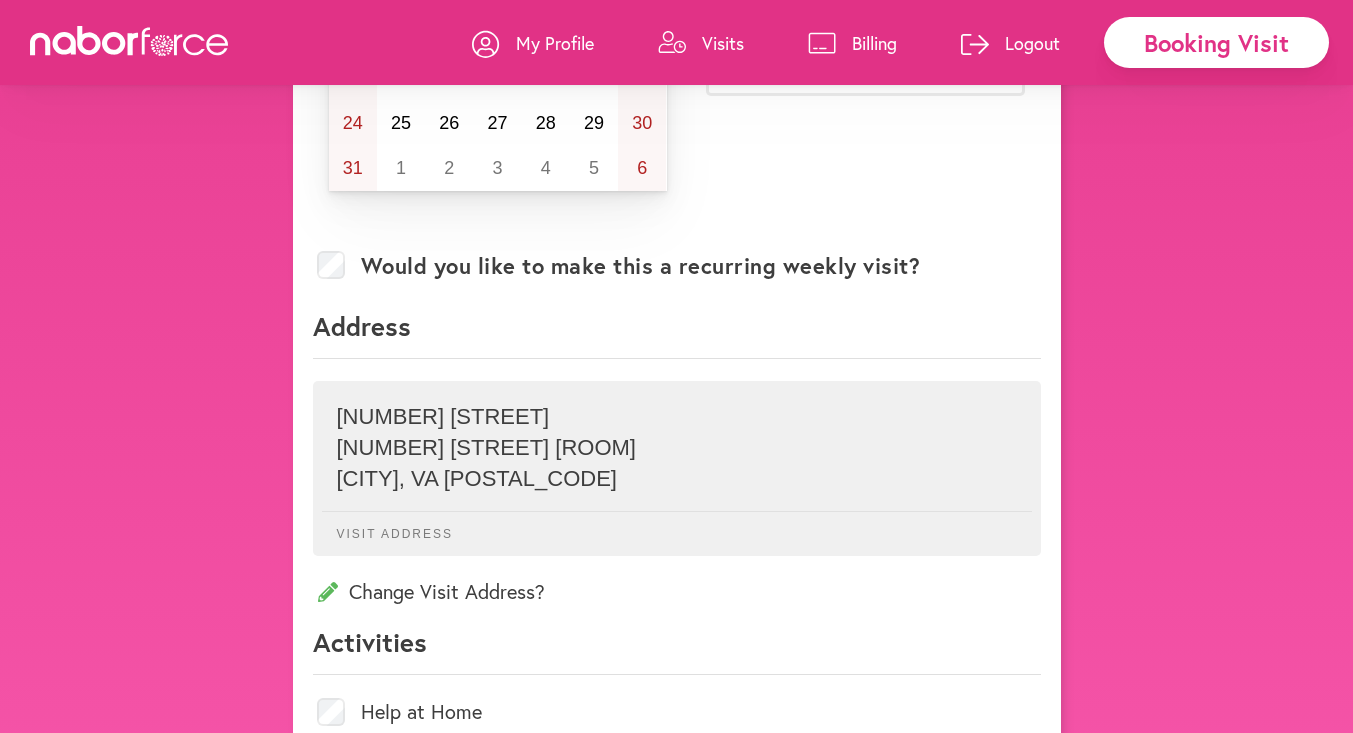 click on "Change Visit Address?" at bounding box center [677, 591] 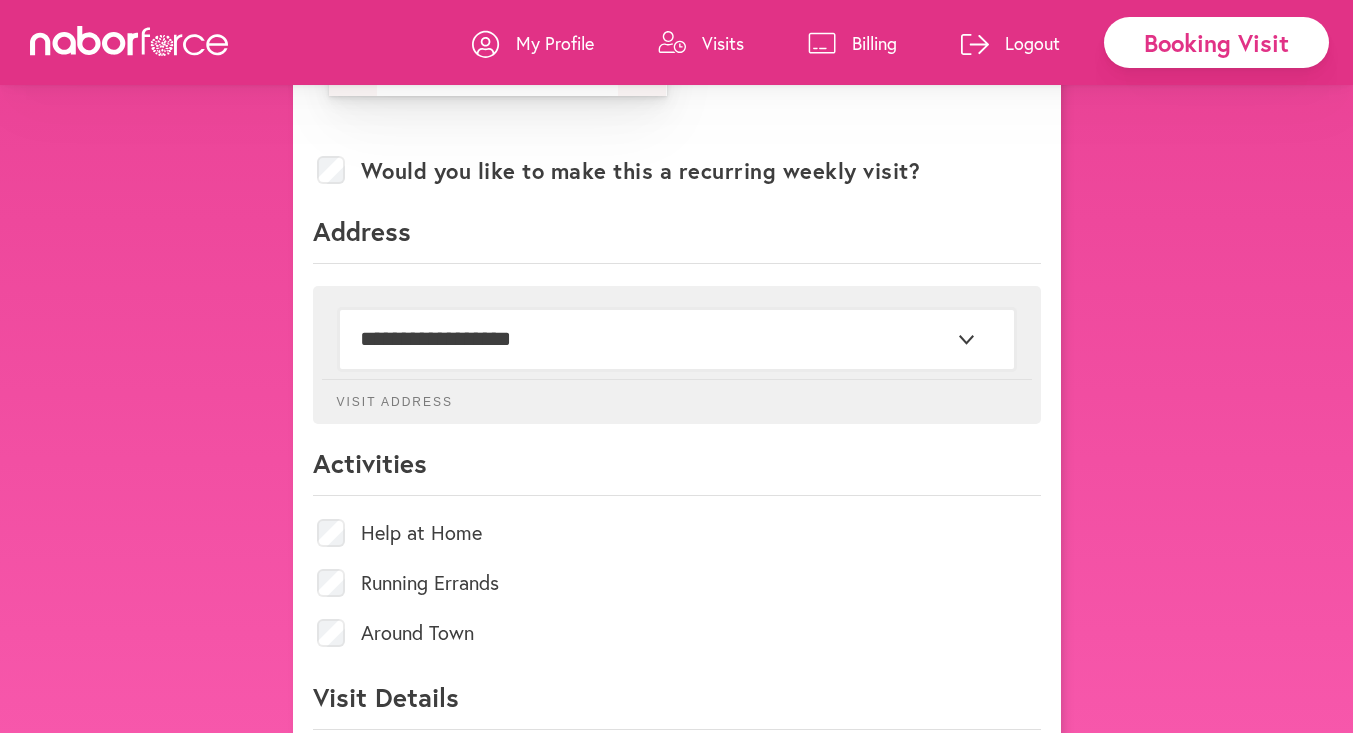 scroll, scrollTop: 536, scrollLeft: 0, axis: vertical 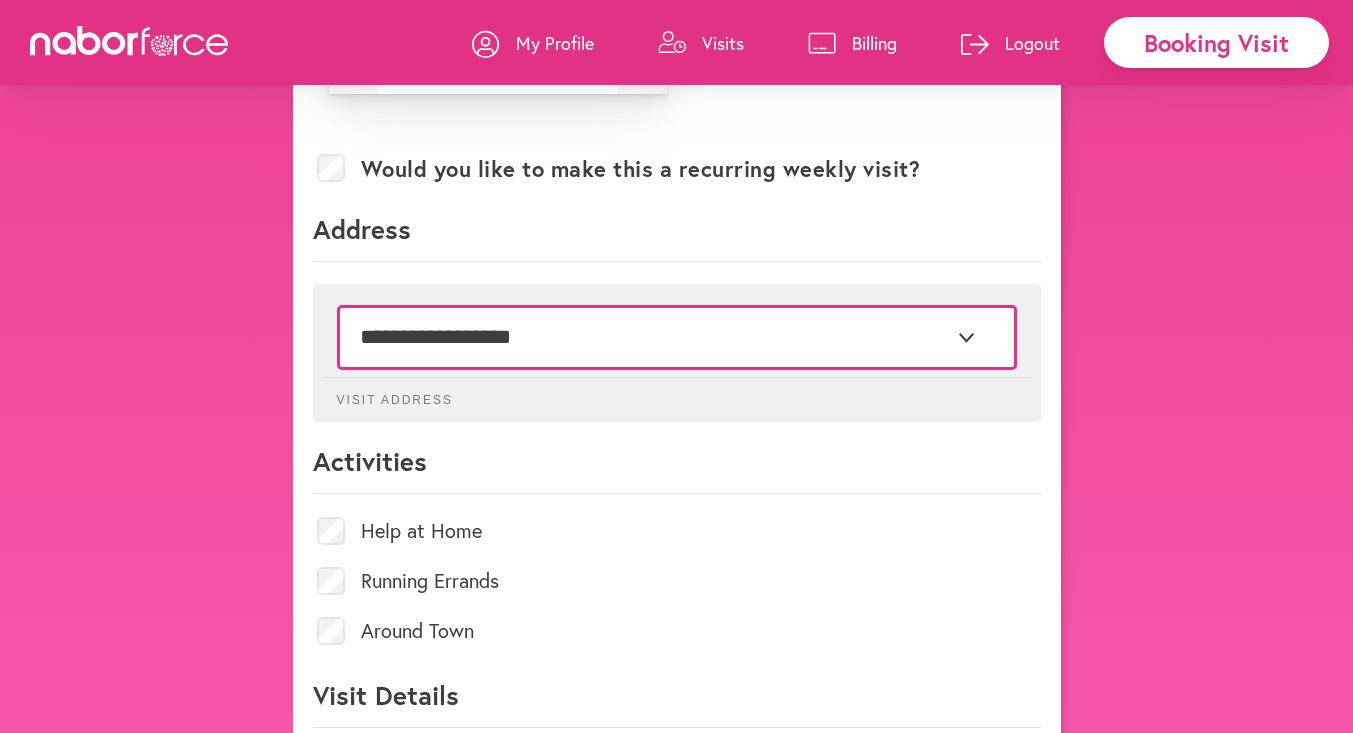 click on "**********" at bounding box center [677, 337] 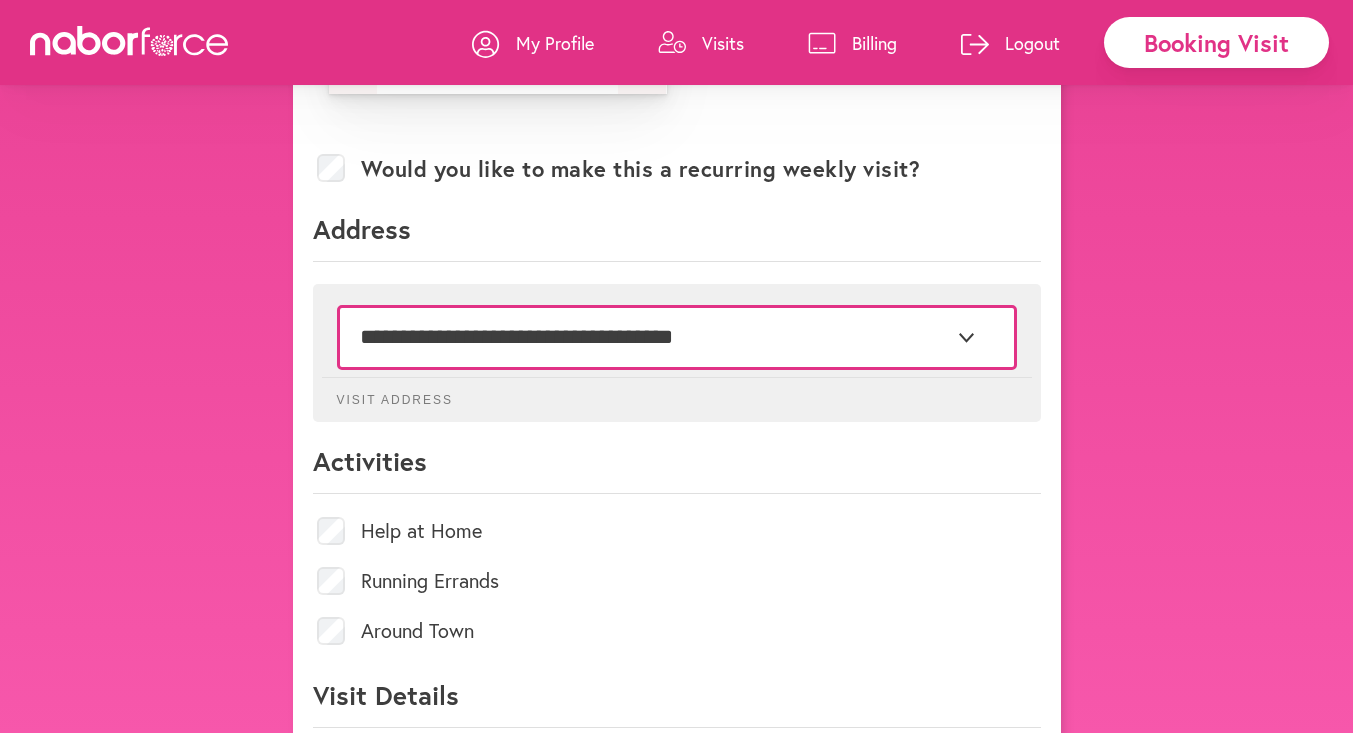 click on "**********" at bounding box center [677, 337] 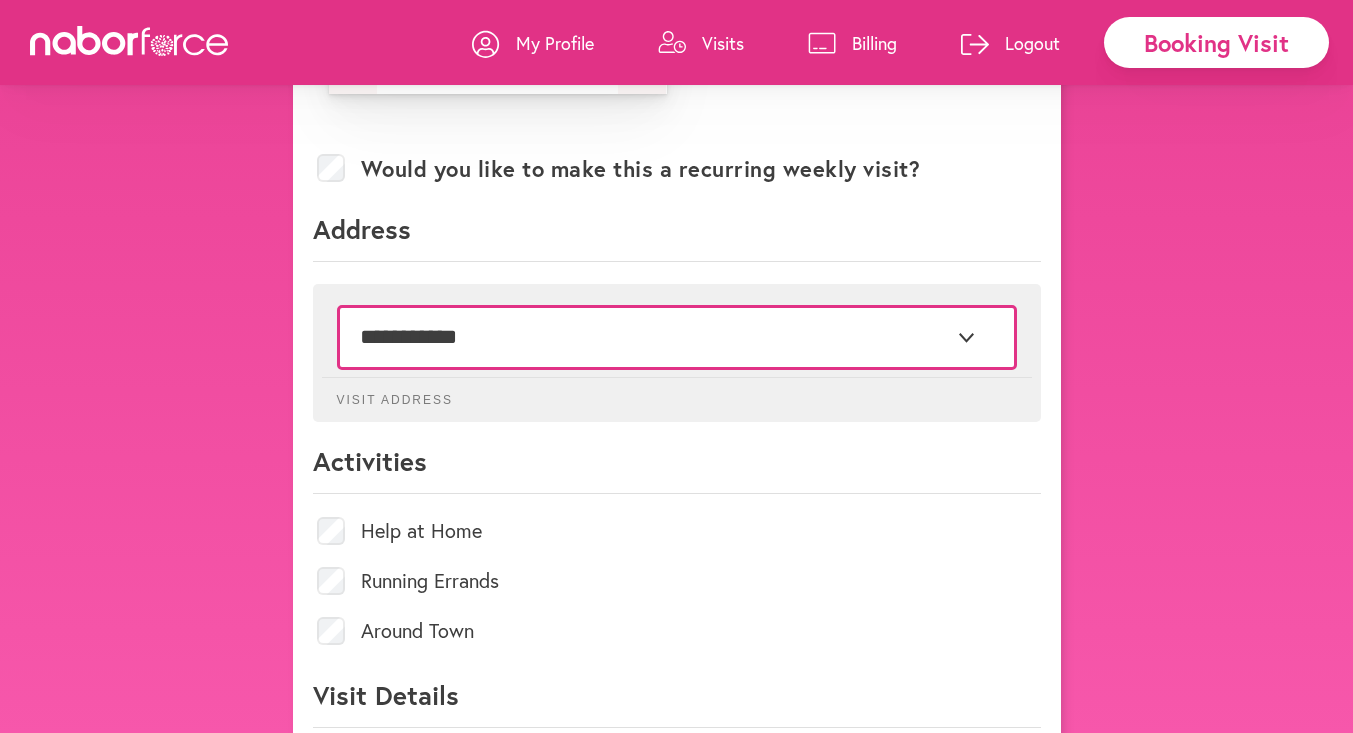 click on "**********" at bounding box center (677, 337) 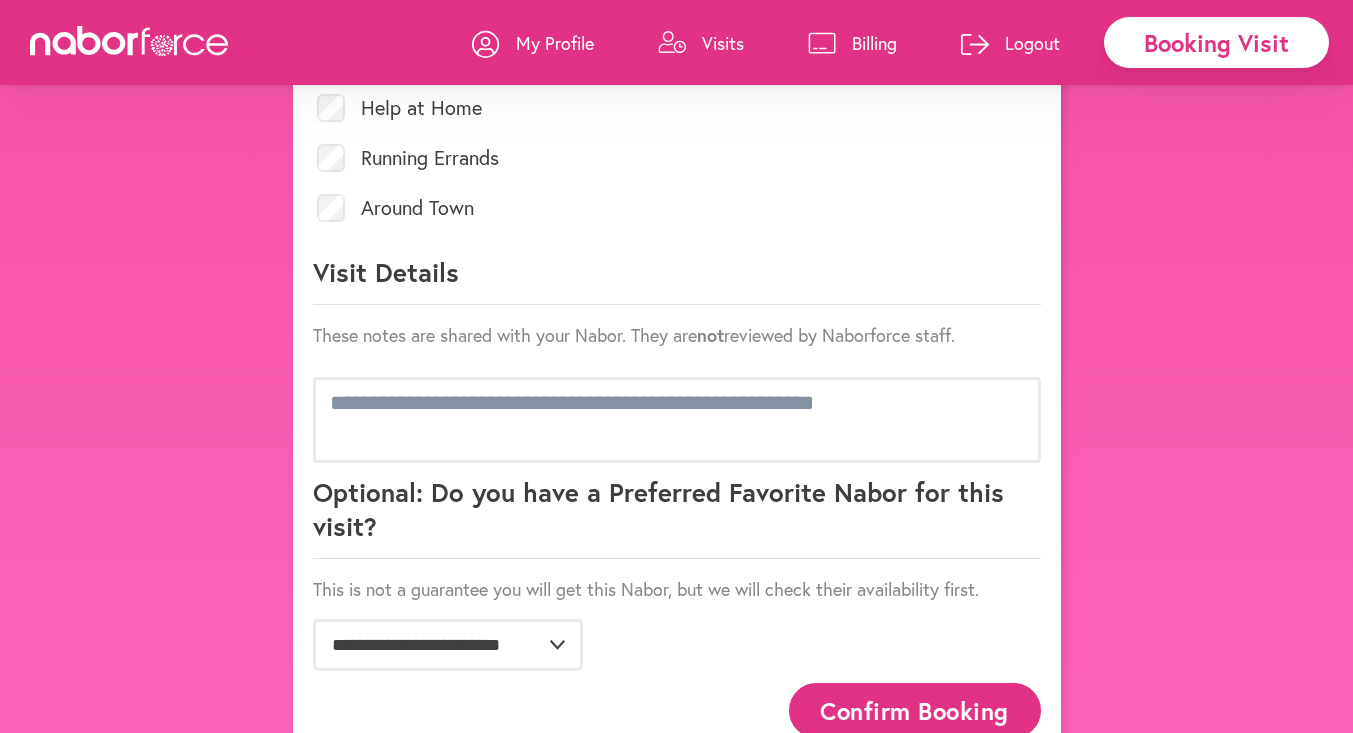 scroll, scrollTop: 1297, scrollLeft: 0, axis: vertical 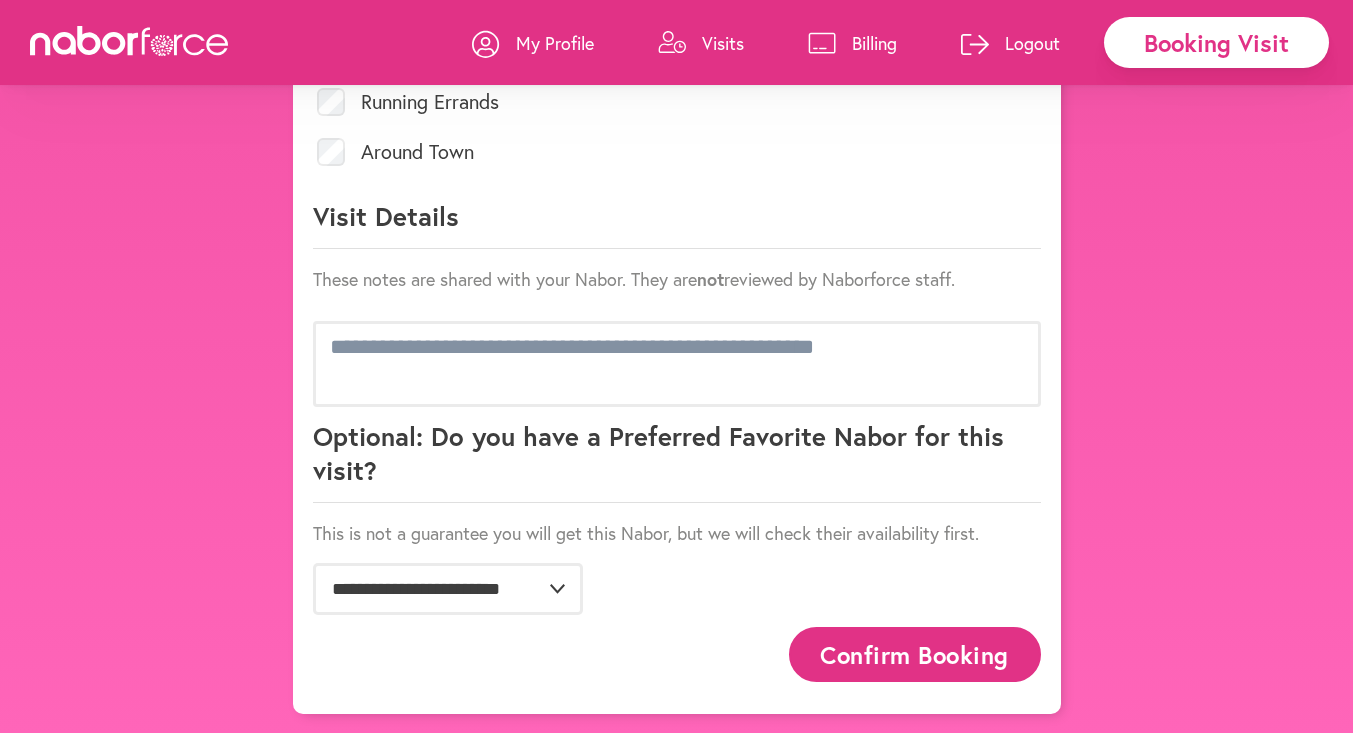 click on "Logout" at bounding box center [1032, 43] 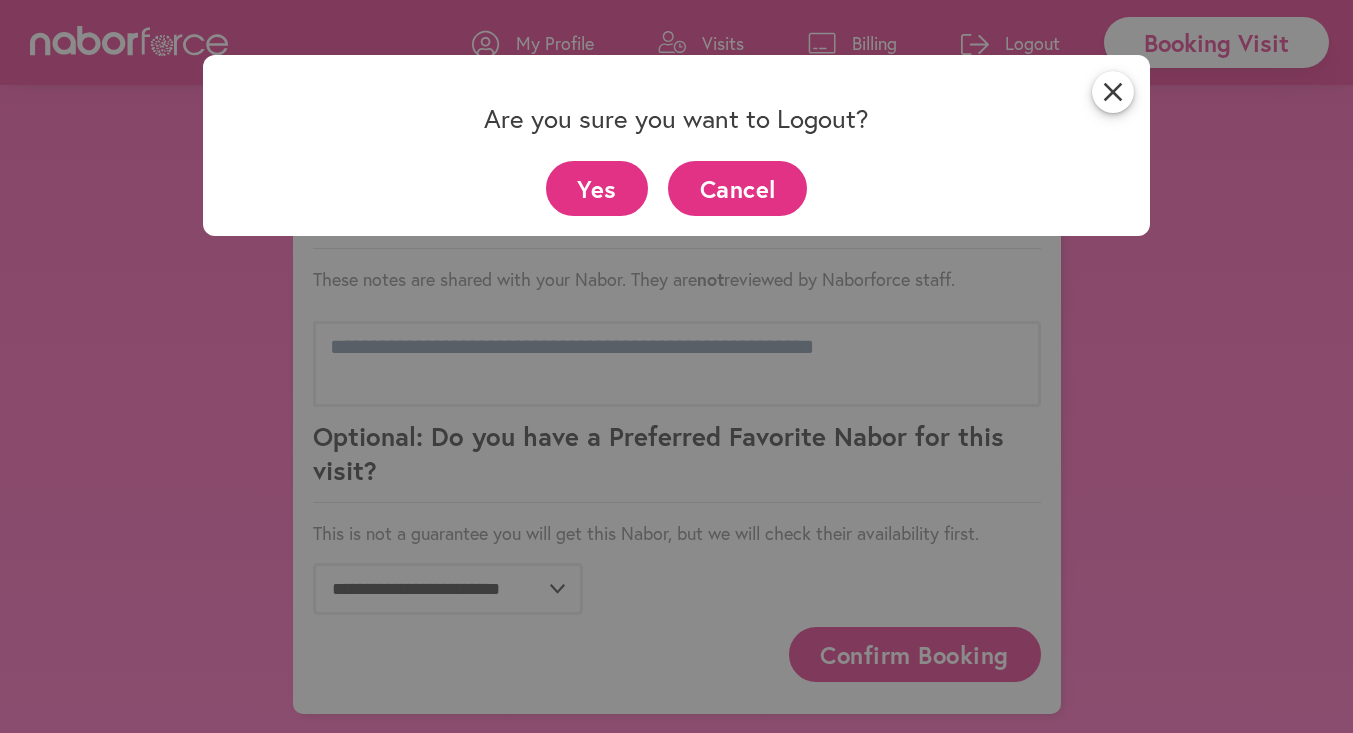 click on "Cancel" at bounding box center (737, 188) 